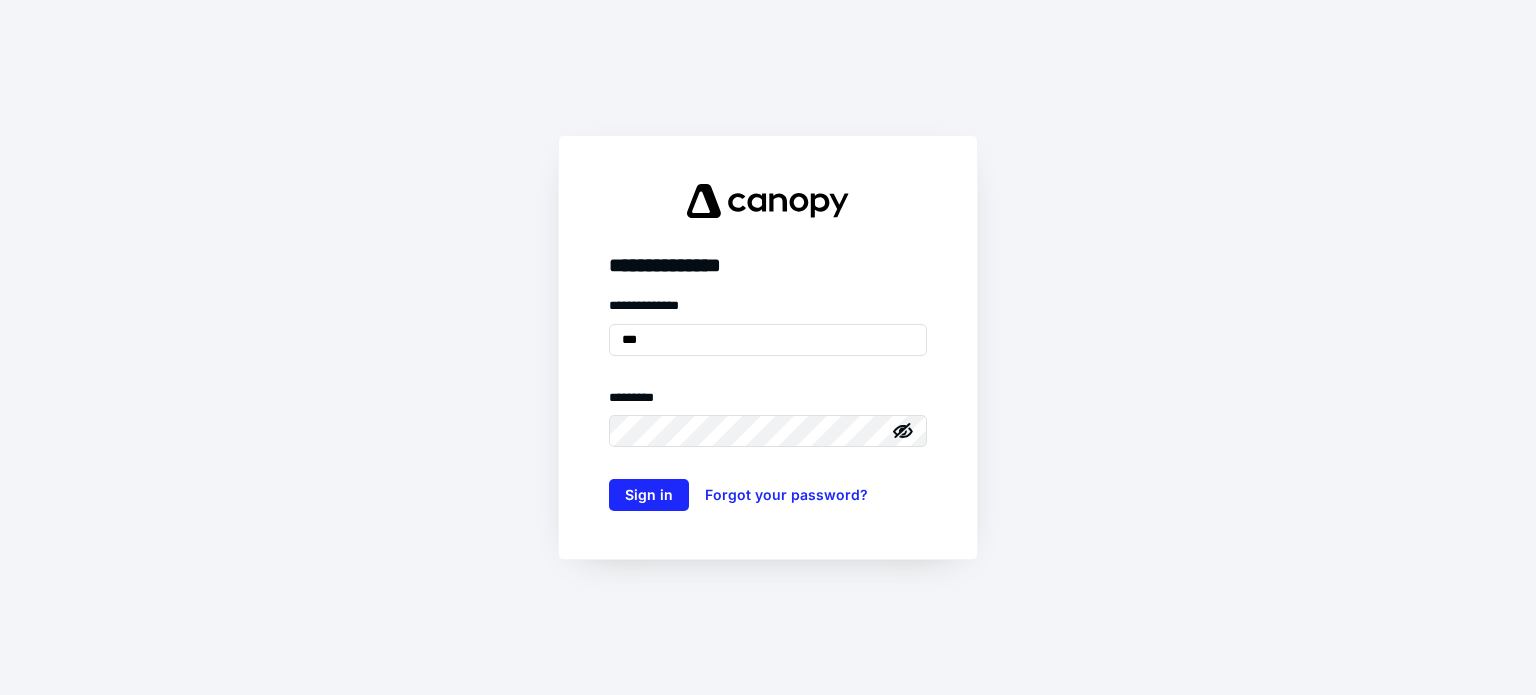 scroll, scrollTop: 0, scrollLeft: 0, axis: both 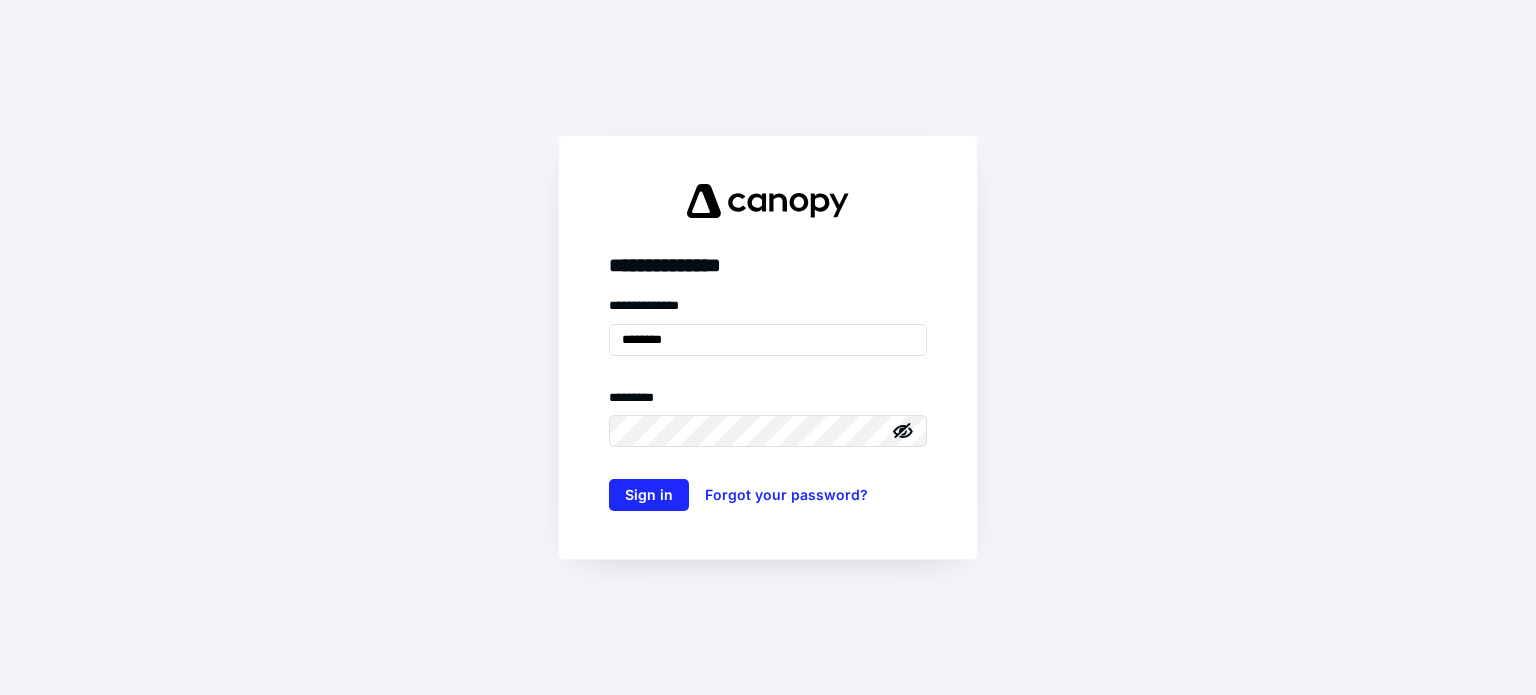 type on "**********" 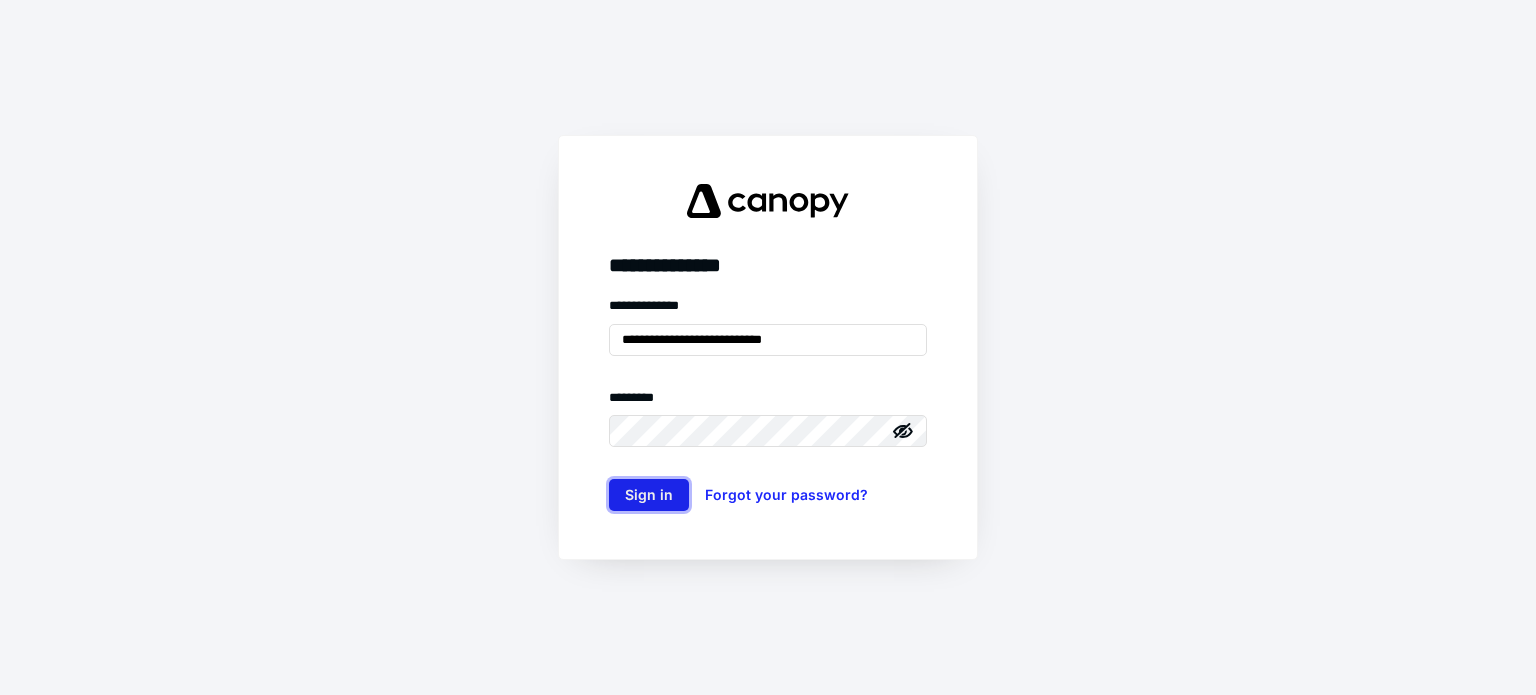 click on "Sign in" at bounding box center (649, 495) 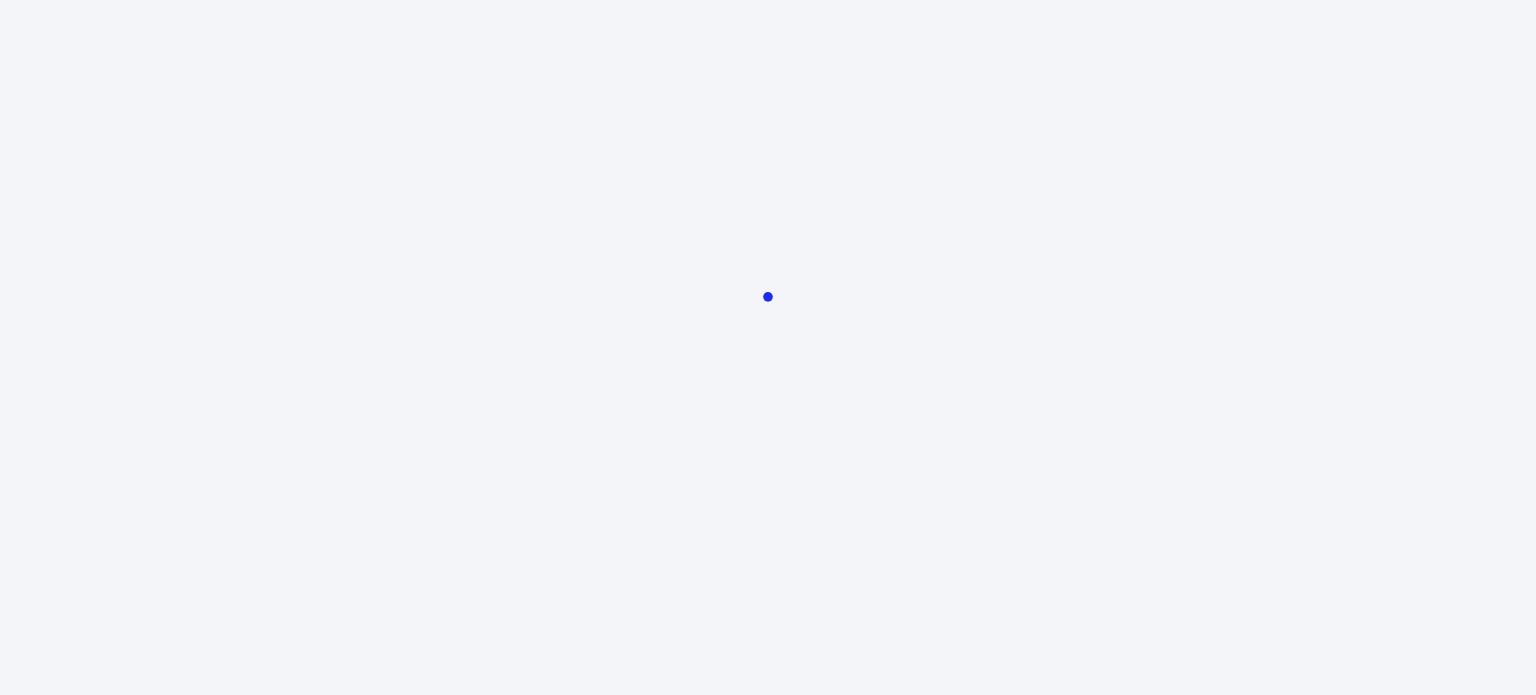 scroll, scrollTop: 0, scrollLeft: 0, axis: both 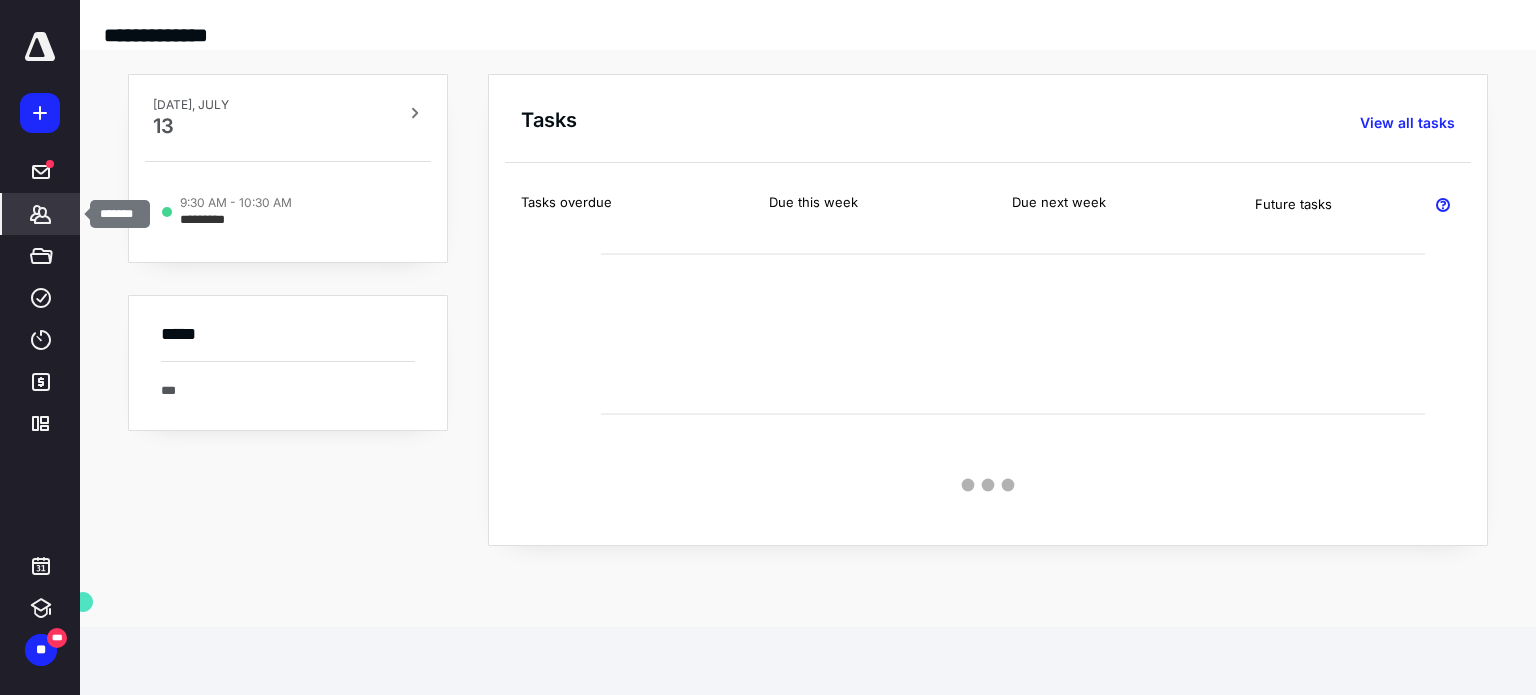 click 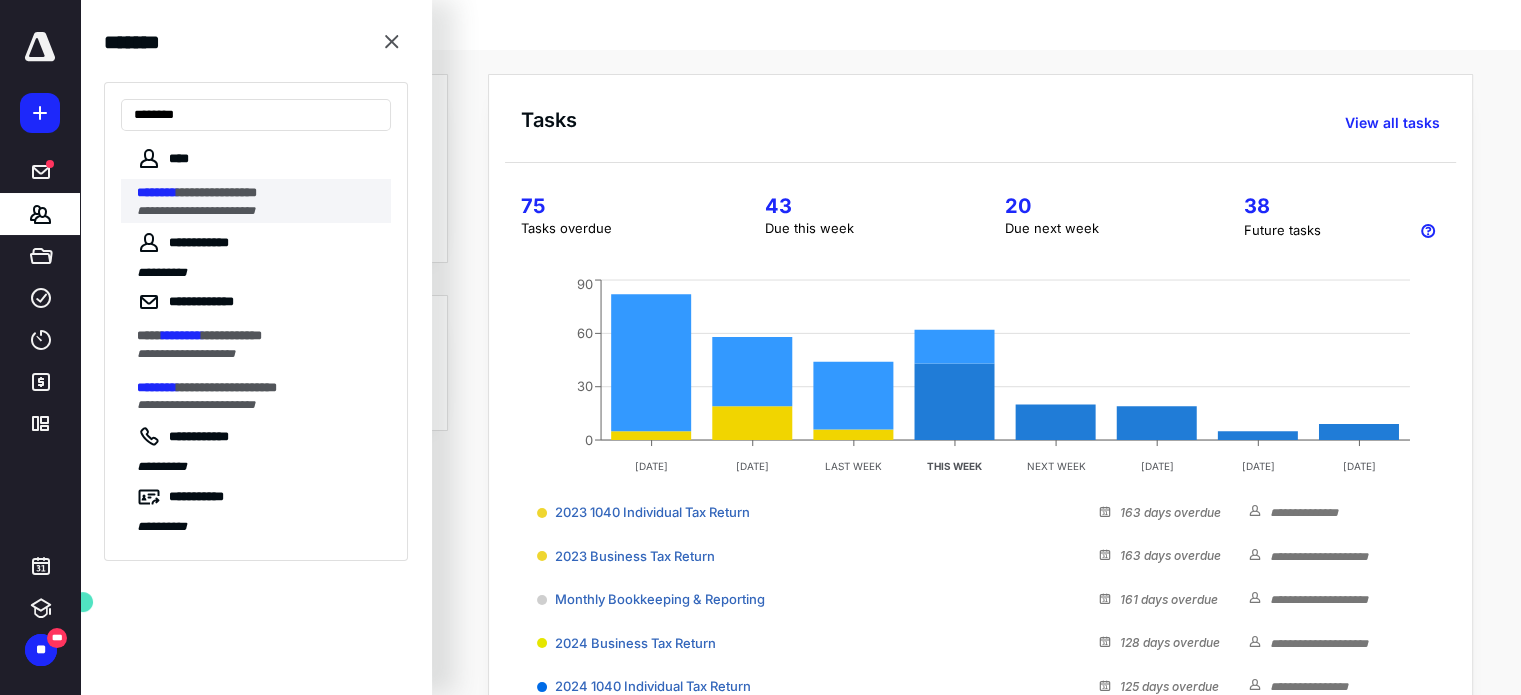 type on "********" 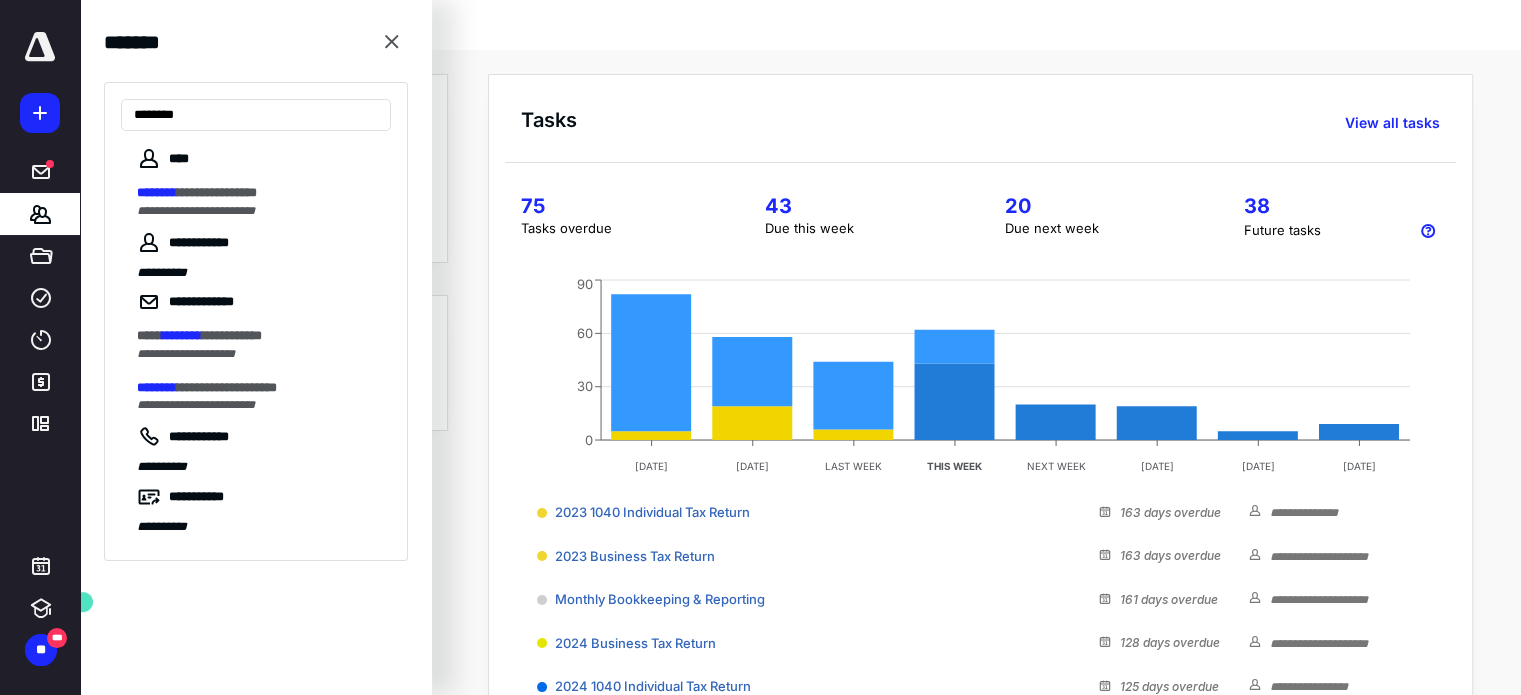 click on "**********" at bounding box center [217, 192] 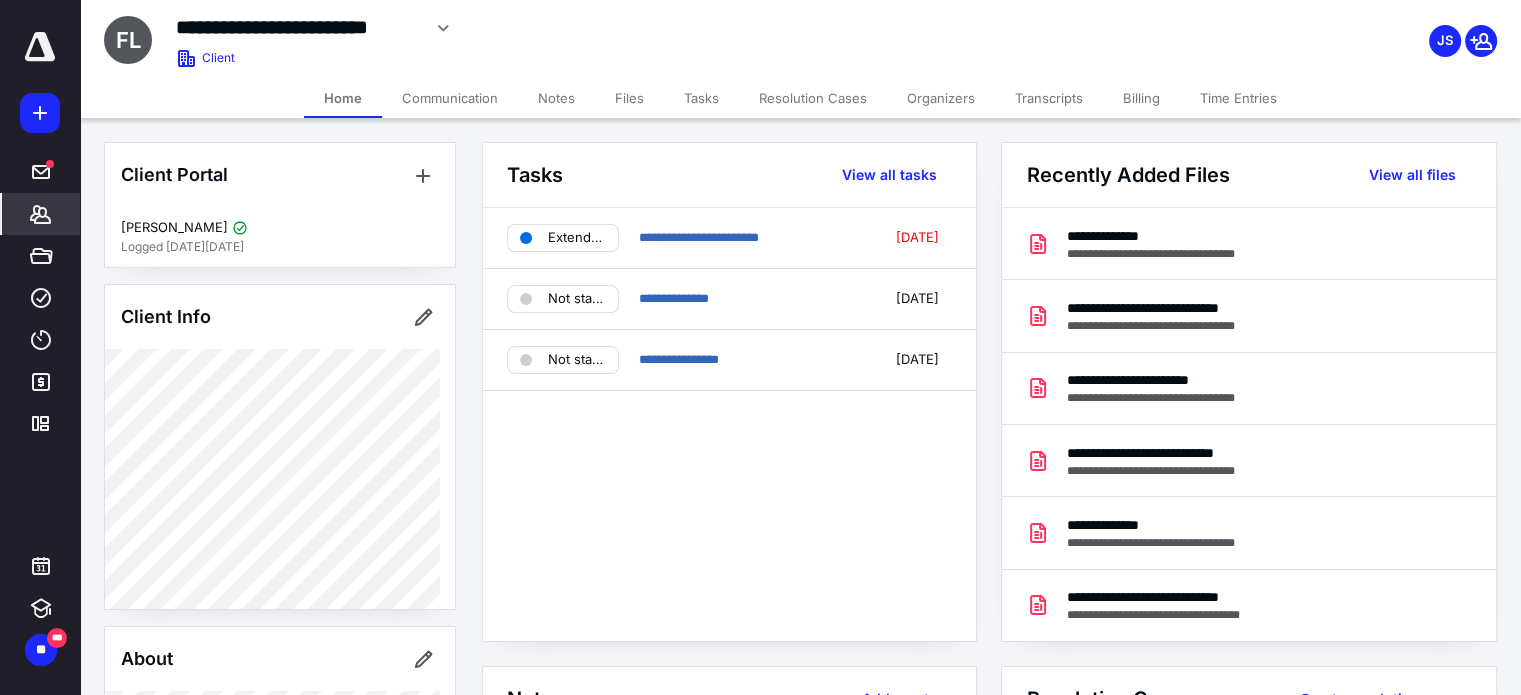 click on "Files" at bounding box center (629, 98) 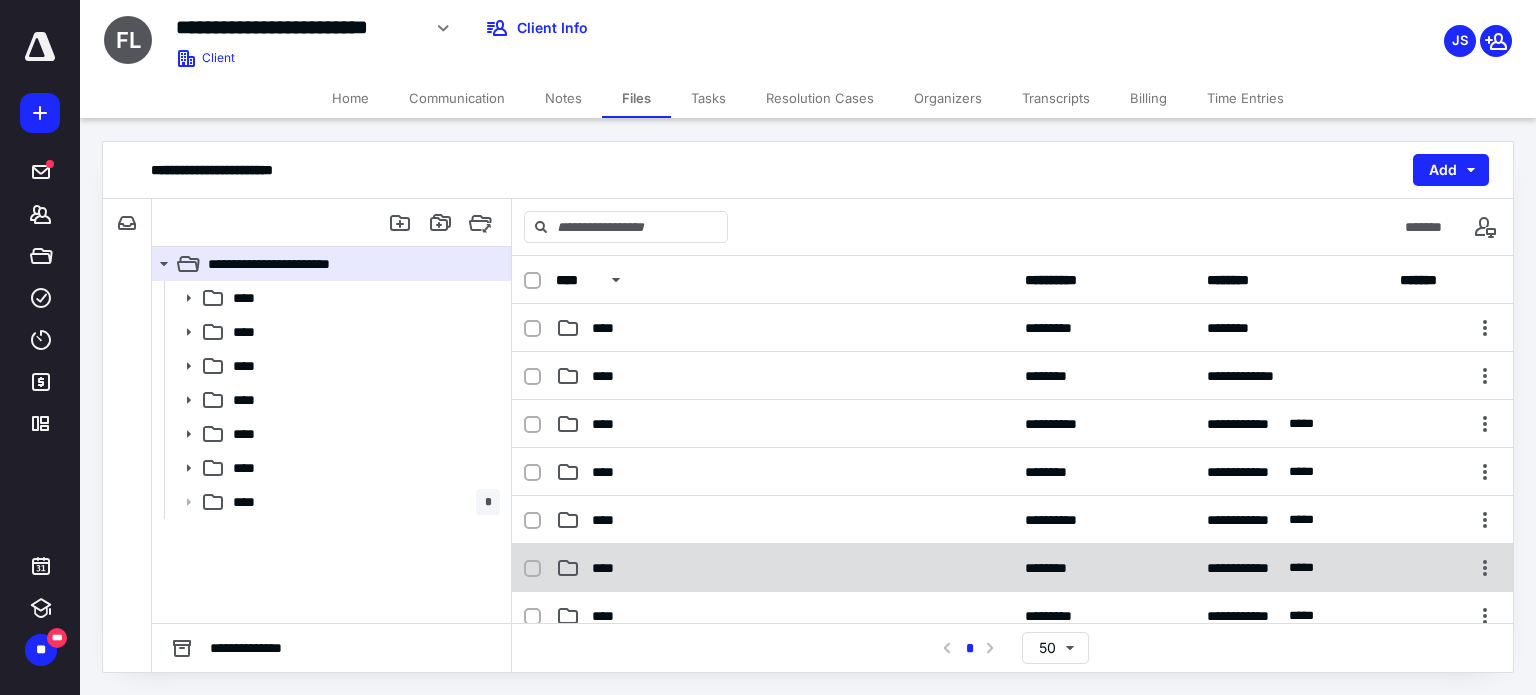 click on "****" at bounding box center (784, 568) 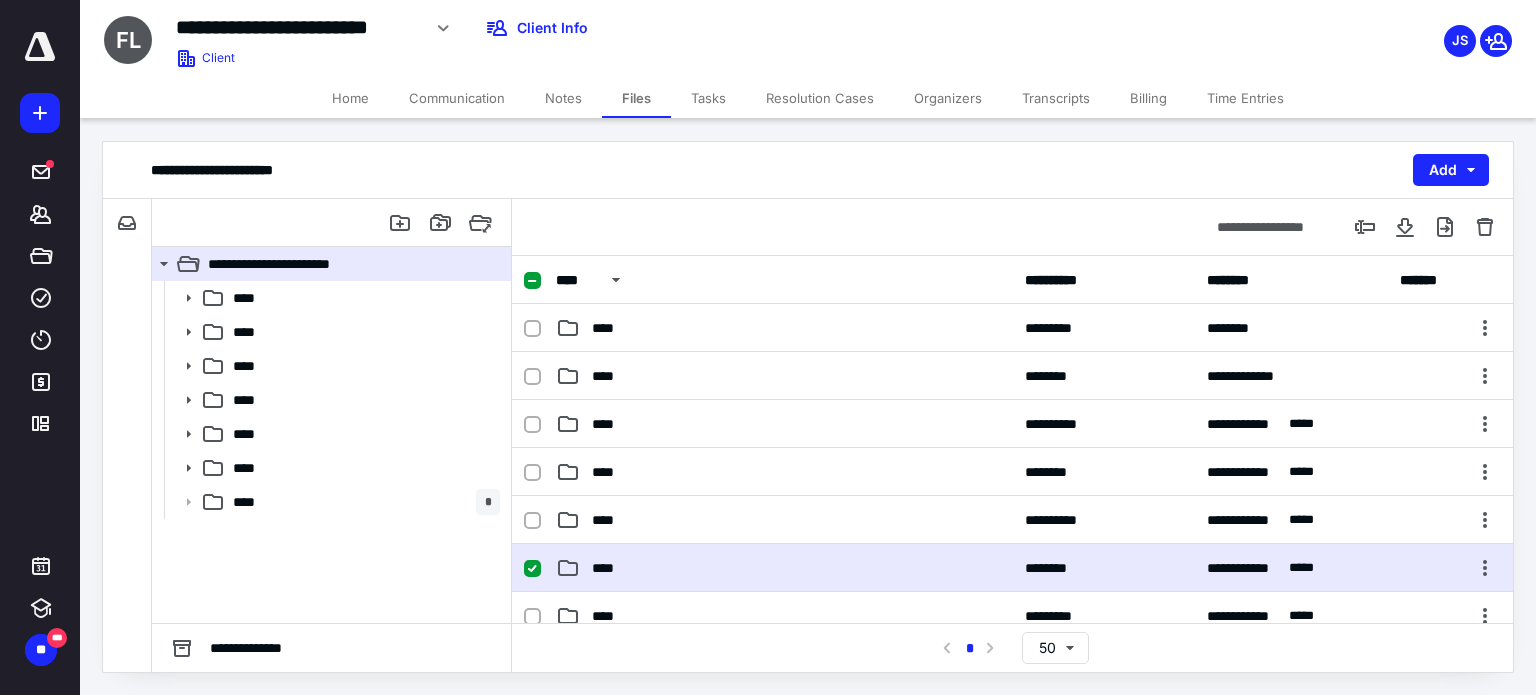 click on "****" at bounding box center (784, 568) 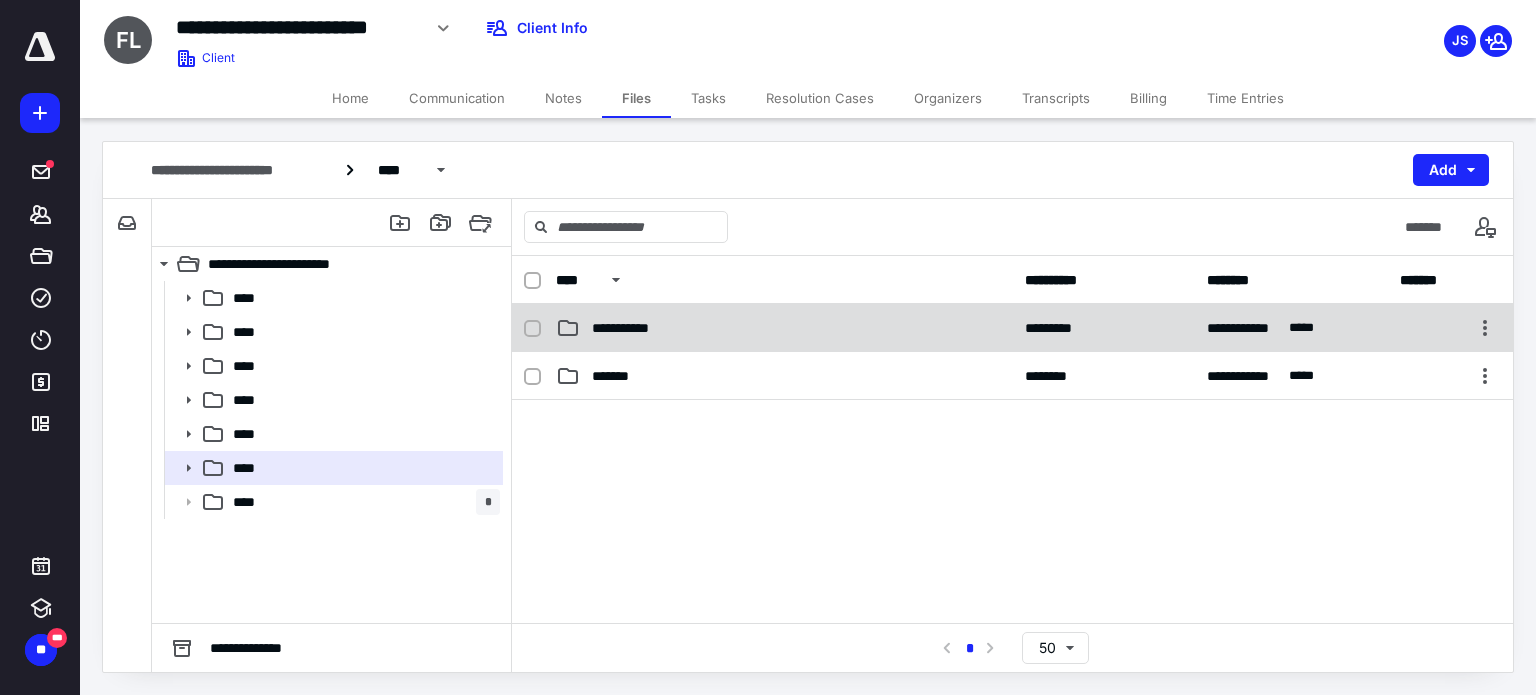 click on "**********" at bounding box center [635, 328] 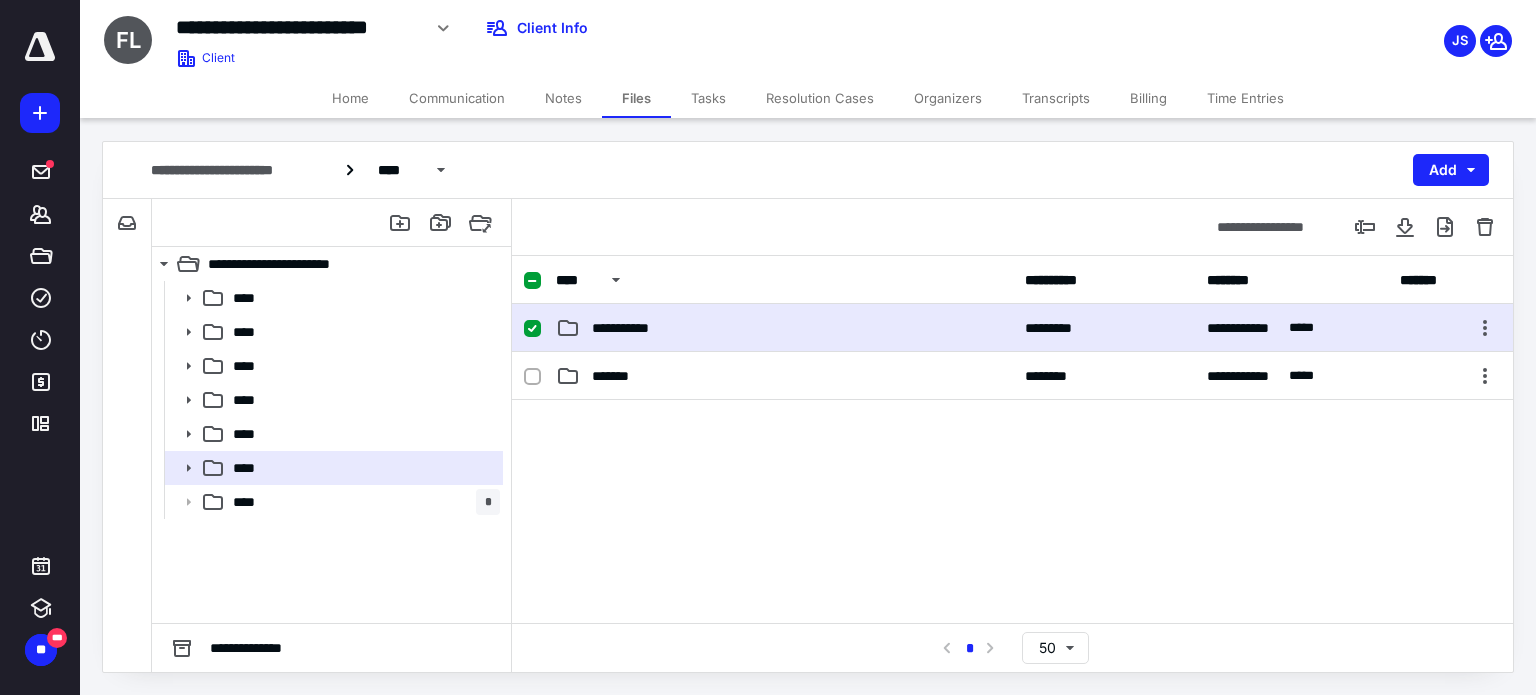 click on "**********" at bounding box center [635, 328] 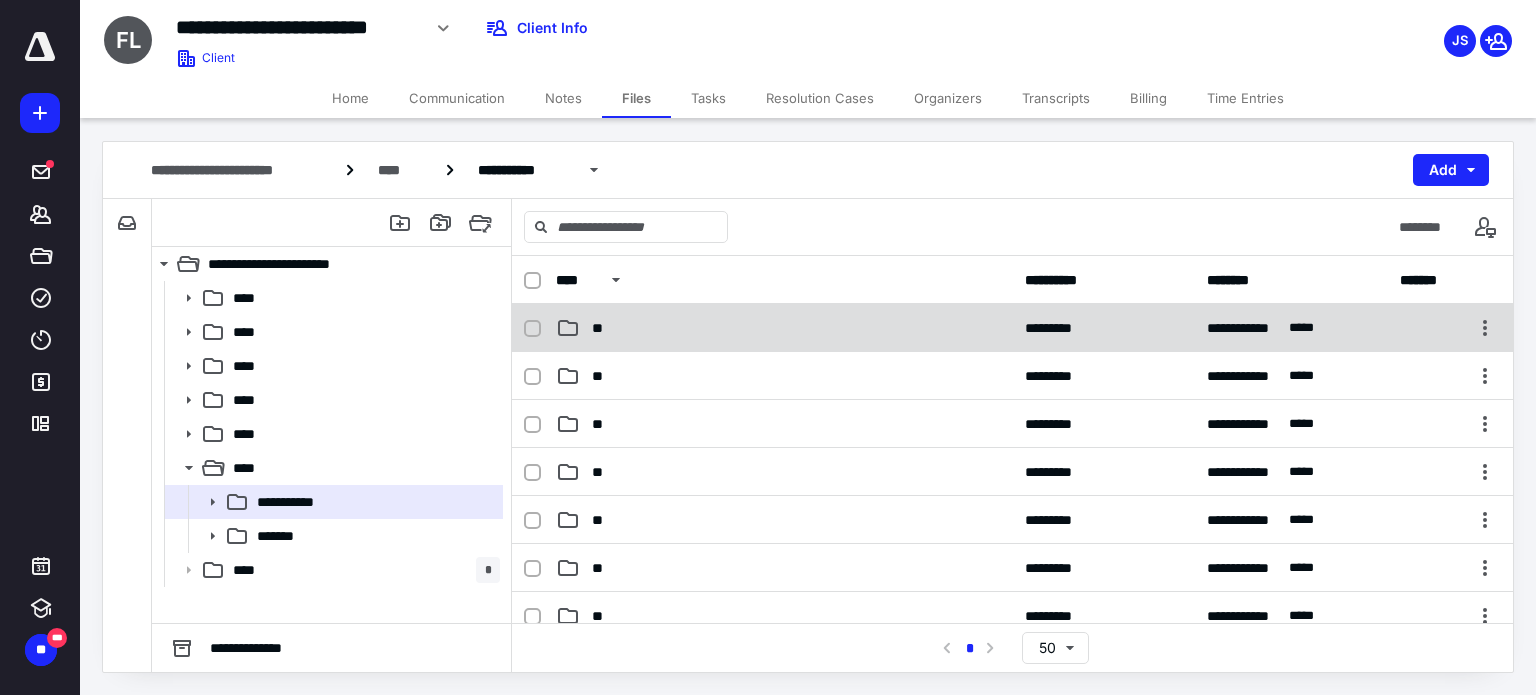 click on "**" at bounding box center [784, 328] 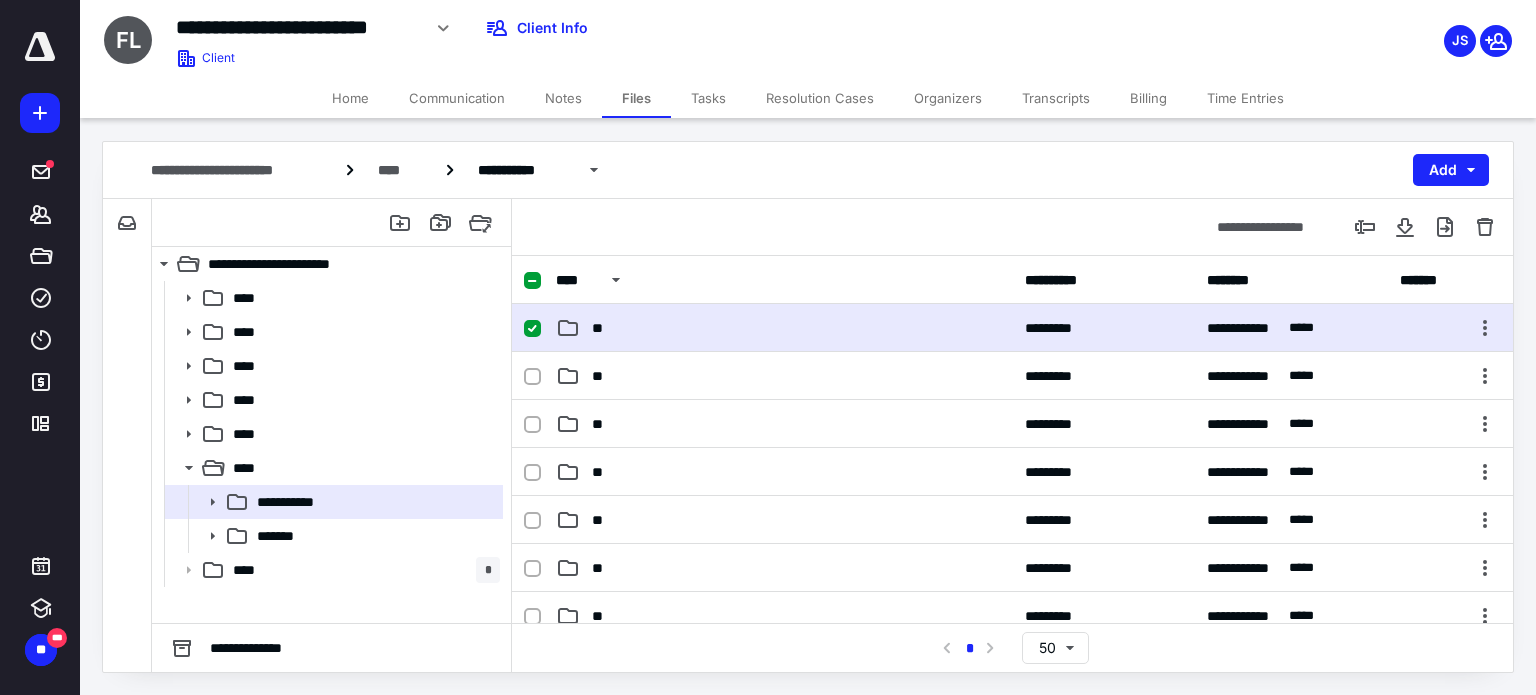 click on "**" at bounding box center [784, 328] 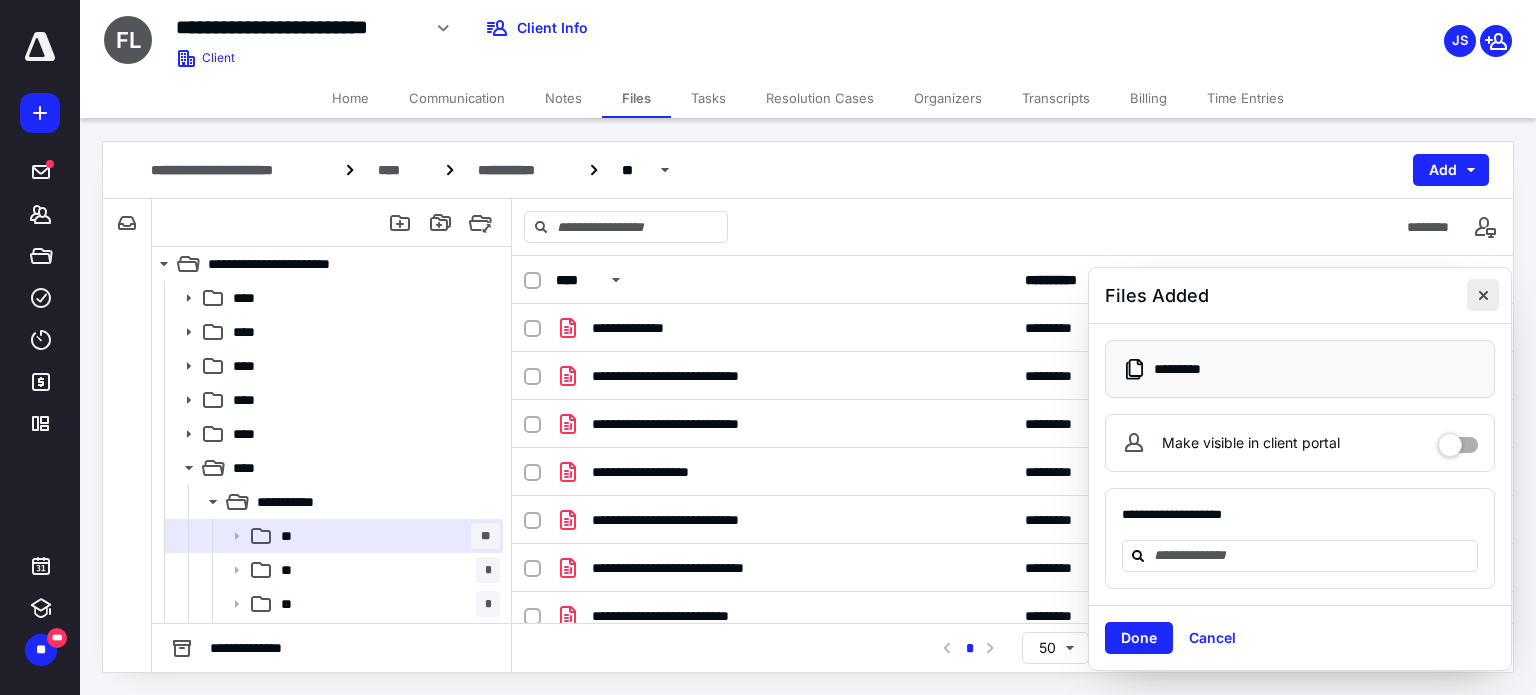click at bounding box center [1483, 295] 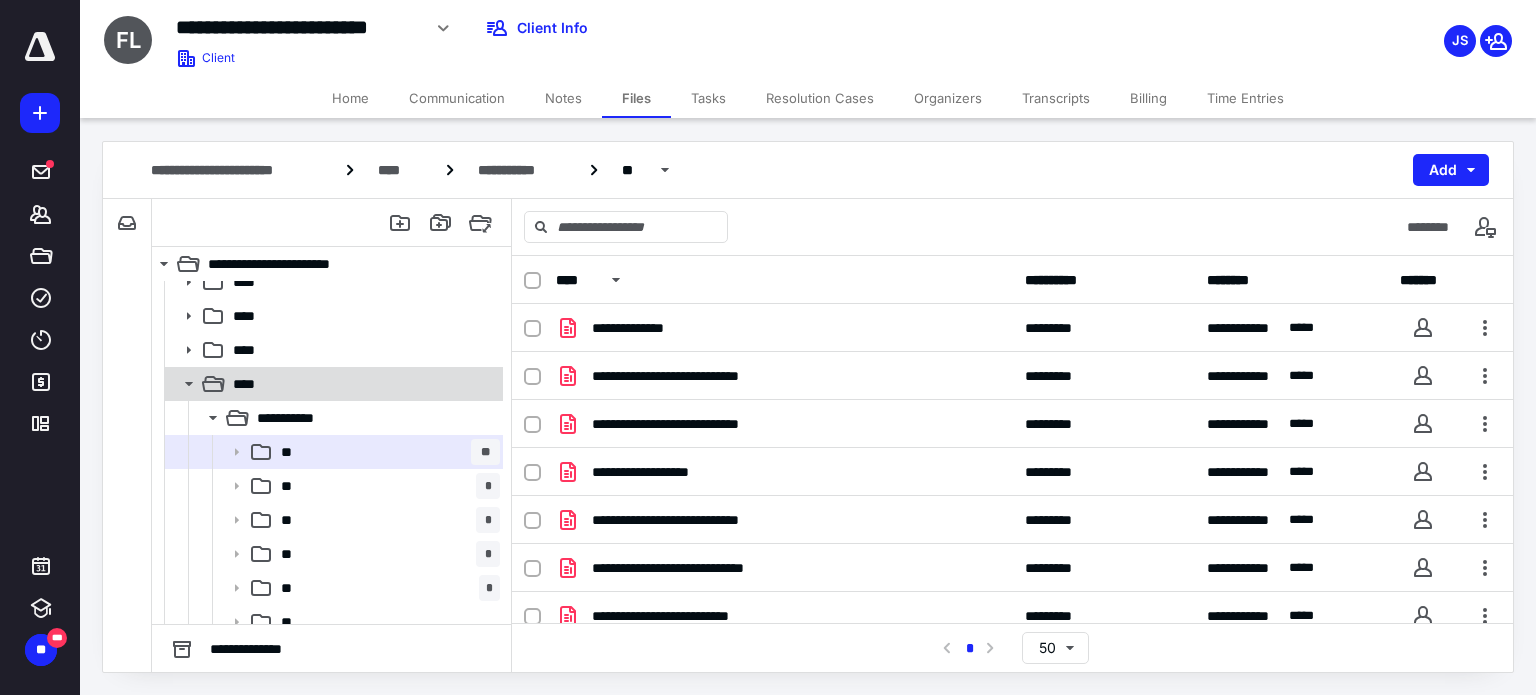 scroll, scrollTop: 100, scrollLeft: 0, axis: vertical 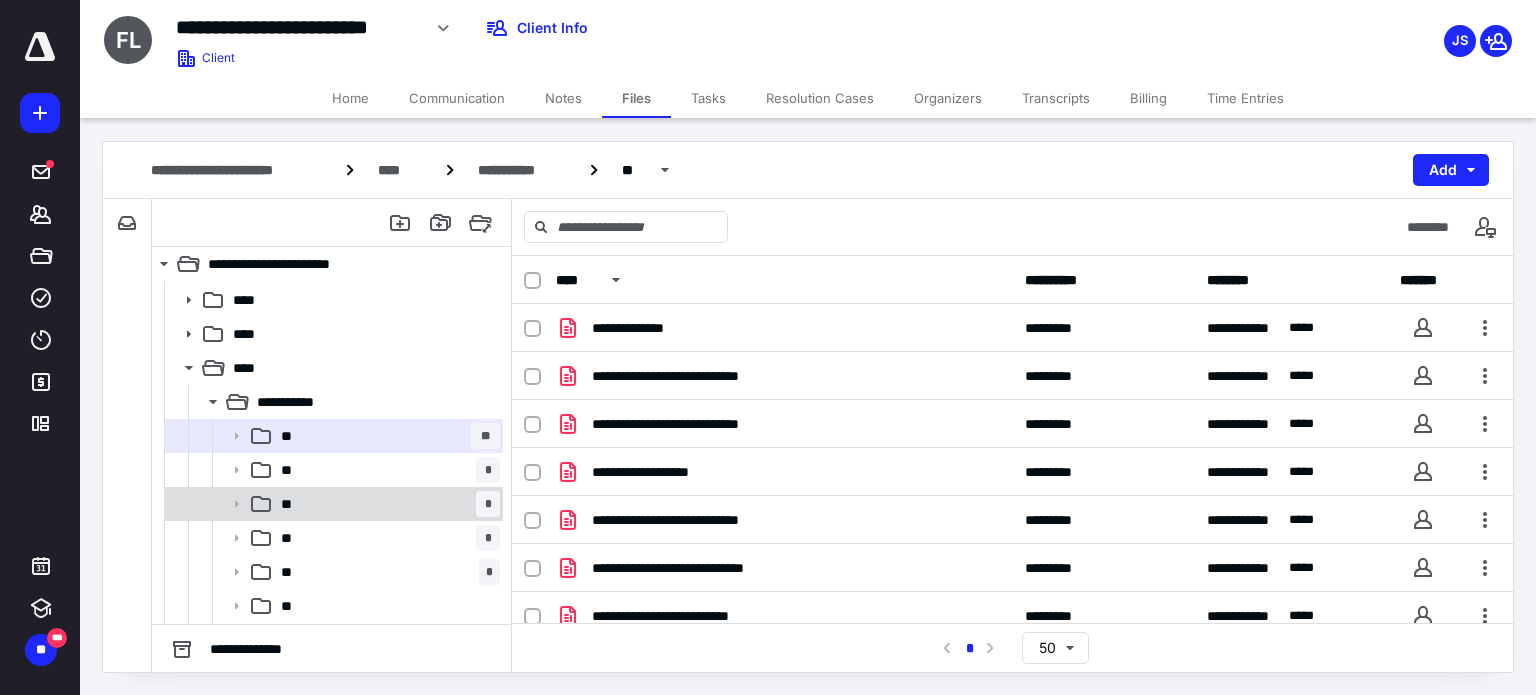 click on "** *" at bounding box center (386, 504) 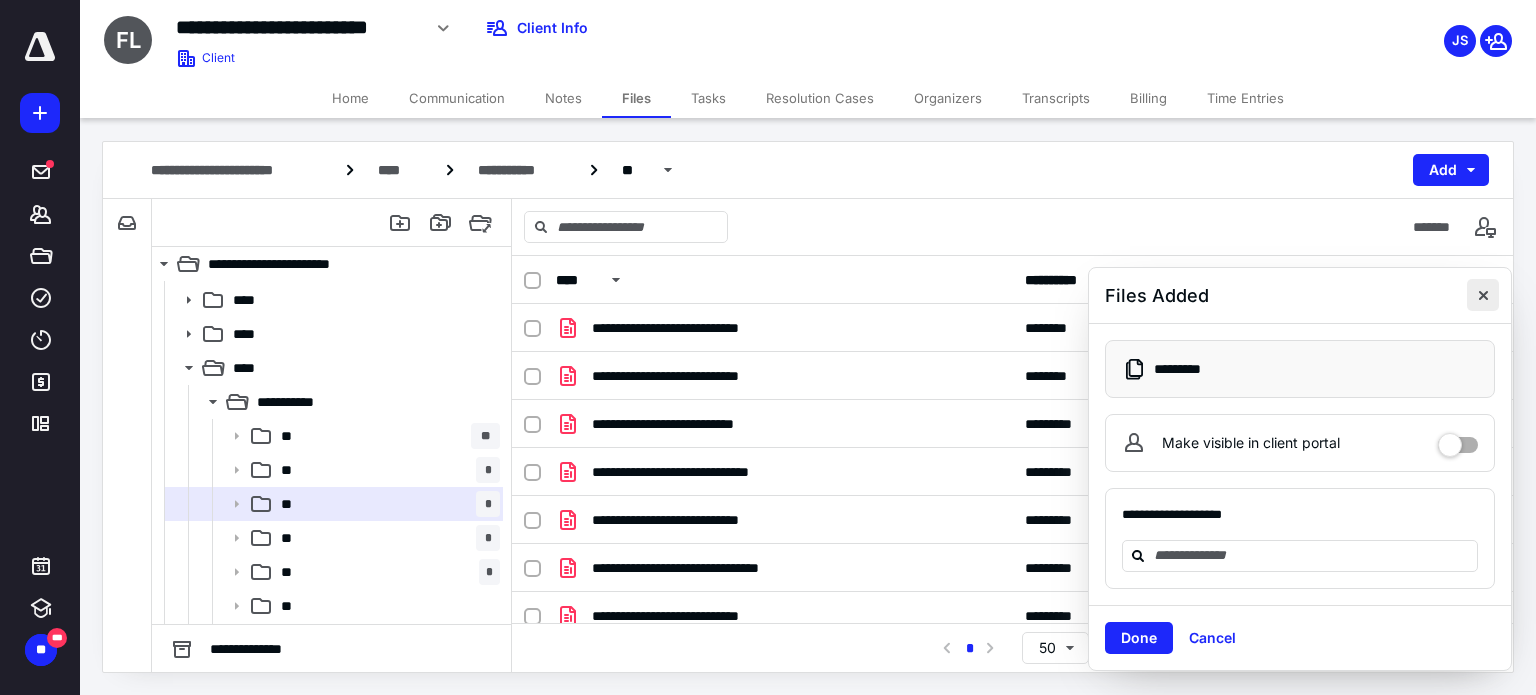 click at bounding box center (1483, 295) 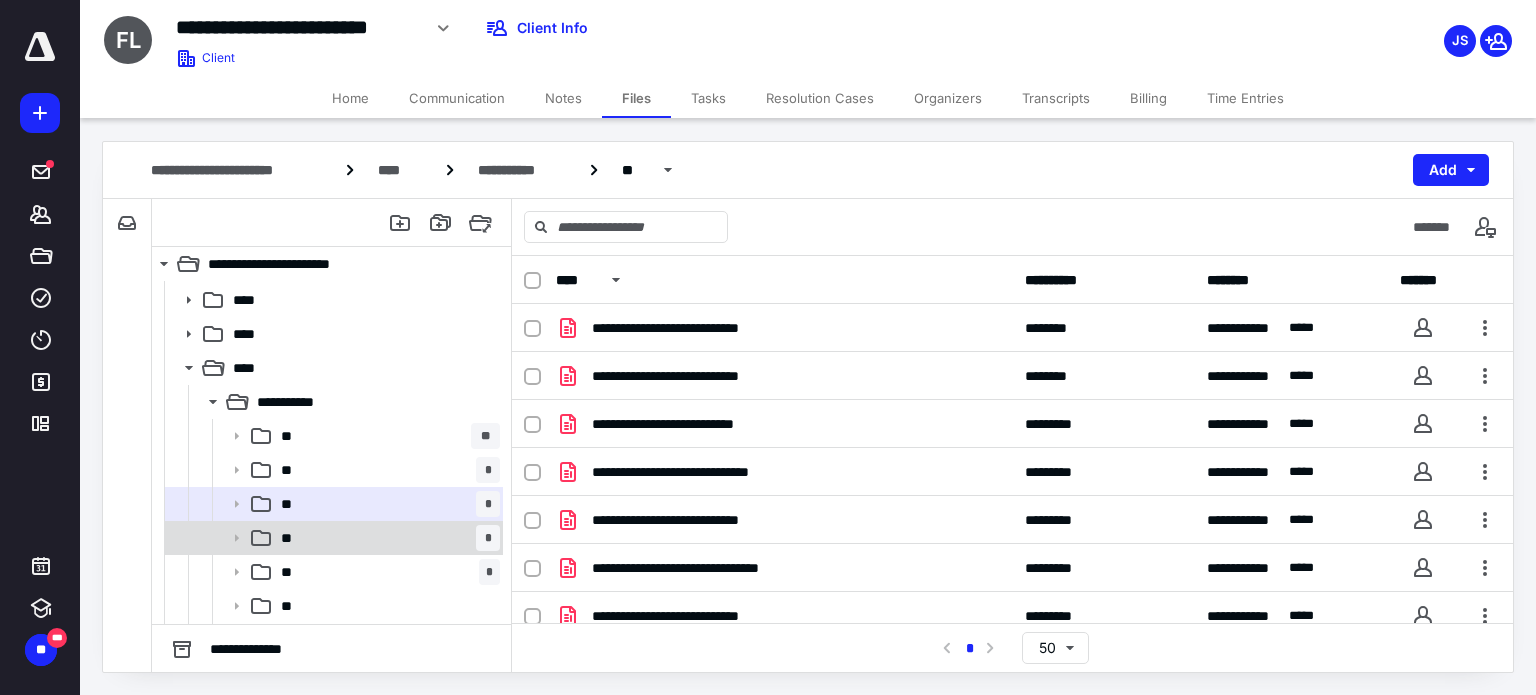 click on "** *" at bounding box center (386, 538) 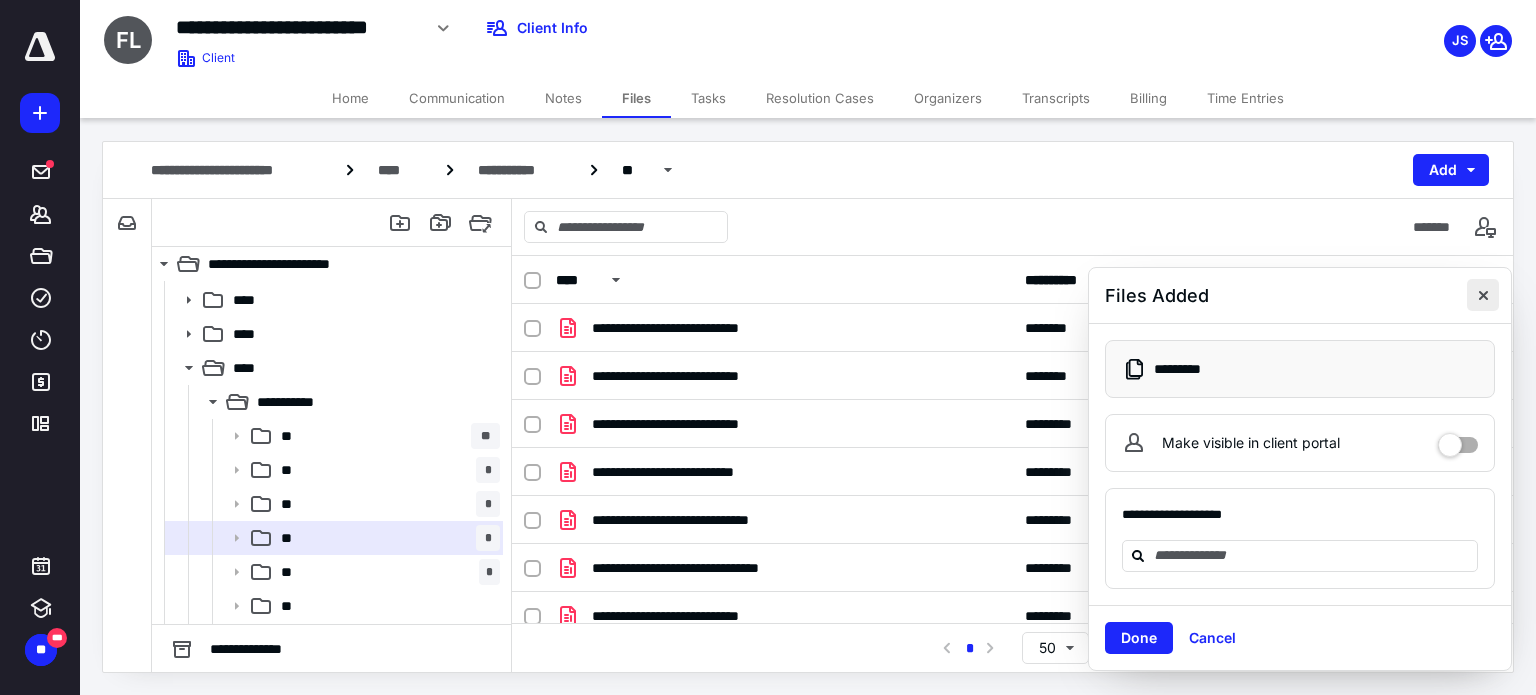 click at bounding box center (1483, 295) 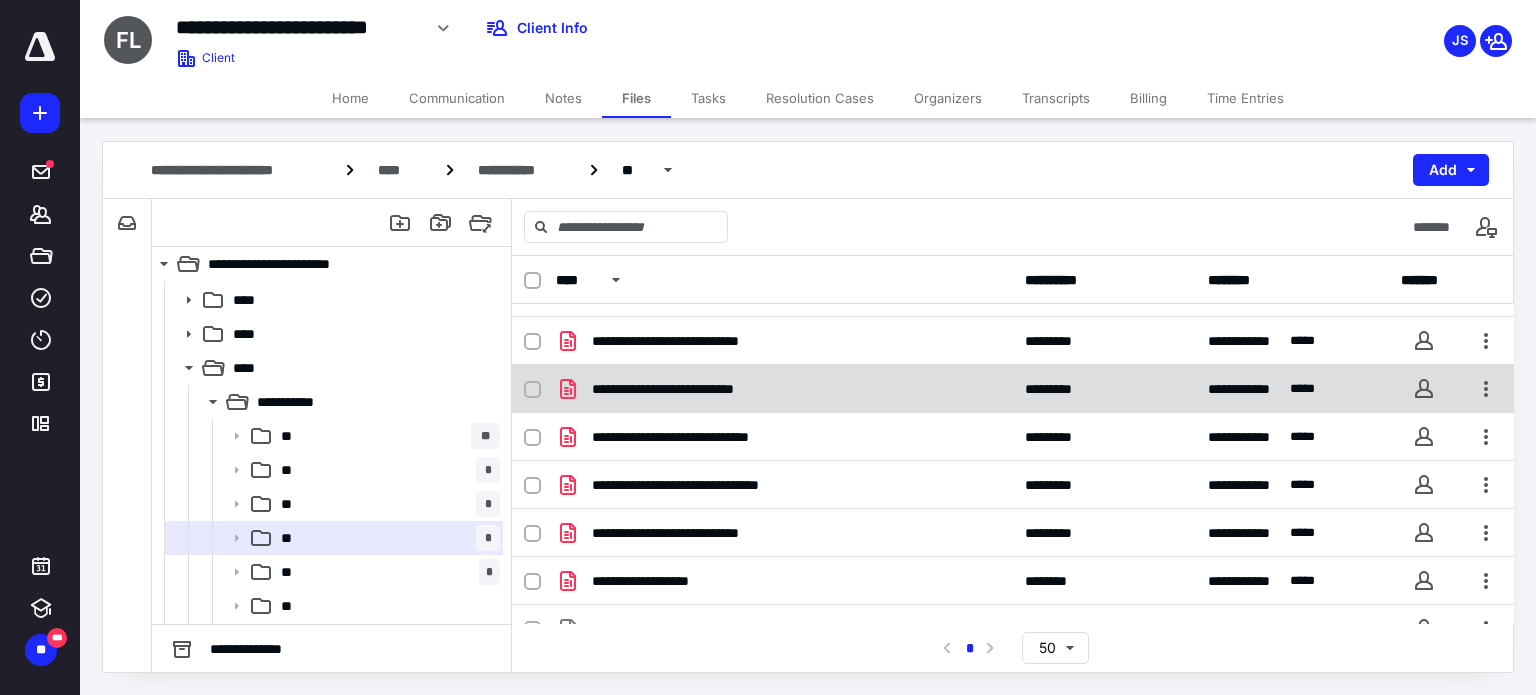 scroll, scrollTop: 110, scrollLeft: 0, axis: vertical 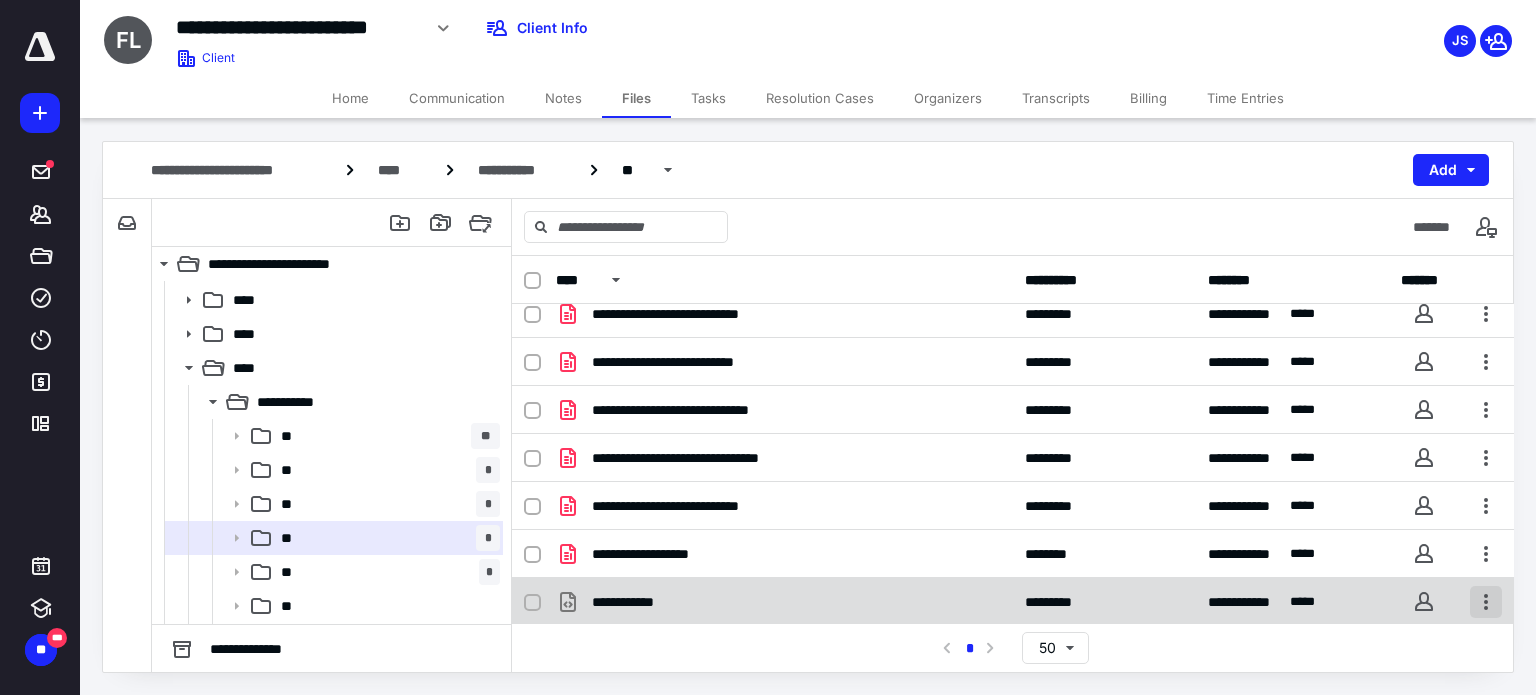 click at bounding box center (1486, 602) 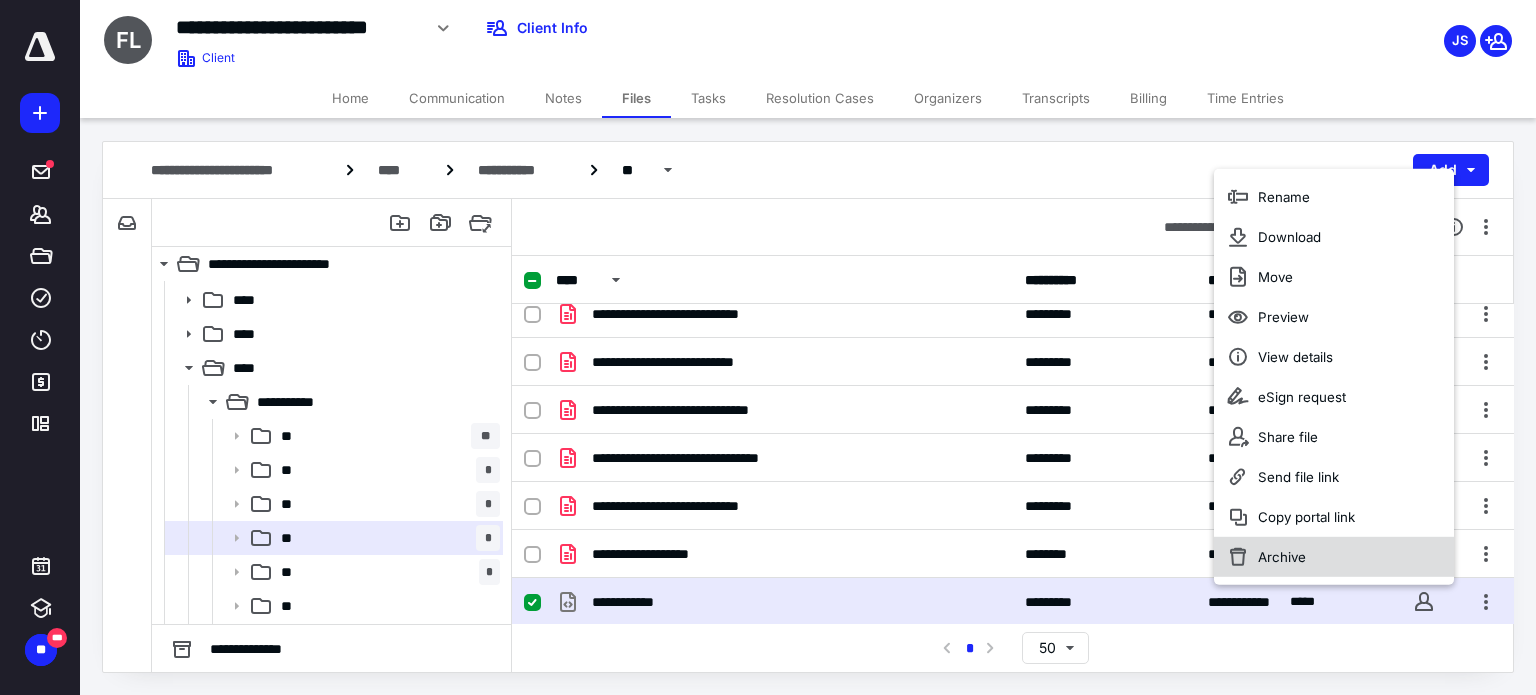 click on "Archive" at bounding box center [1282, 557] 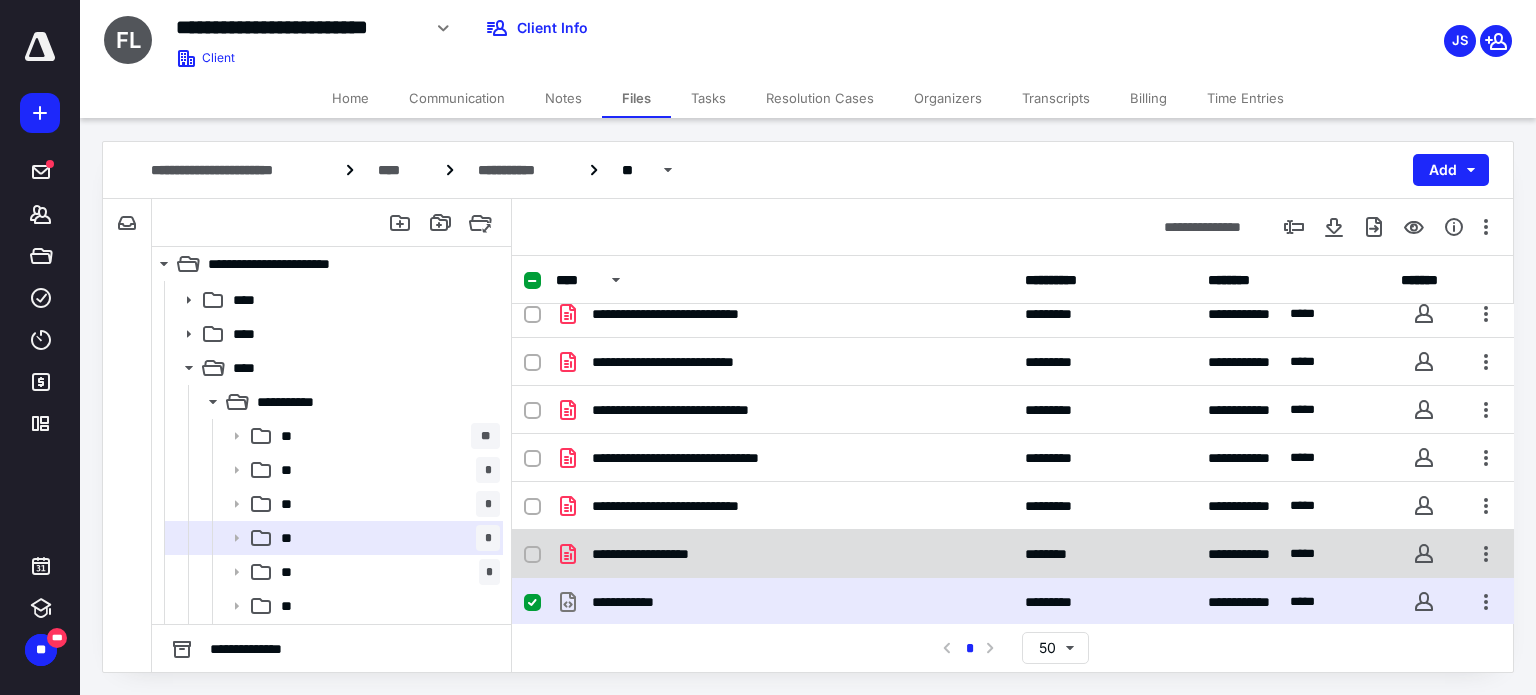 checkbox on "false" 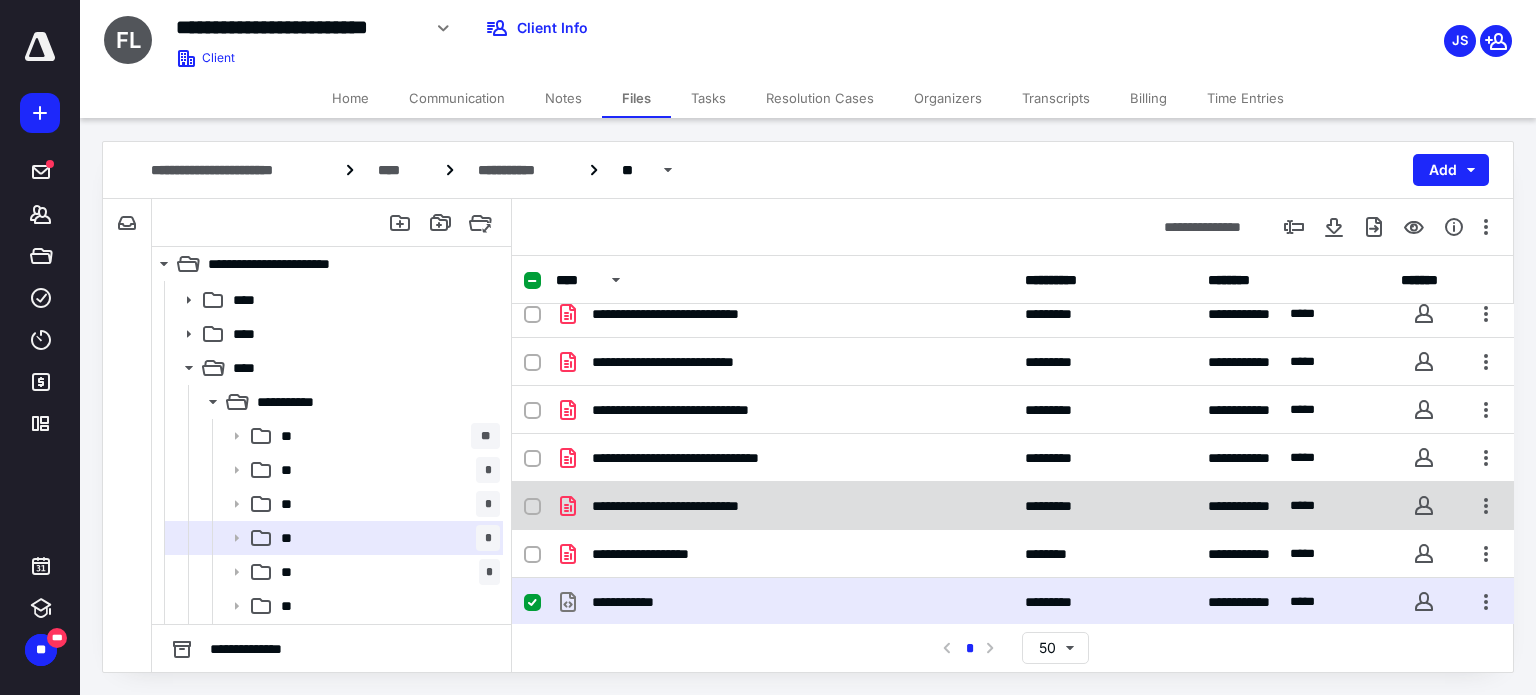 scroll, scrollTop: 0, scrollLeft: 0, axis: both 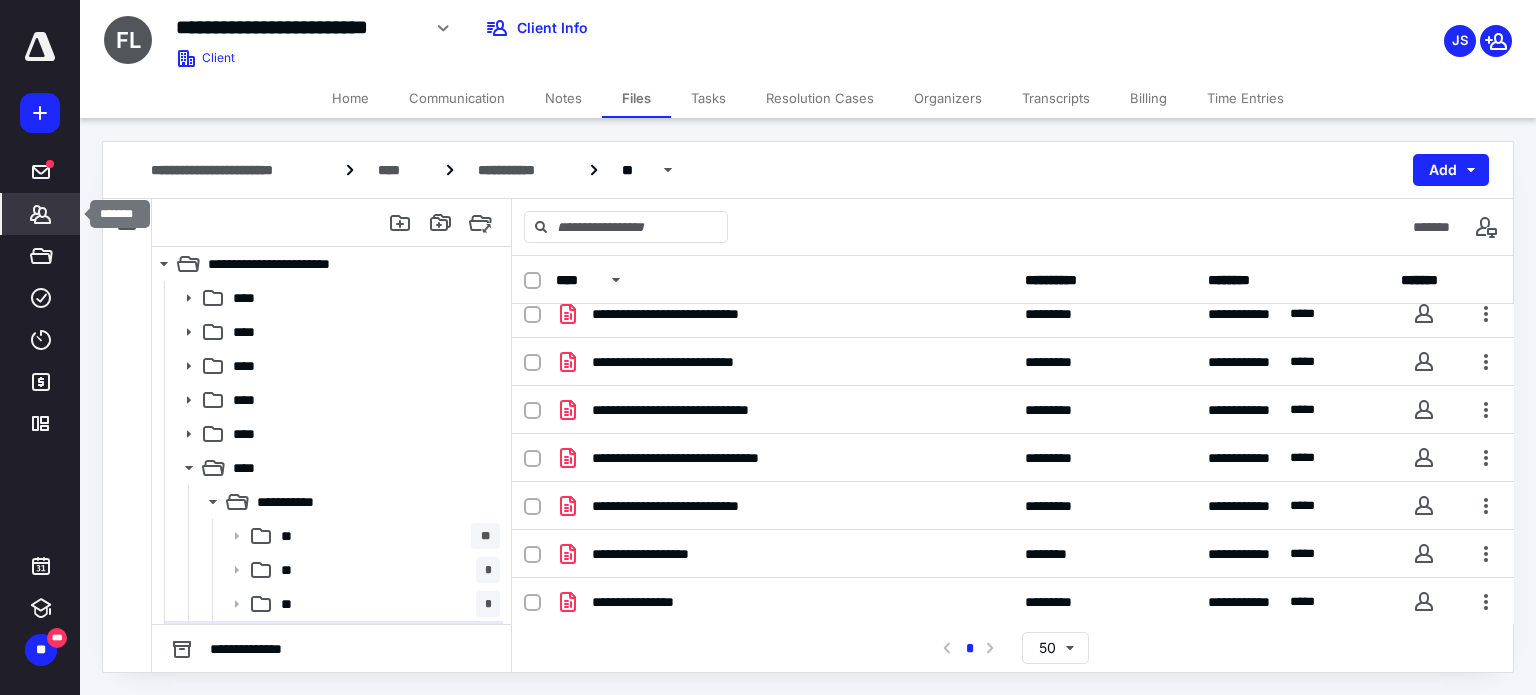 click 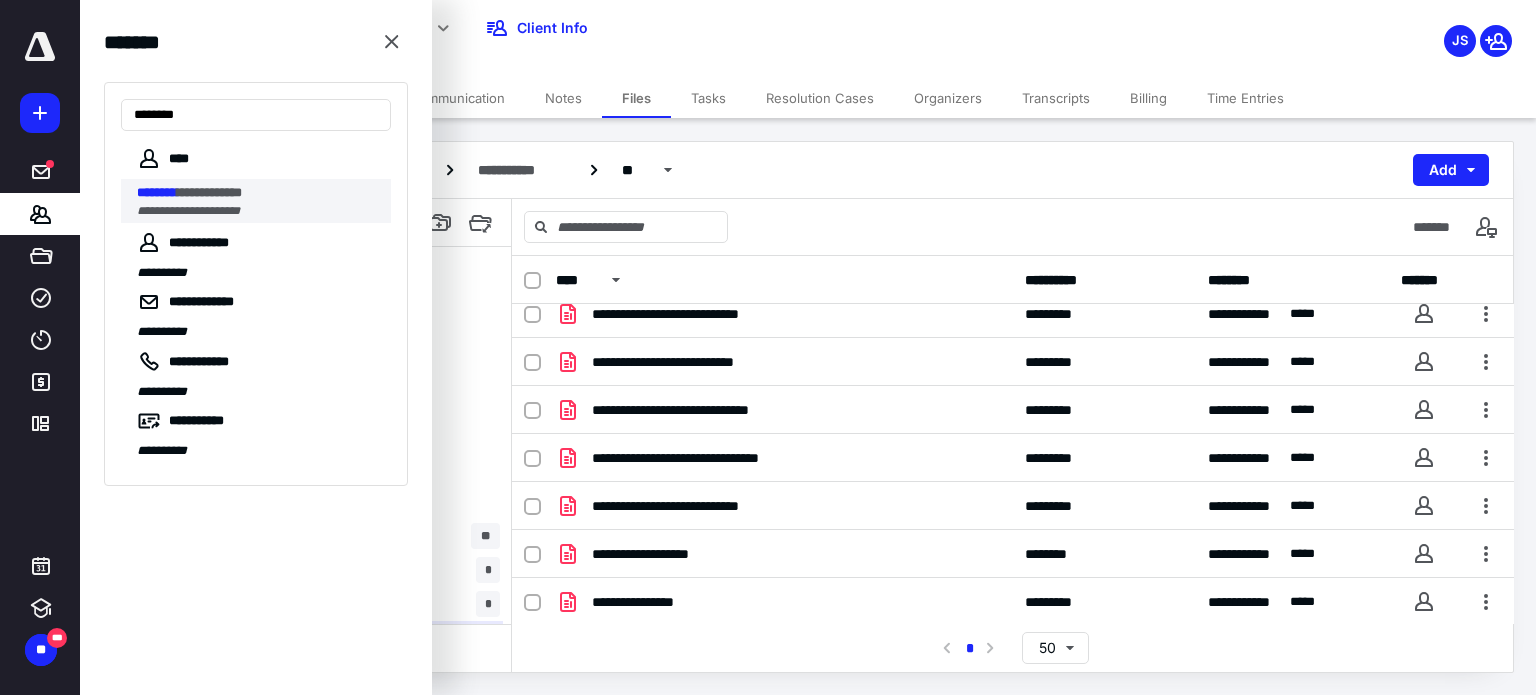 type on "********" 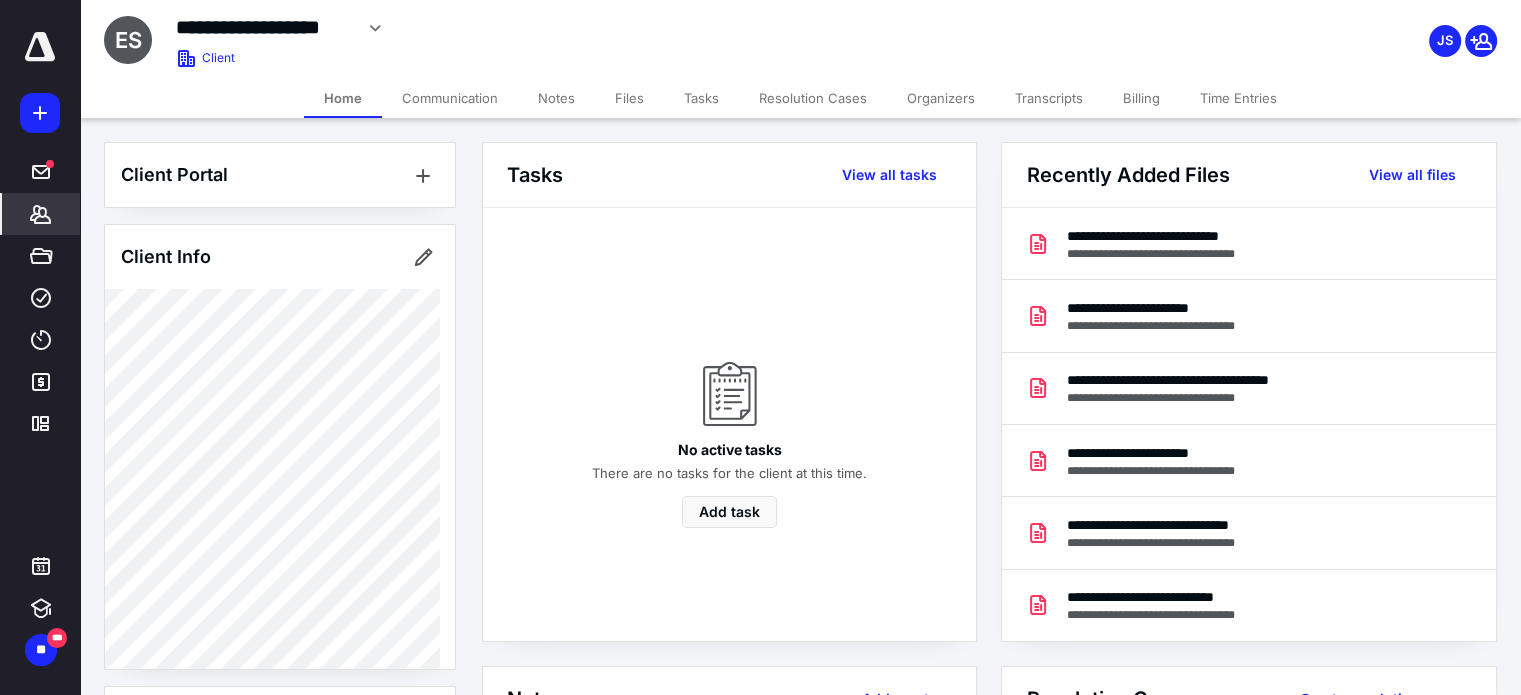 click on "Files" at bounding box center [629, 98] 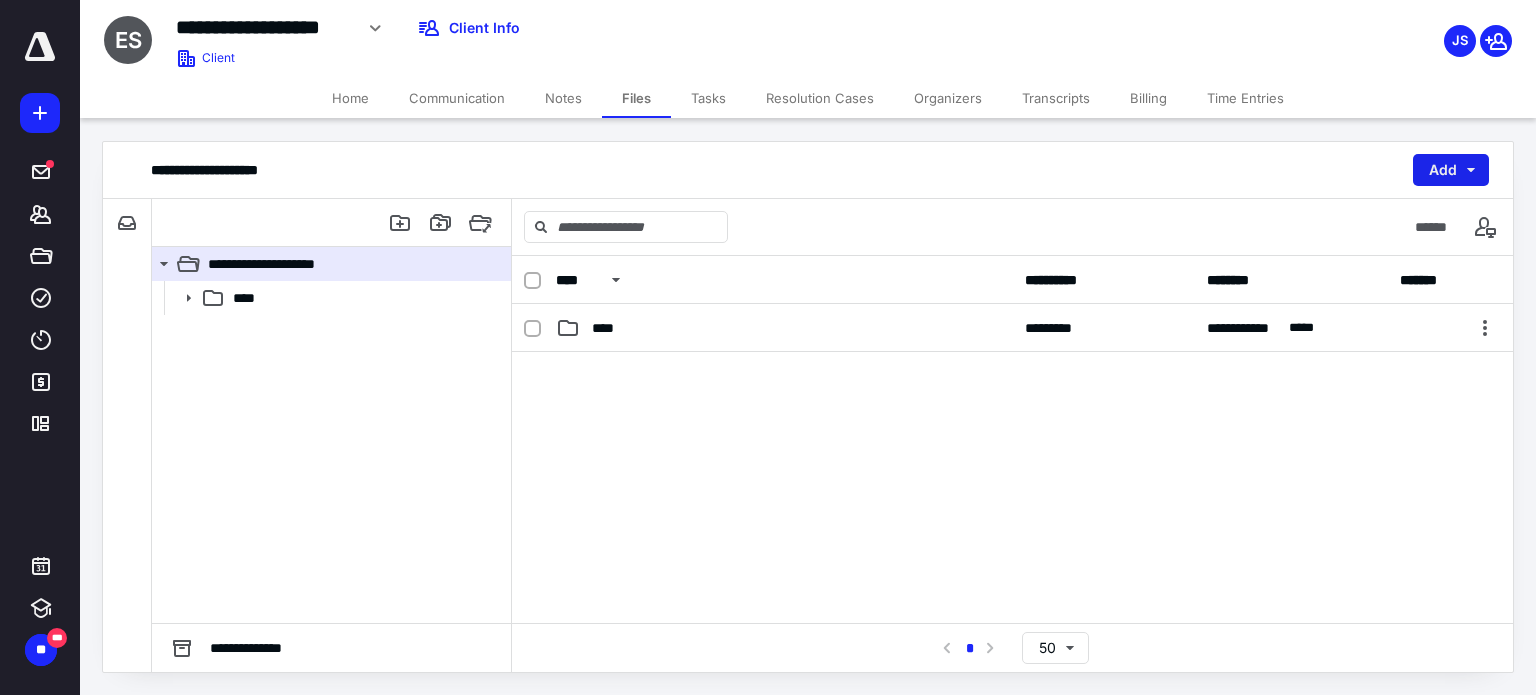 click on "Add" at bounding box center [1451, 170] 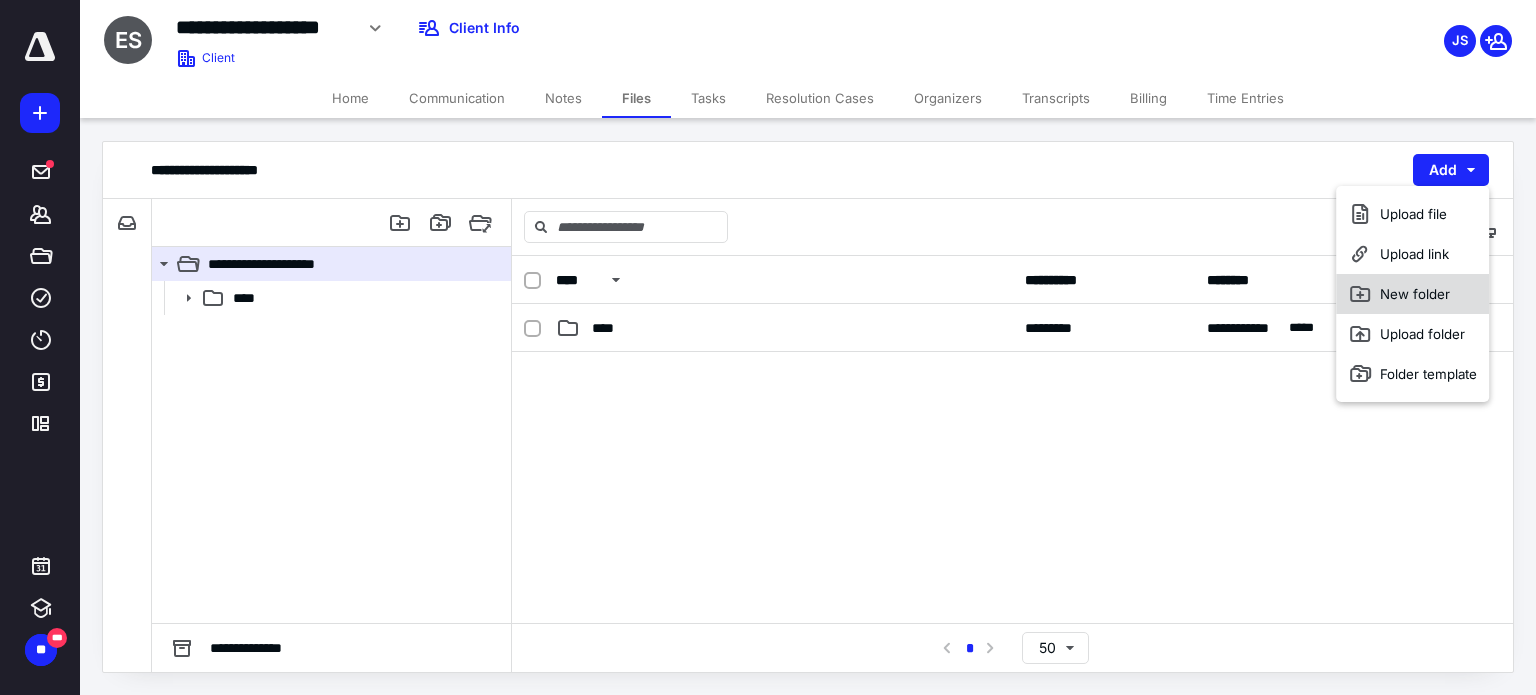 click on "New folder" at bounding box center [1412, 294] 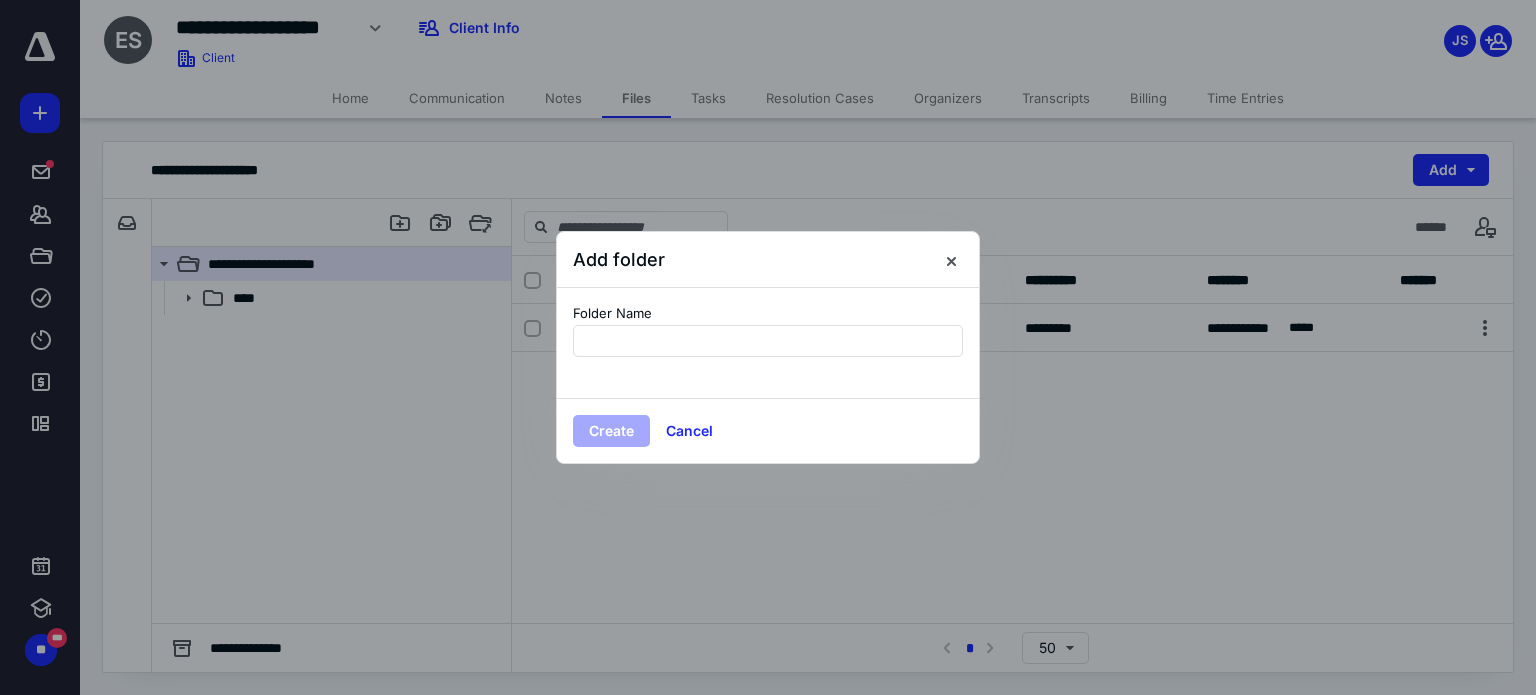click on "Create Cancel" at bounding box center [768, 430] 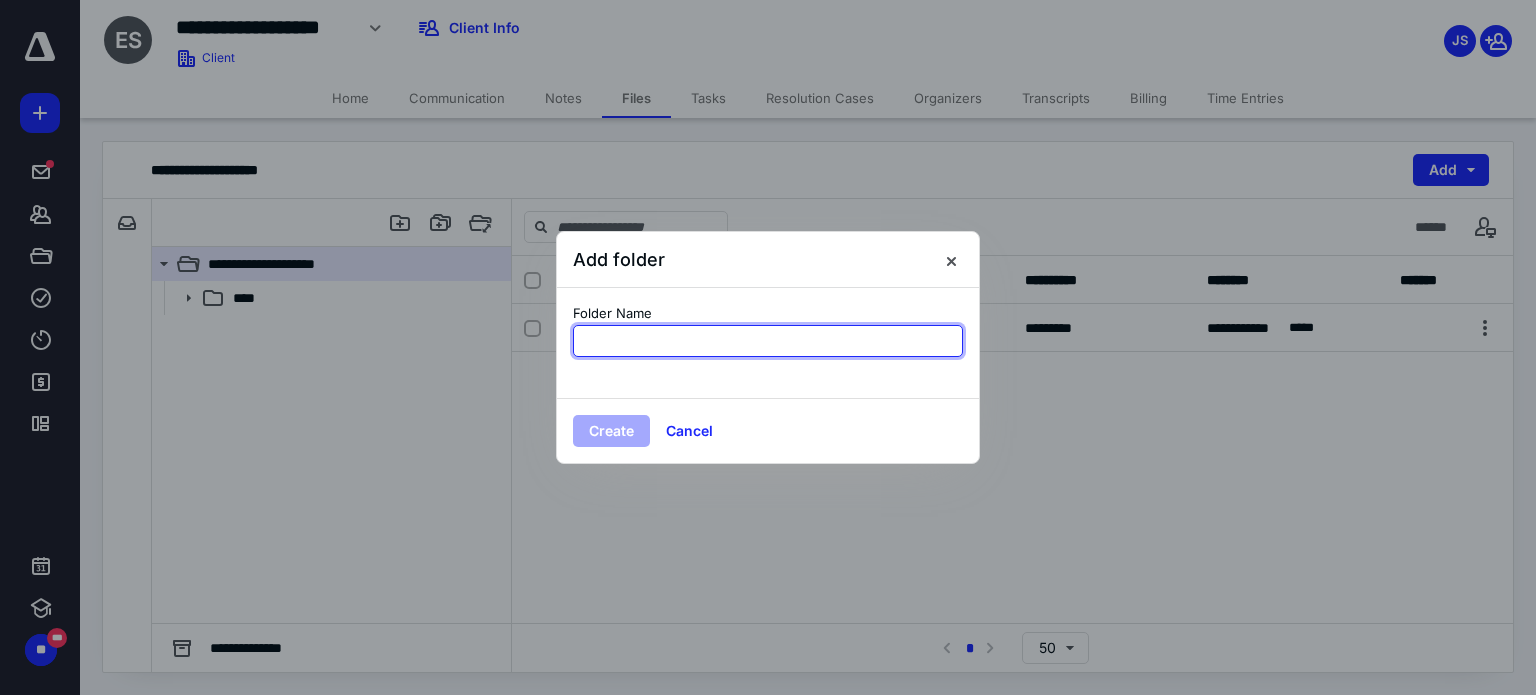 click at bounding box center [768, 341] 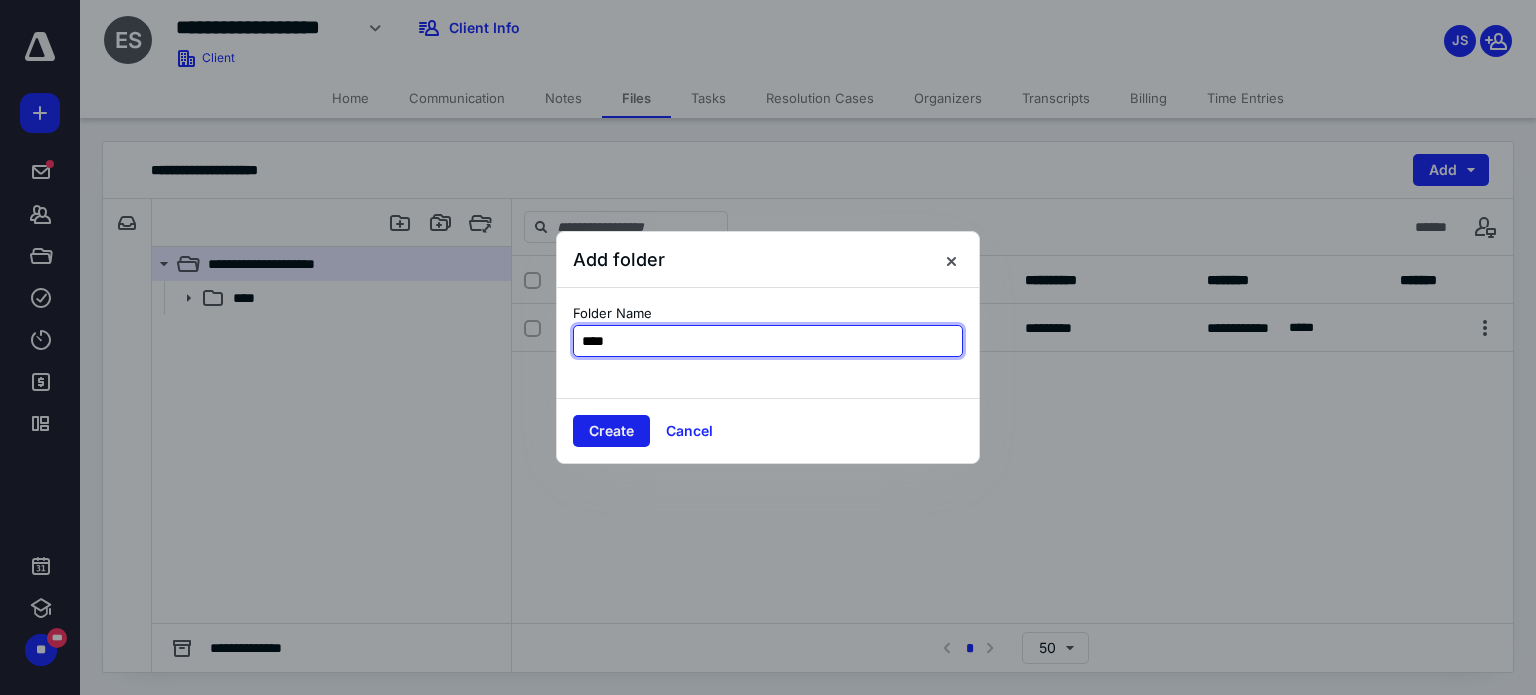 type on "****" 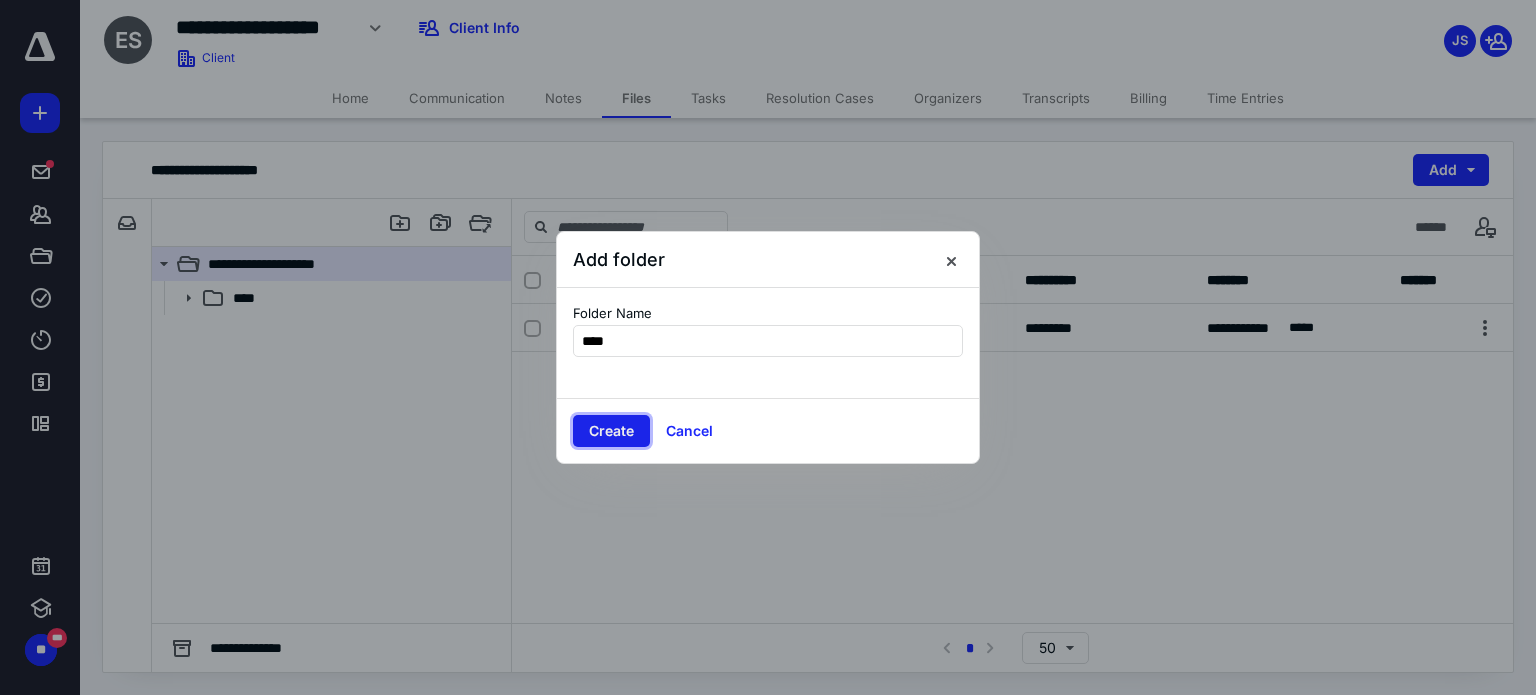 click on "Create" at bounding box center (611, 431) 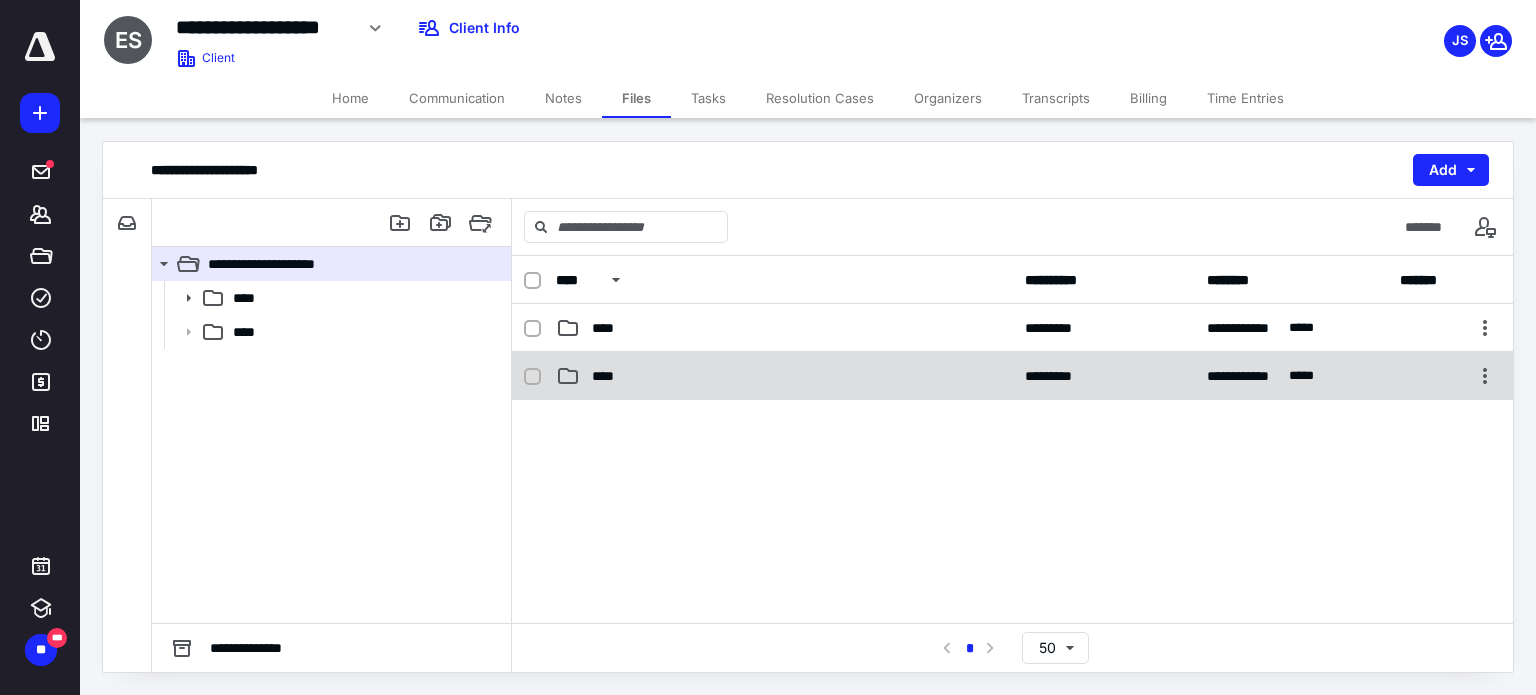 click on "****" at bounding box center [784, 376] 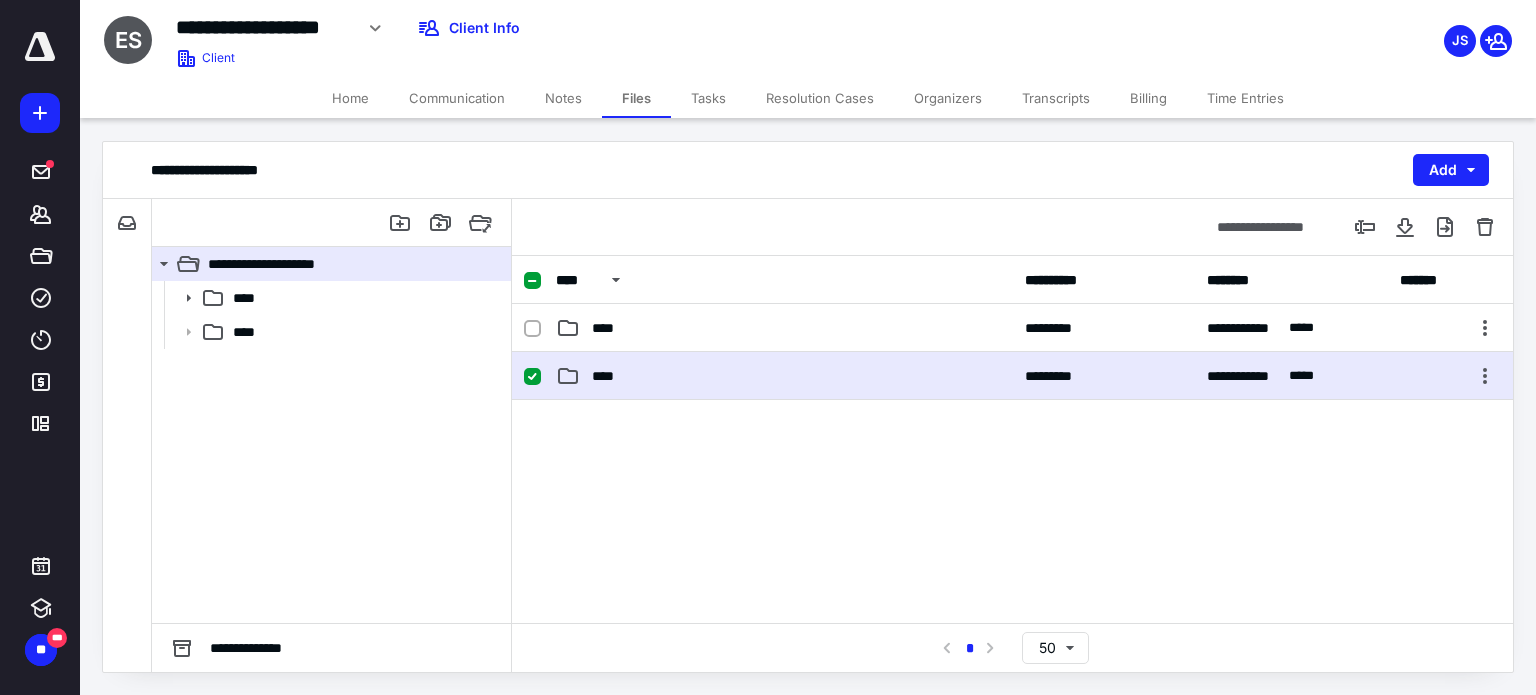 click on "****" at bounding box center [784, 376] 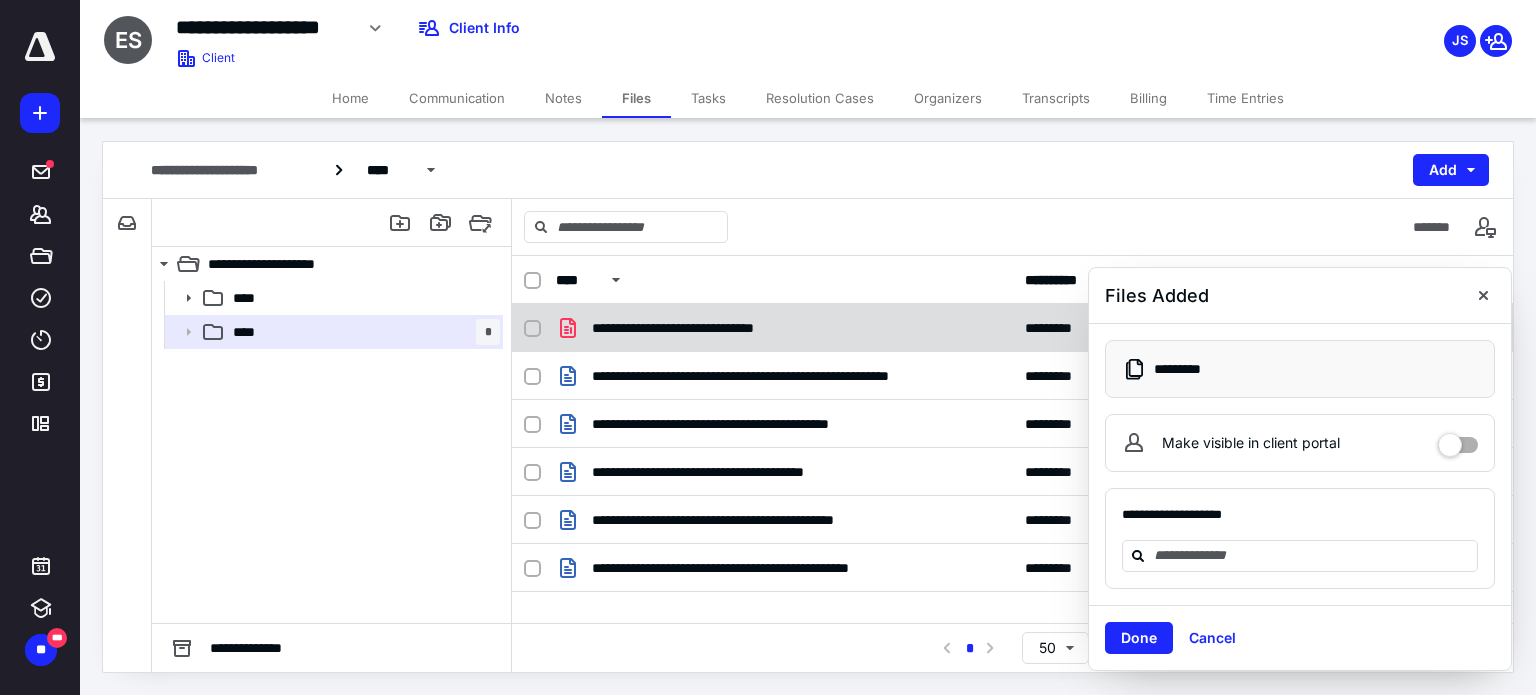 drag, startPoint x: 1478, startPoint y: 296, endPoint x: 1442, endPoint y: 308, distance: 37.94733 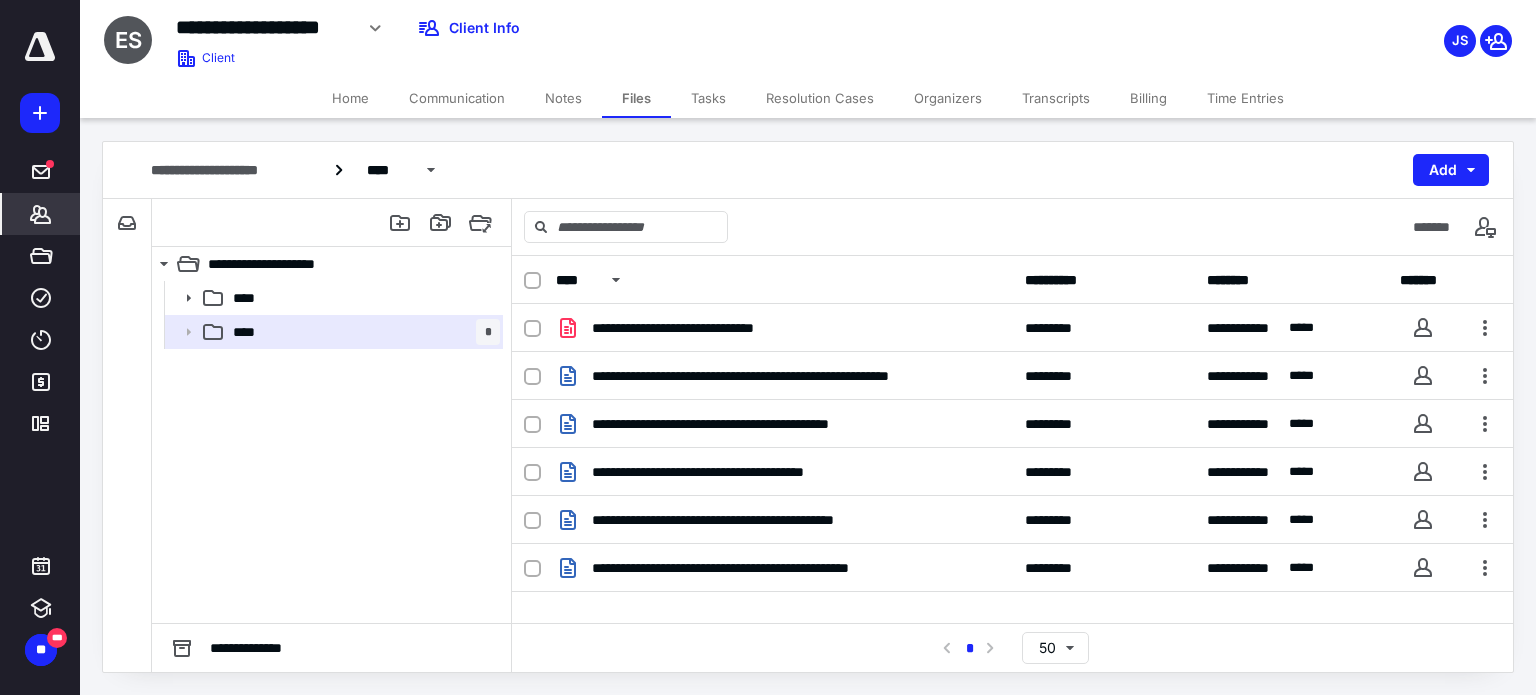 click on "*******" at bounding box center [41, 214] 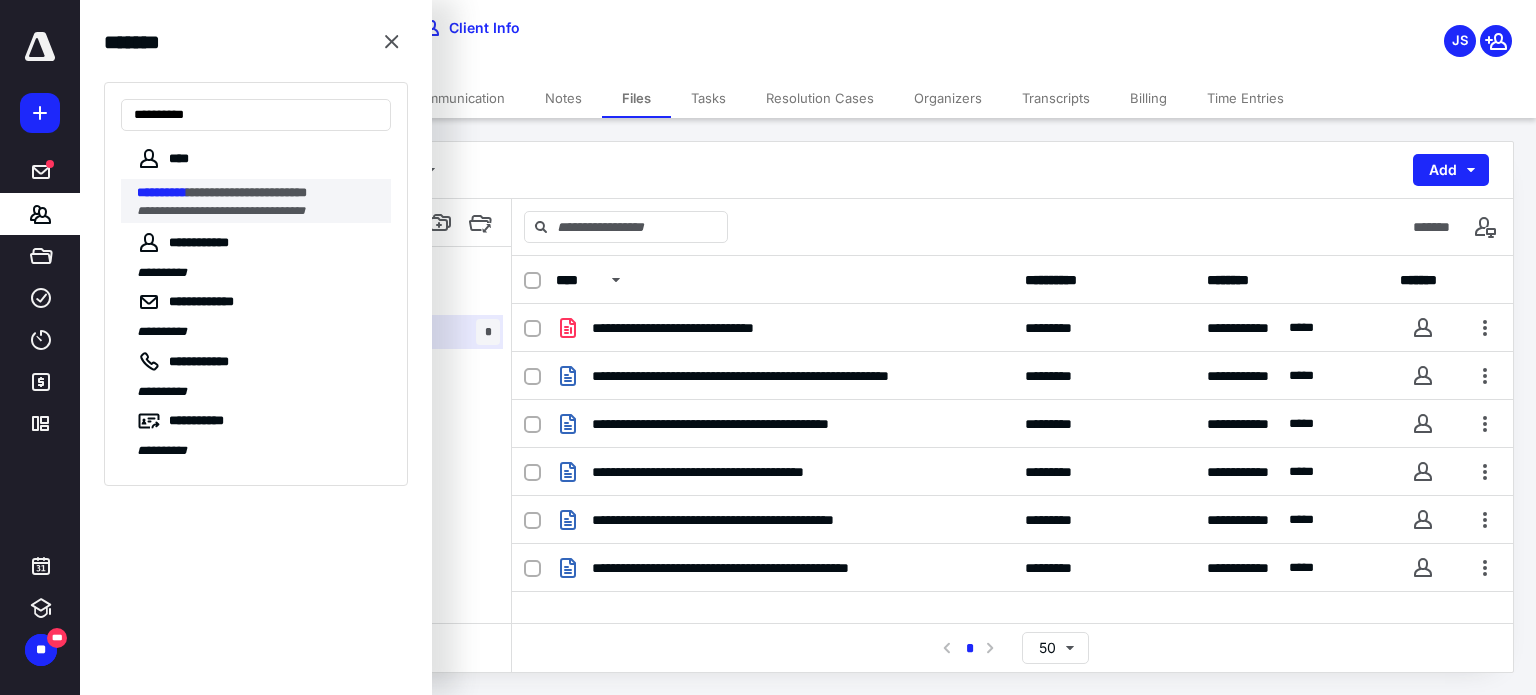 type on "**********" 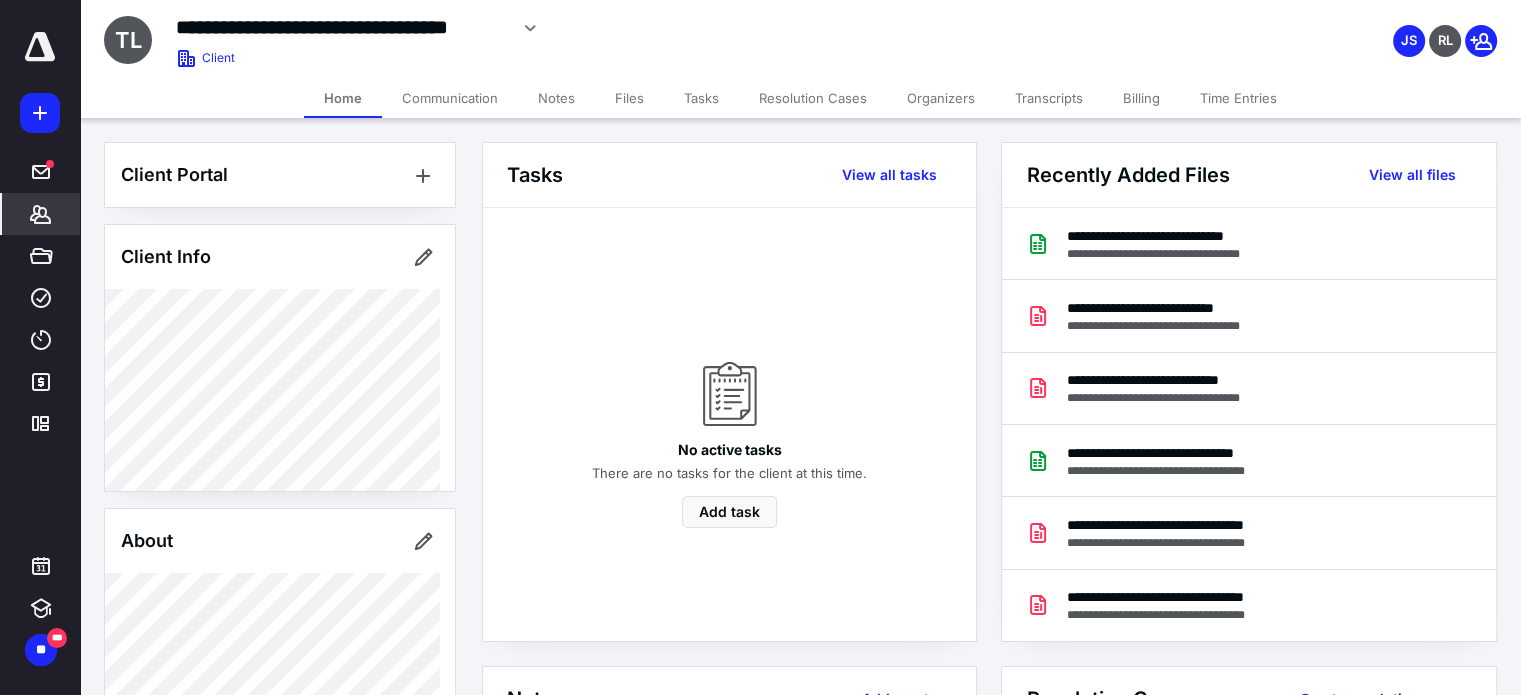 click on "Tasks" at bounding box center [701, 98] 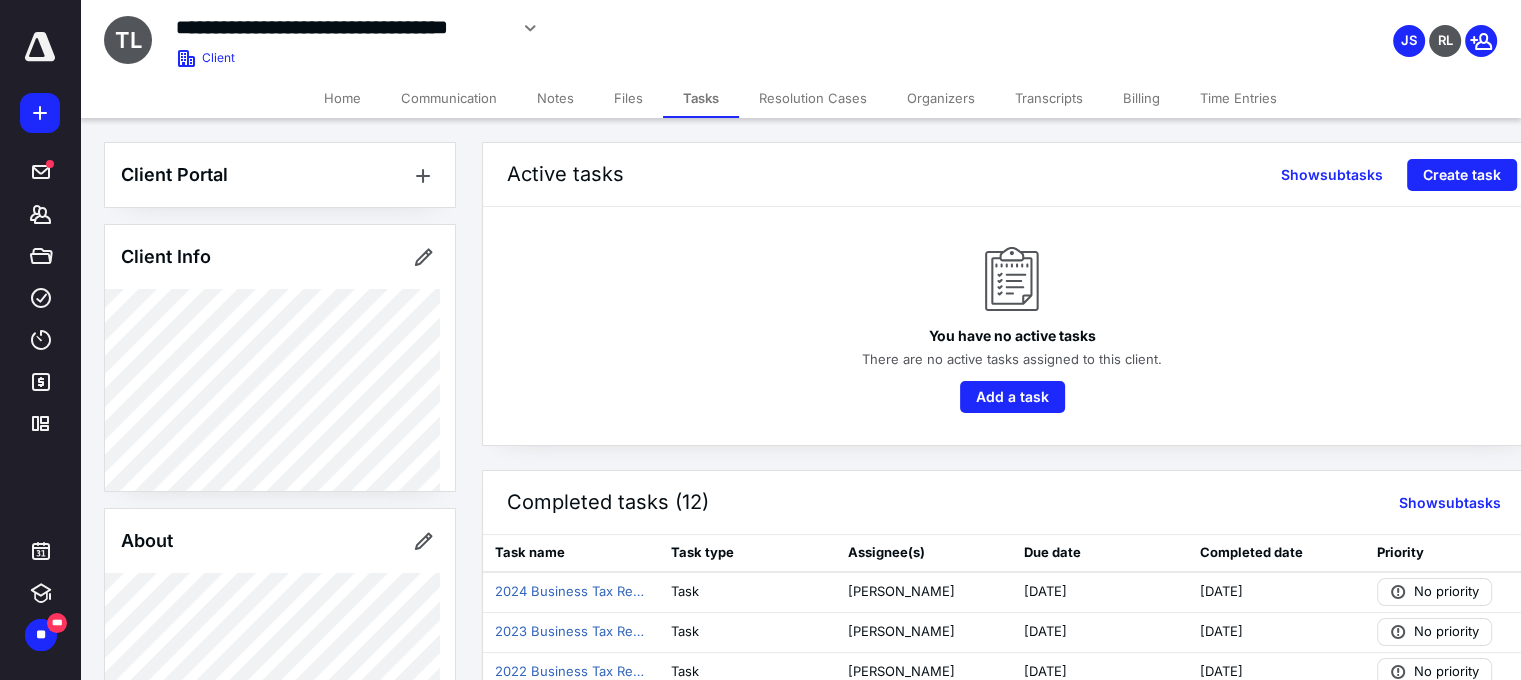 click on "Files" at bounding box center [628, 98] 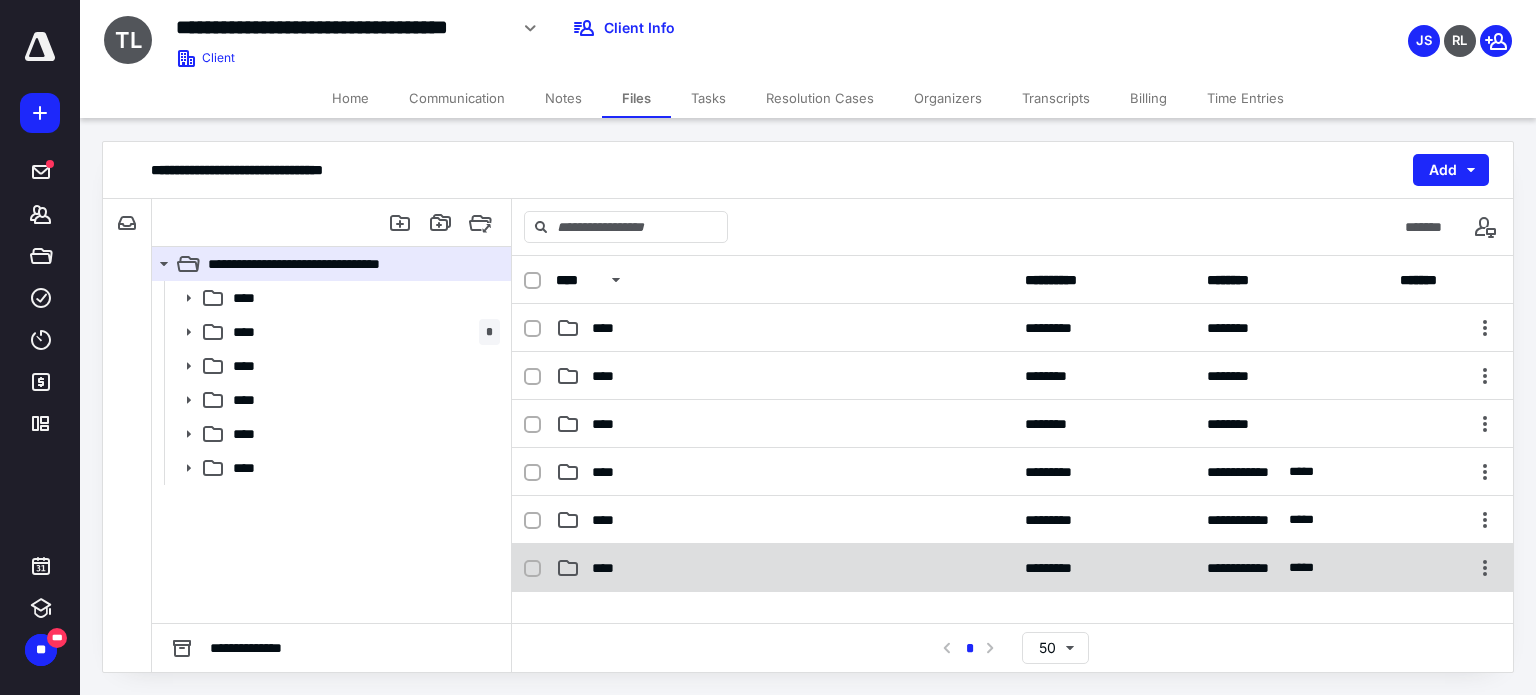 click on "****" at bounding box center (784, 568) 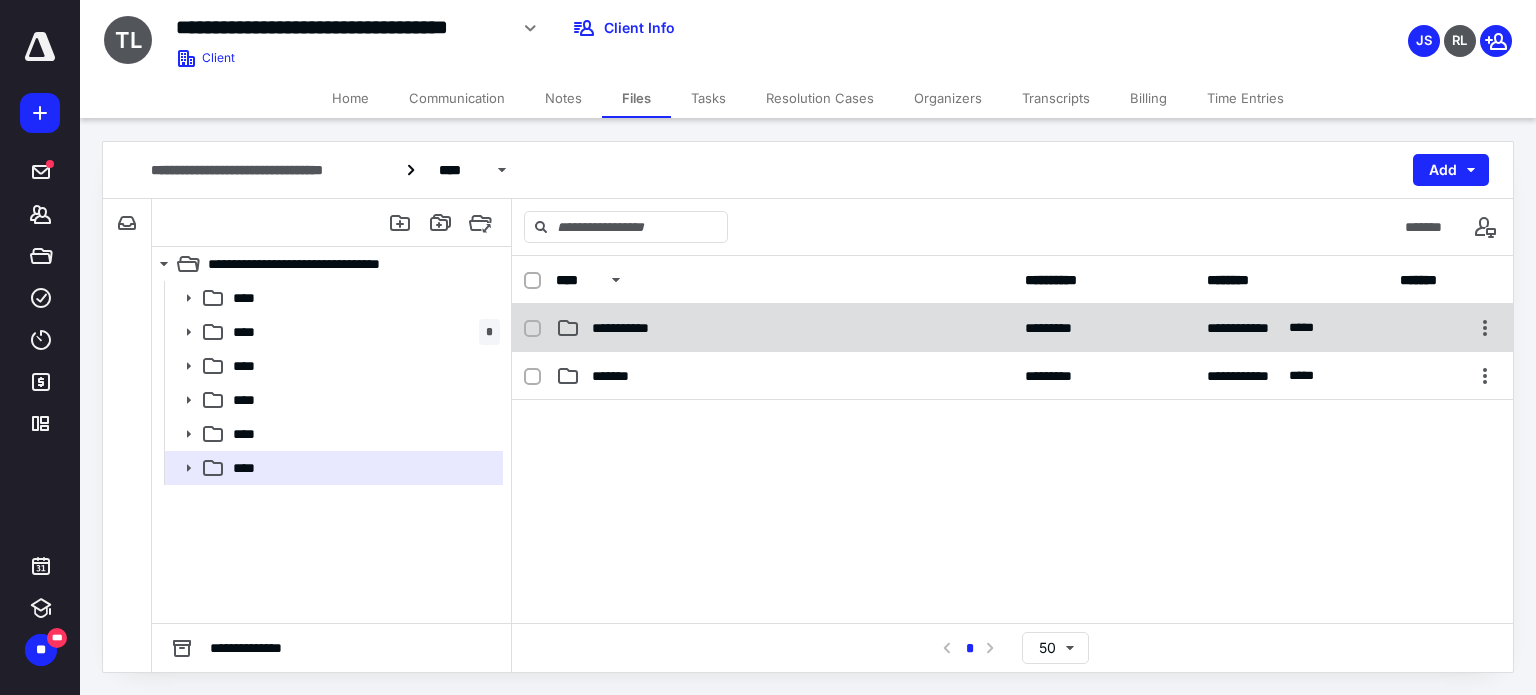 click on "**********" at bounding box center [784, 328] 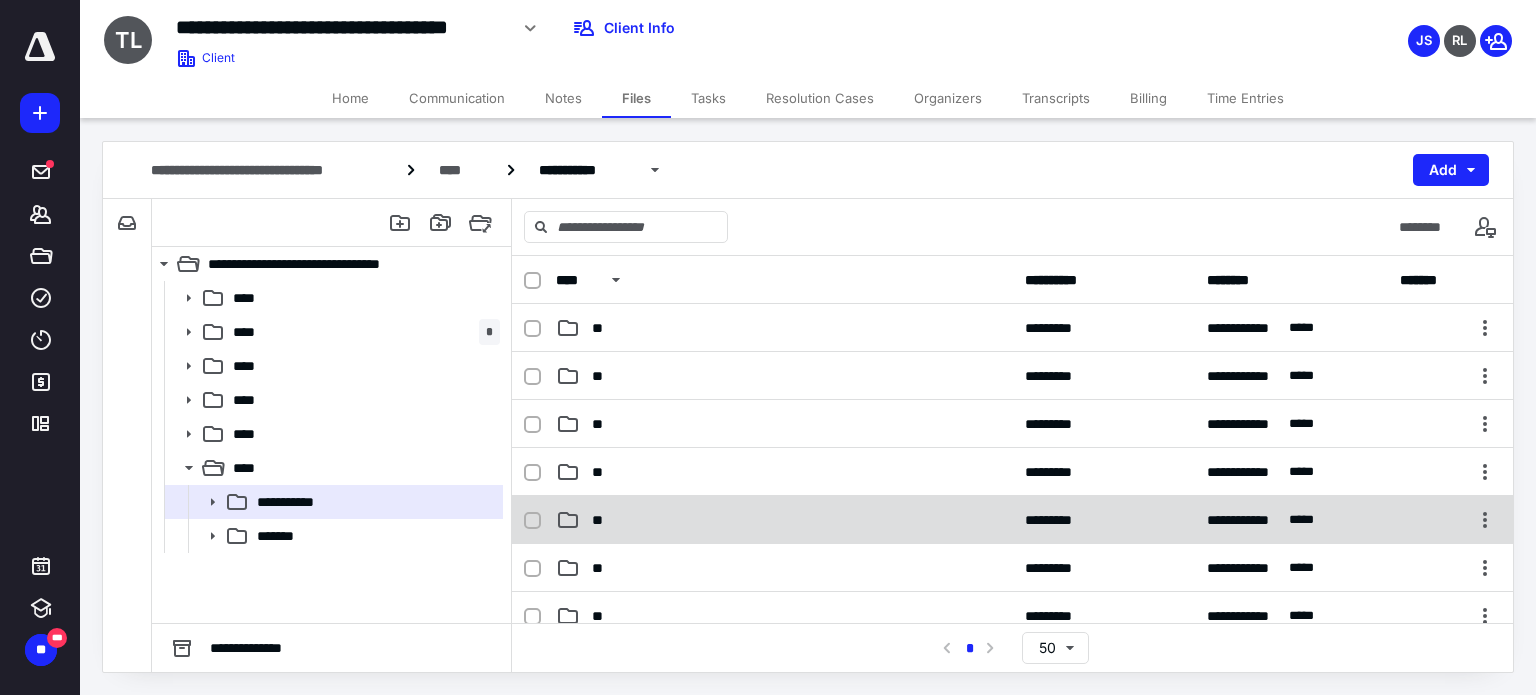 click on "**" at bounding box center (784, 520) 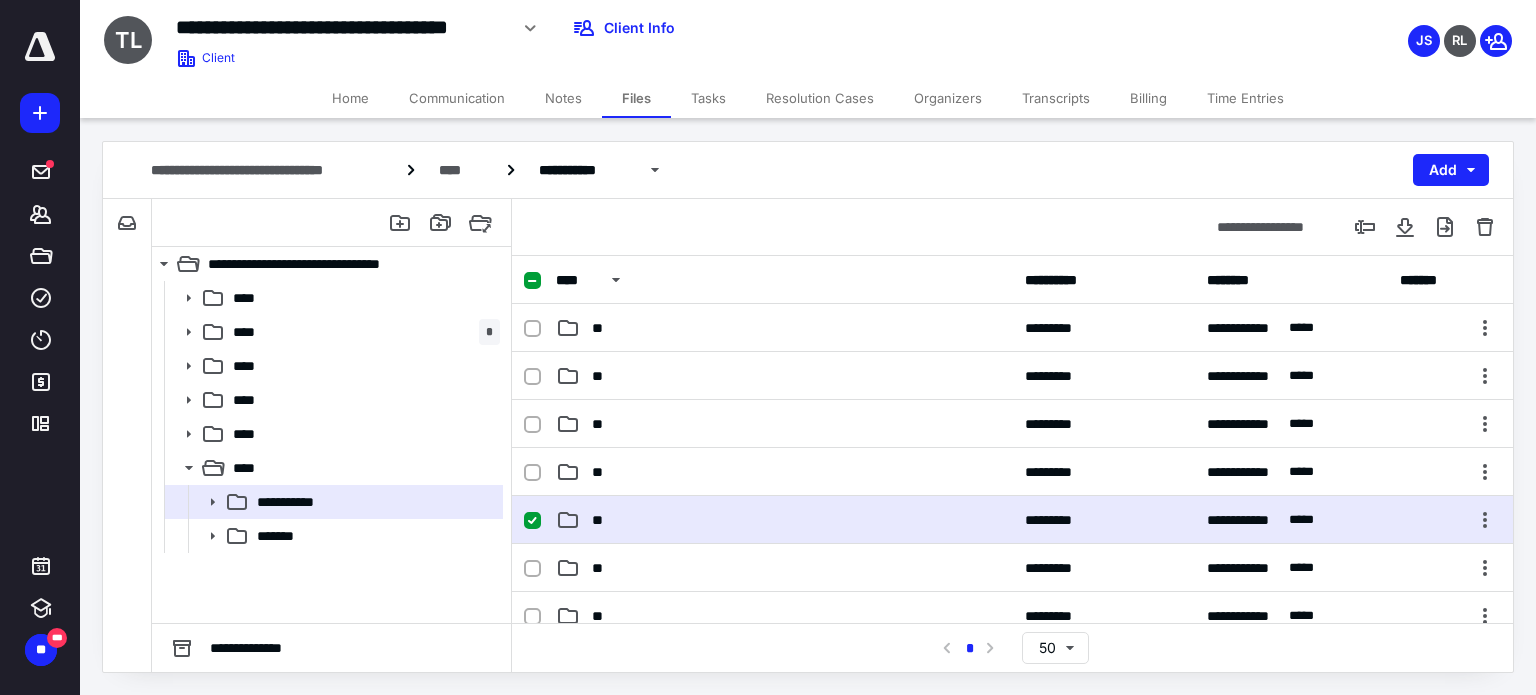 click on "**" at bounding box center (784, 520) 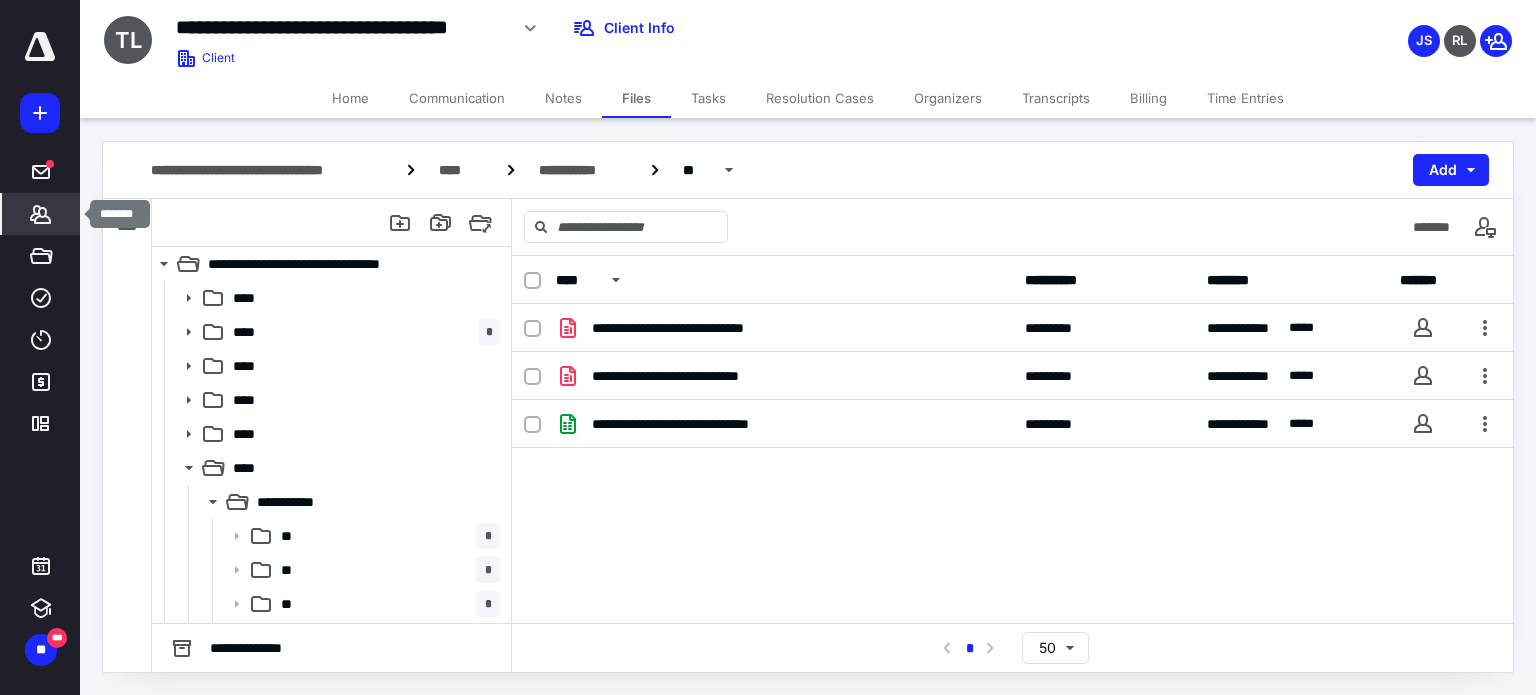 click 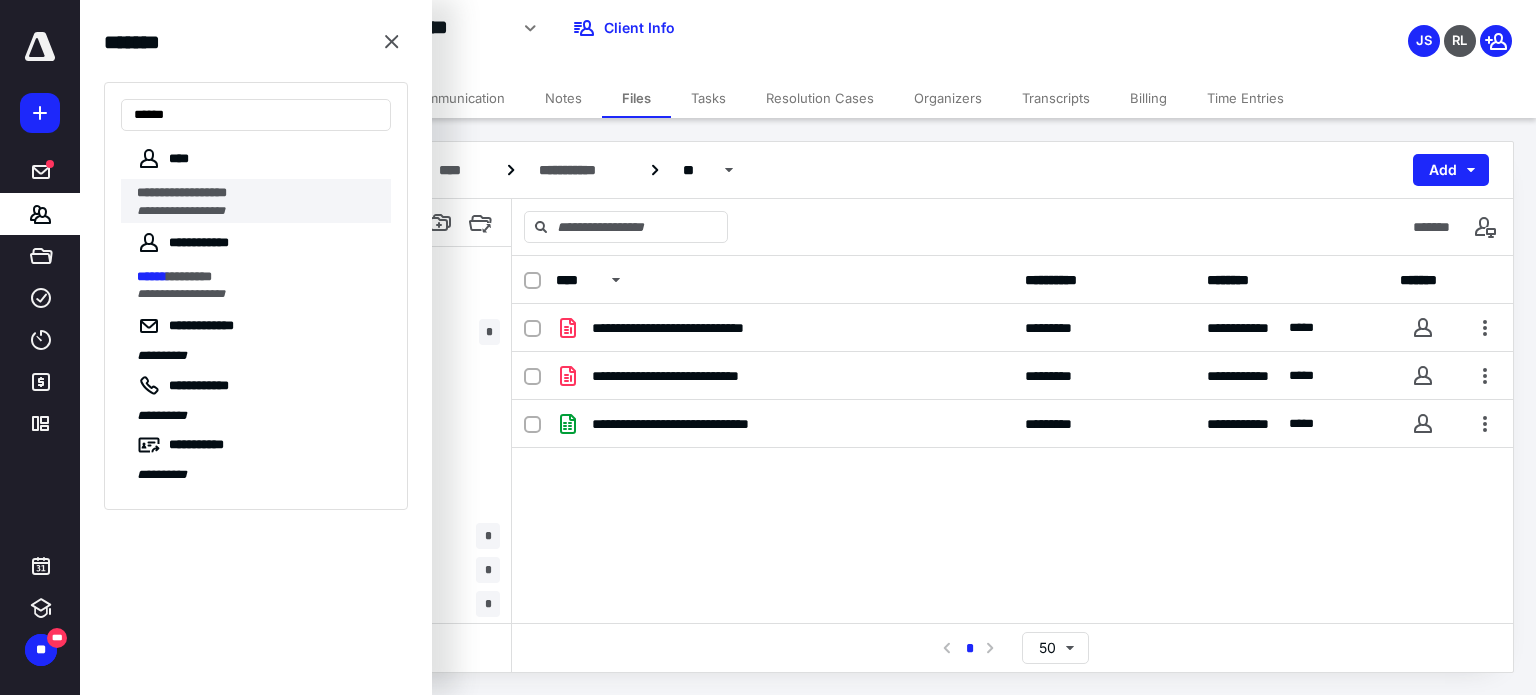 type on "******" 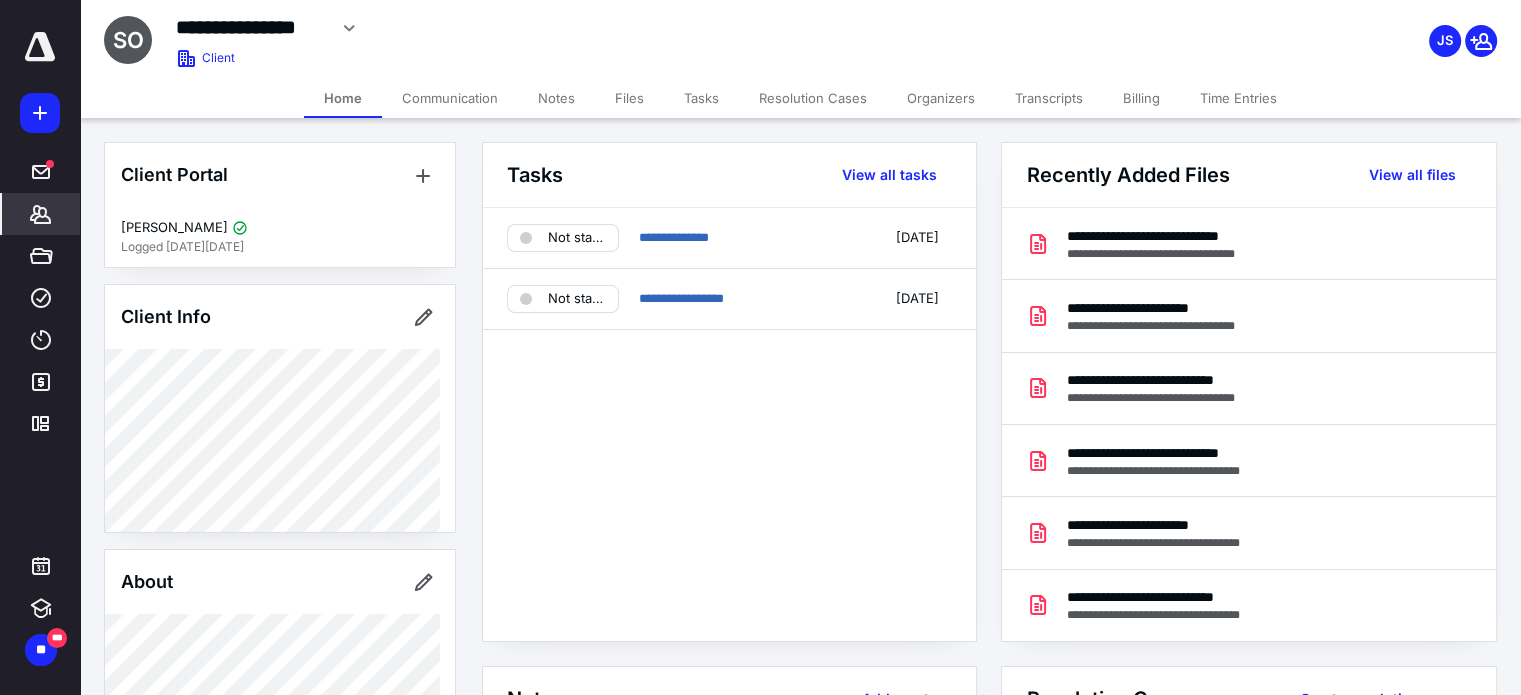 click on "Files" at bounding box center (629, 98) 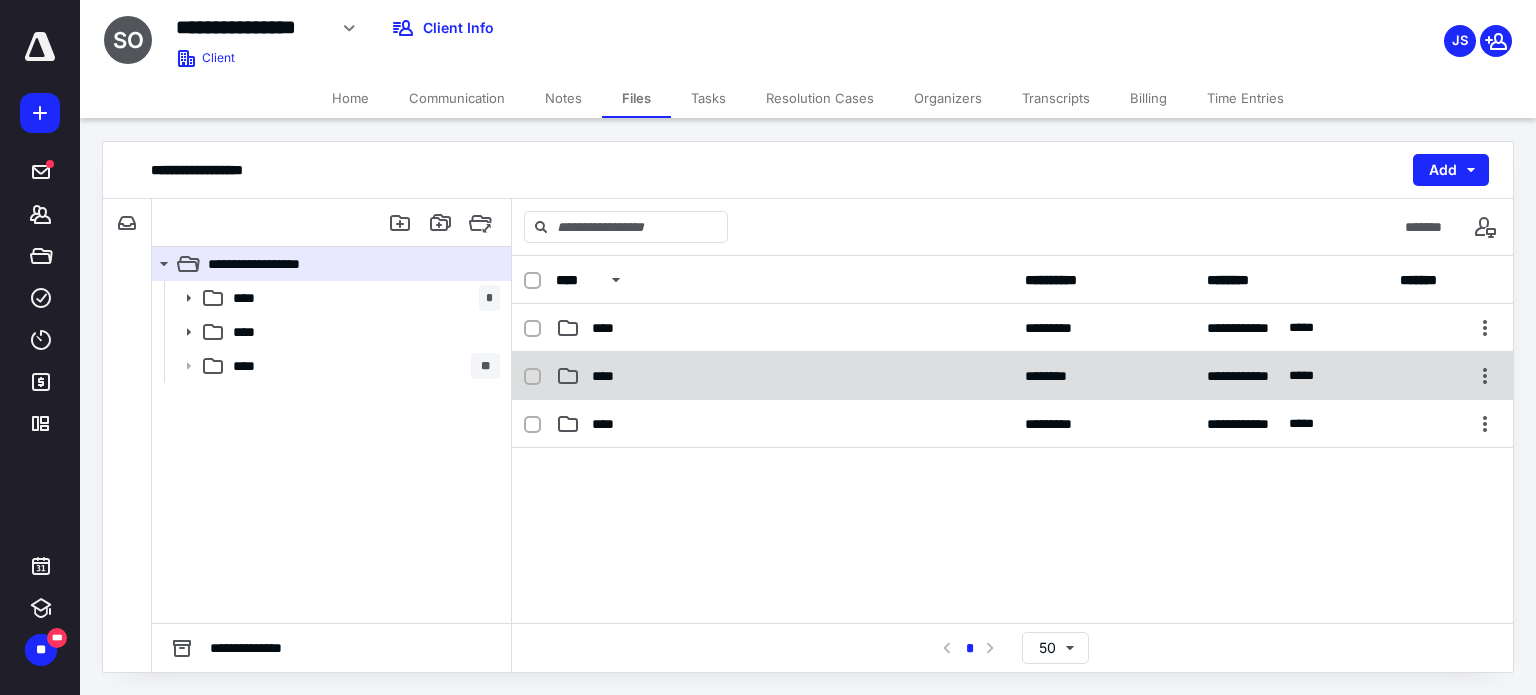click on "****" at bounding box center [784, 376] 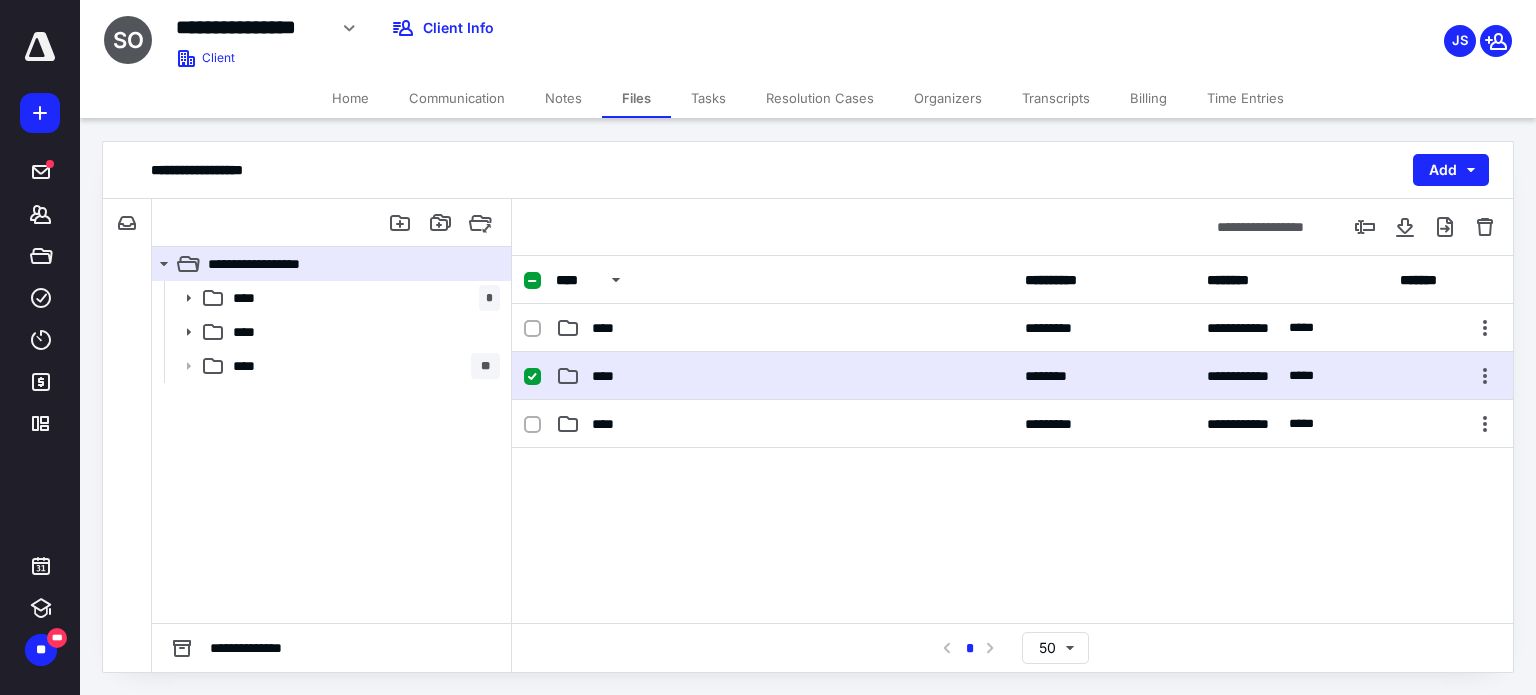 click on "****" at bounding box center [784, 376] 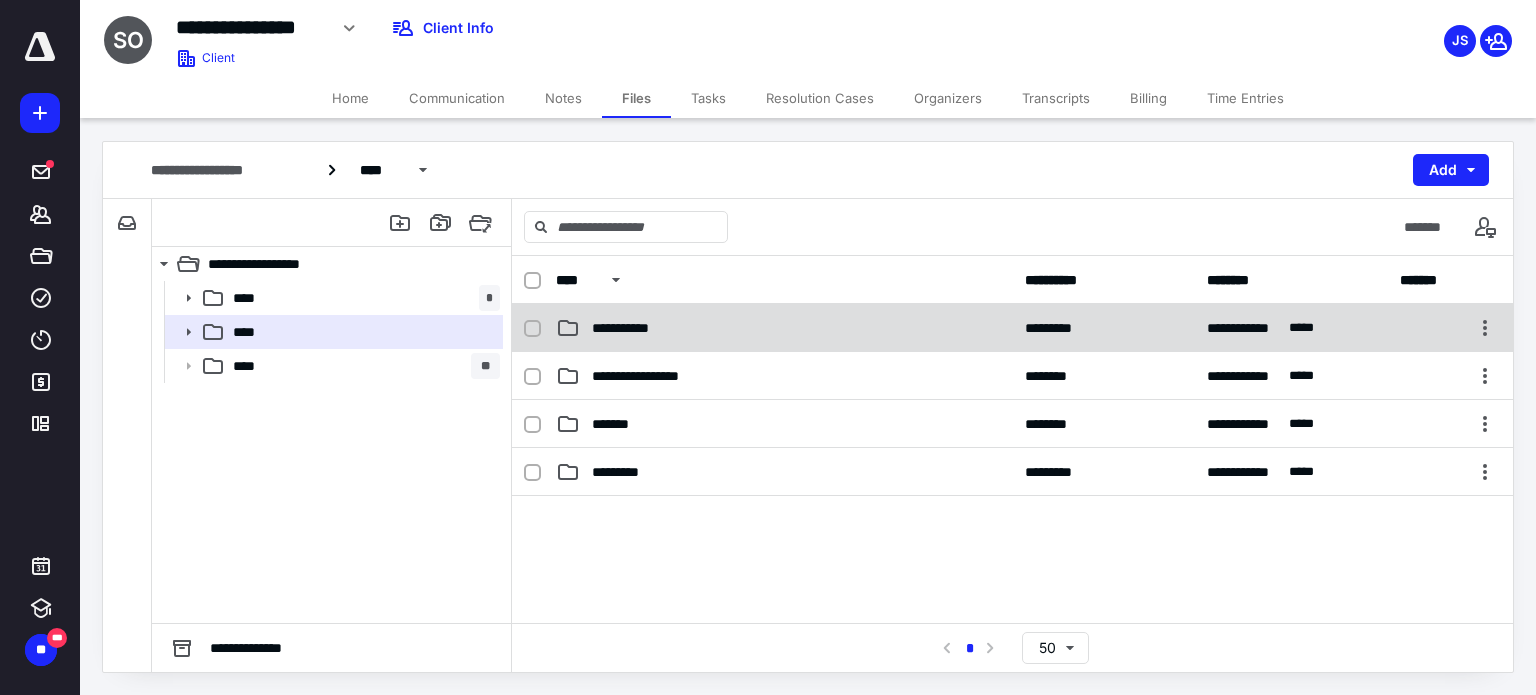 click on "**********" at bounding box center (784, 328) 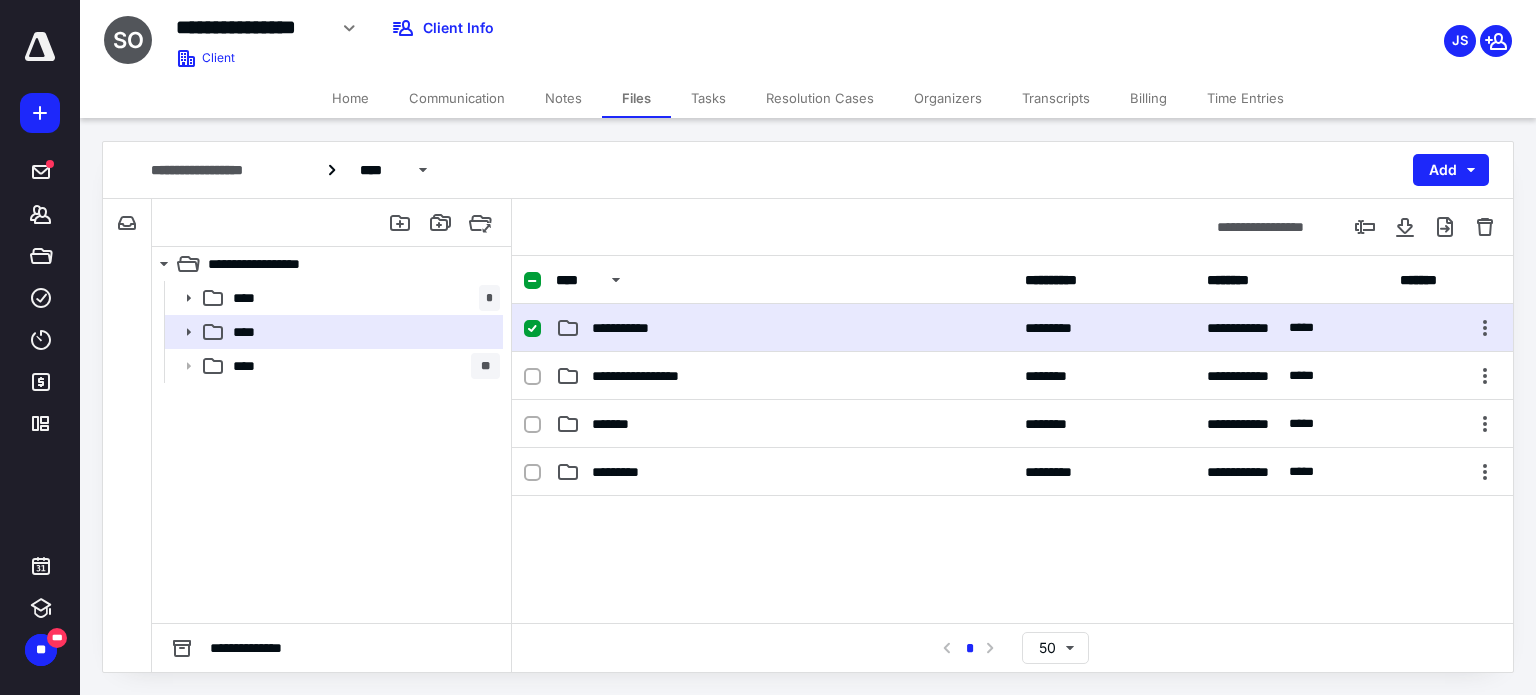 click on "**********" at bounding box center [784, 328] 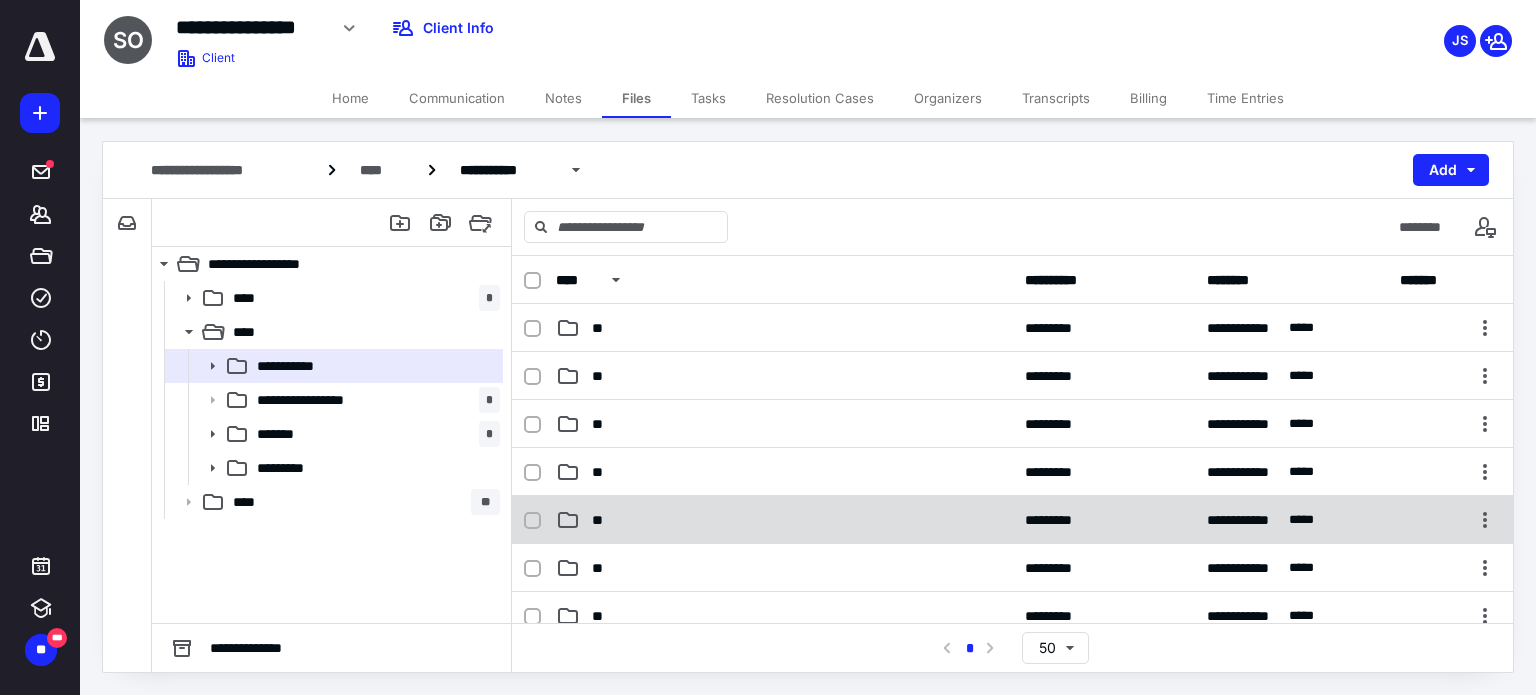 click on "**" at bounding box center (784, 520) 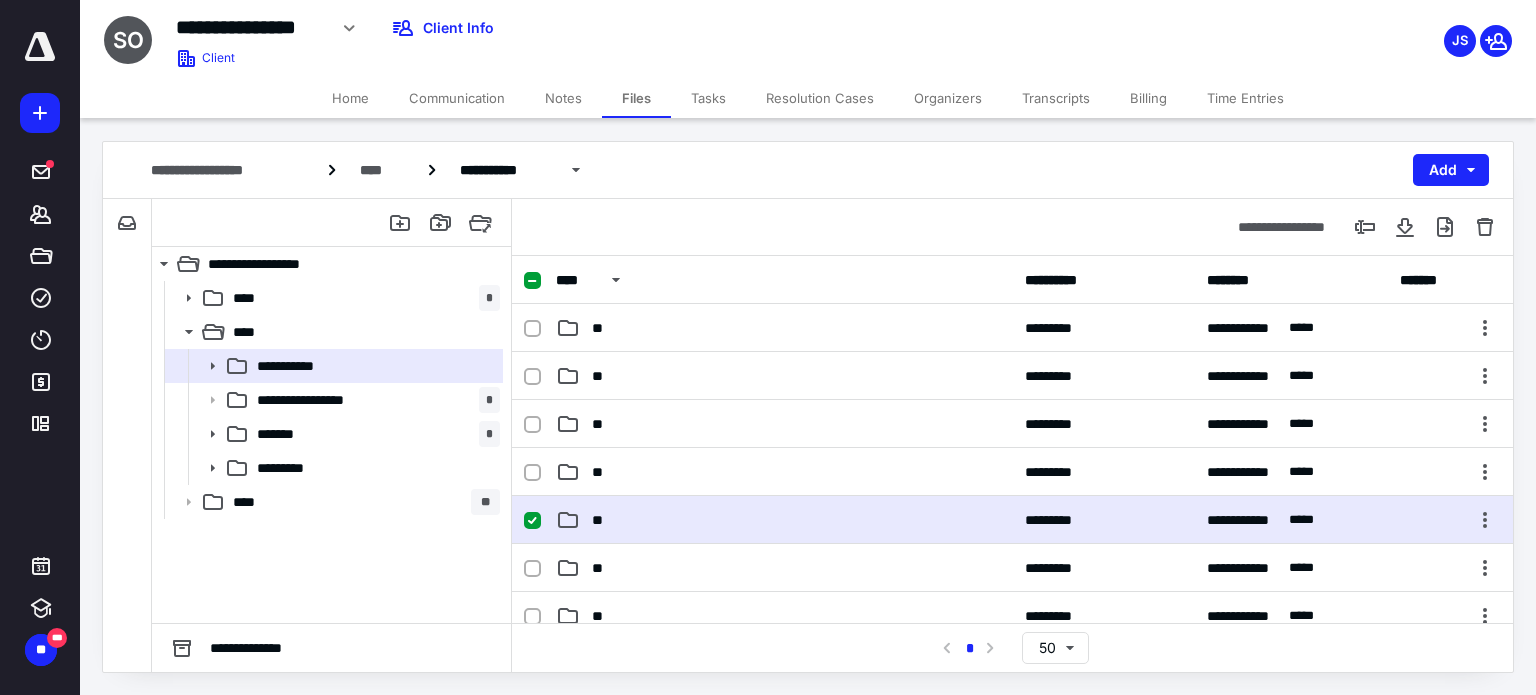 click on "**" at bounding box center (784, 520) 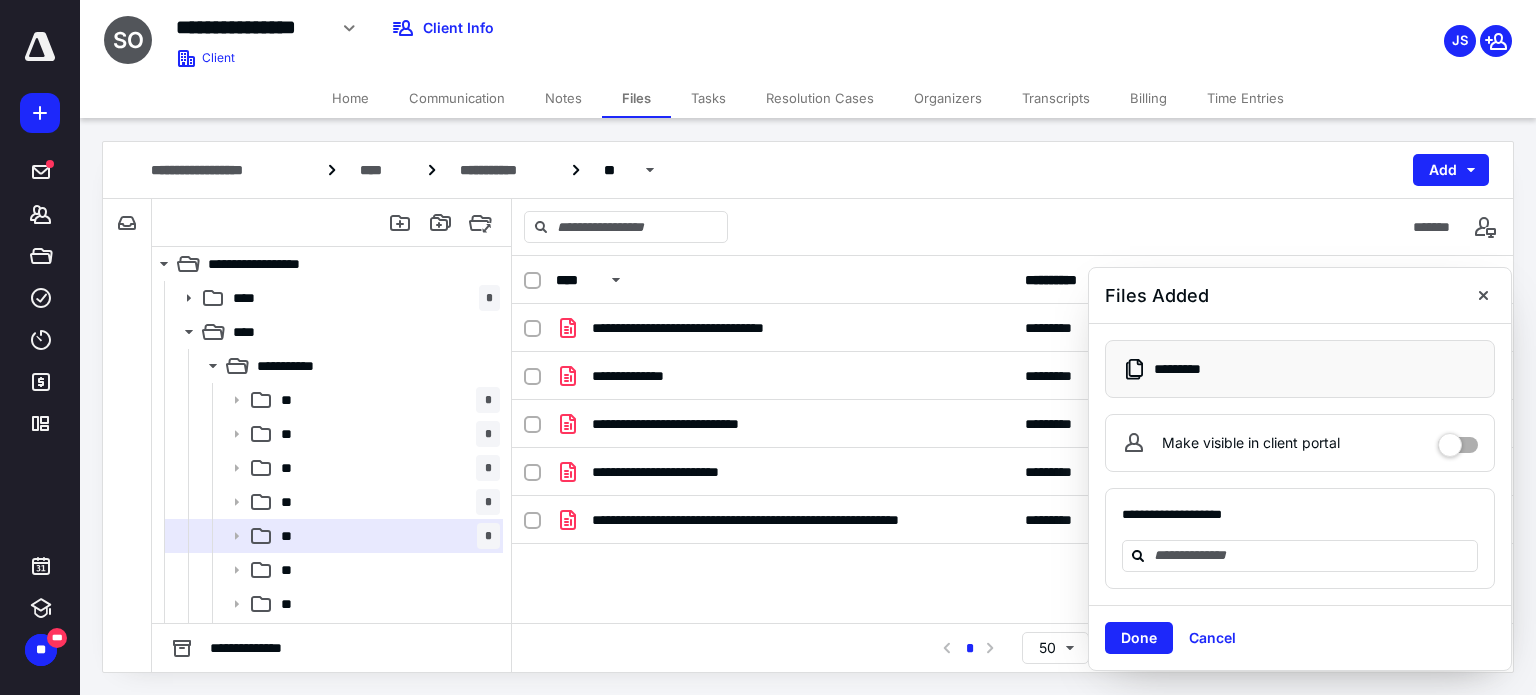 click at bounding box center (1483, 295) 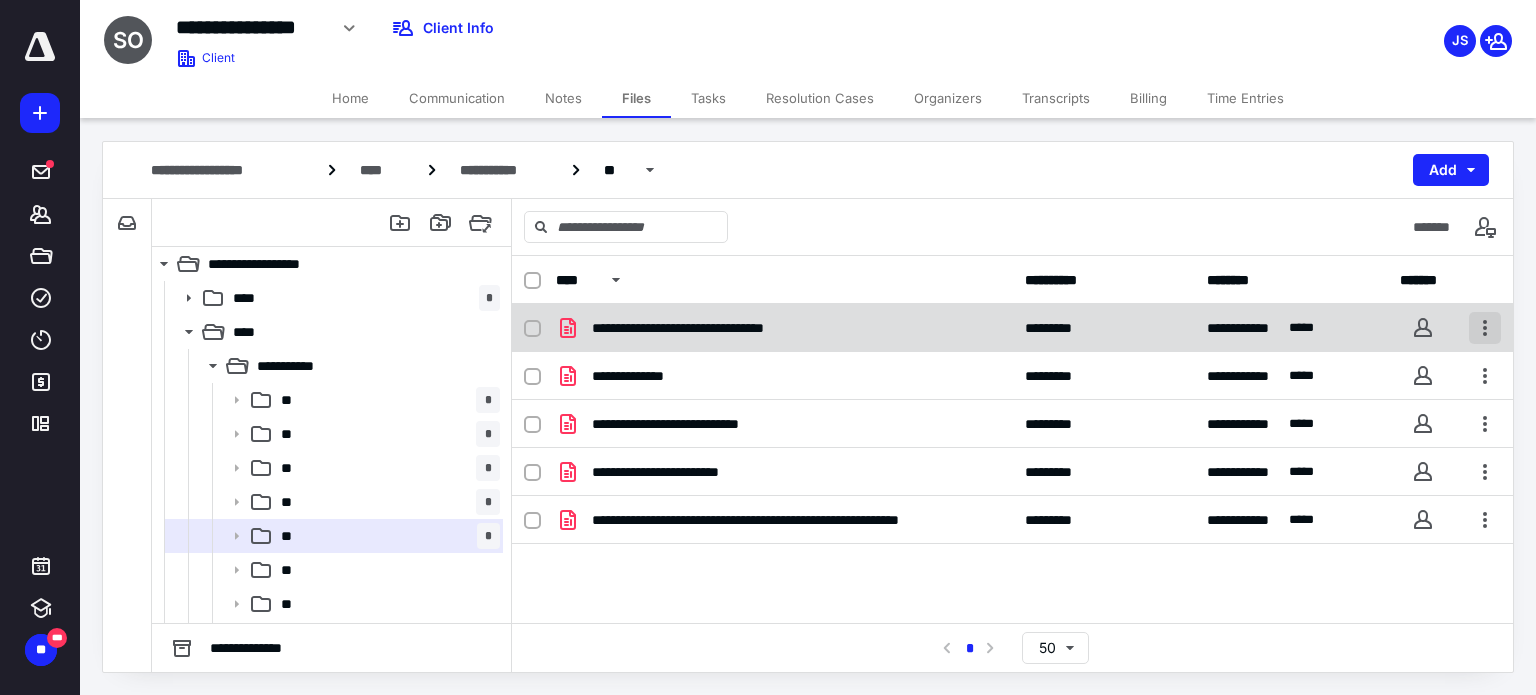 click at bounding box center [1485, 328] 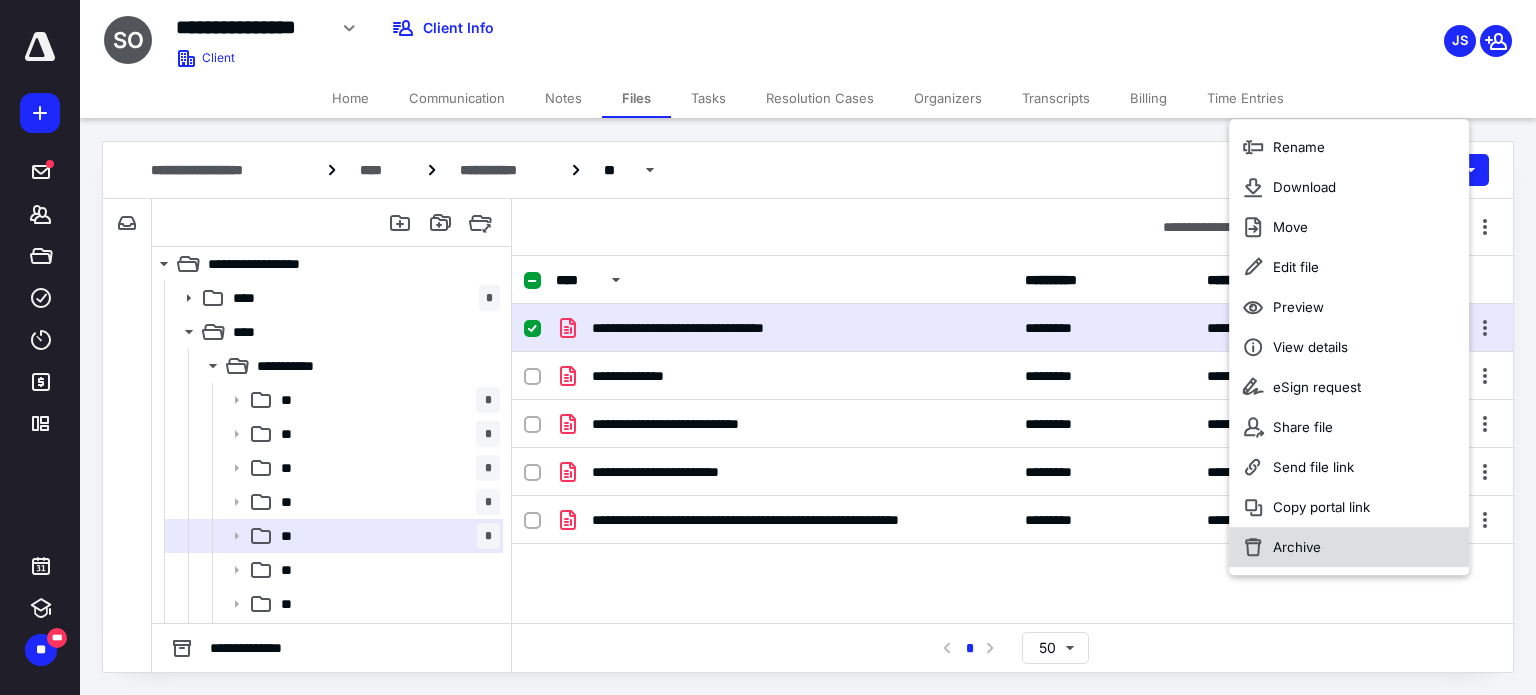 click on "Archive" at bounding box center [1297, 547] 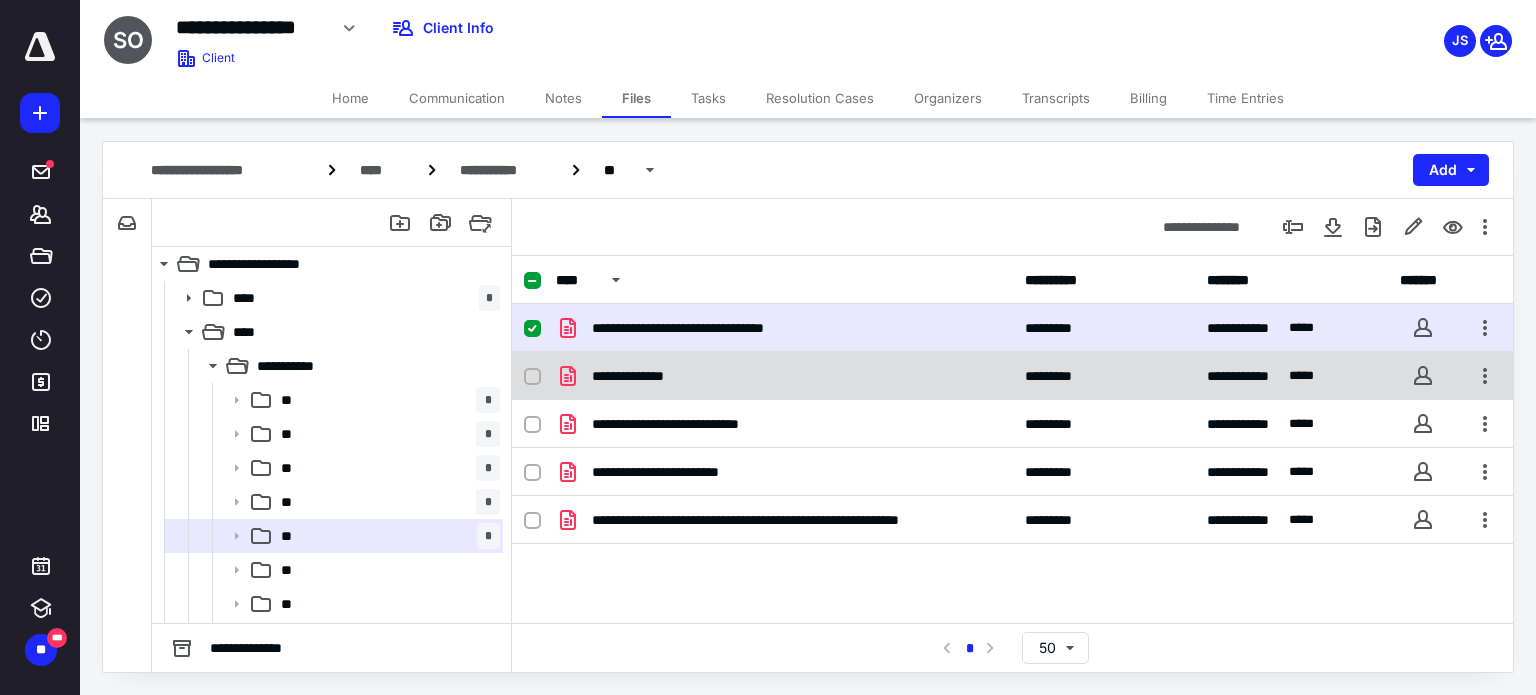 checkbox on "false" 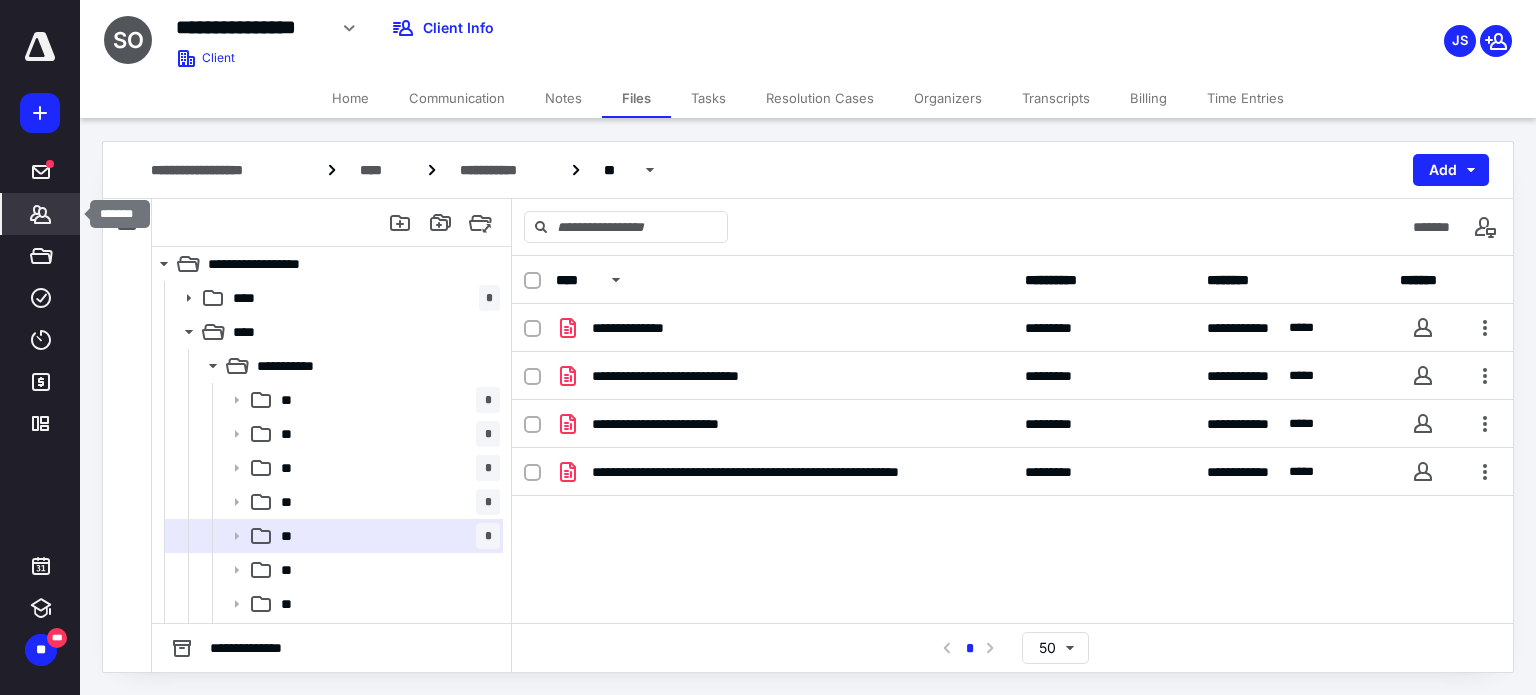 click 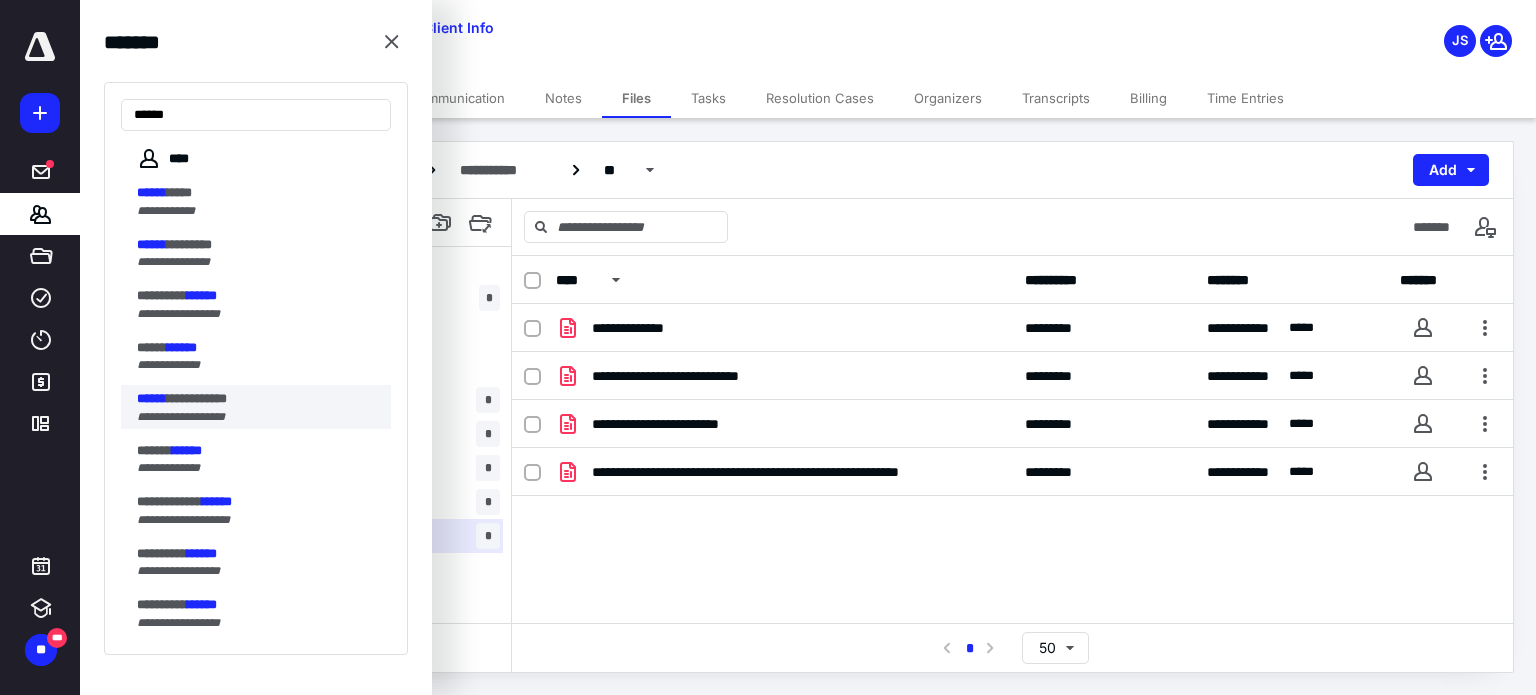 type on "******" 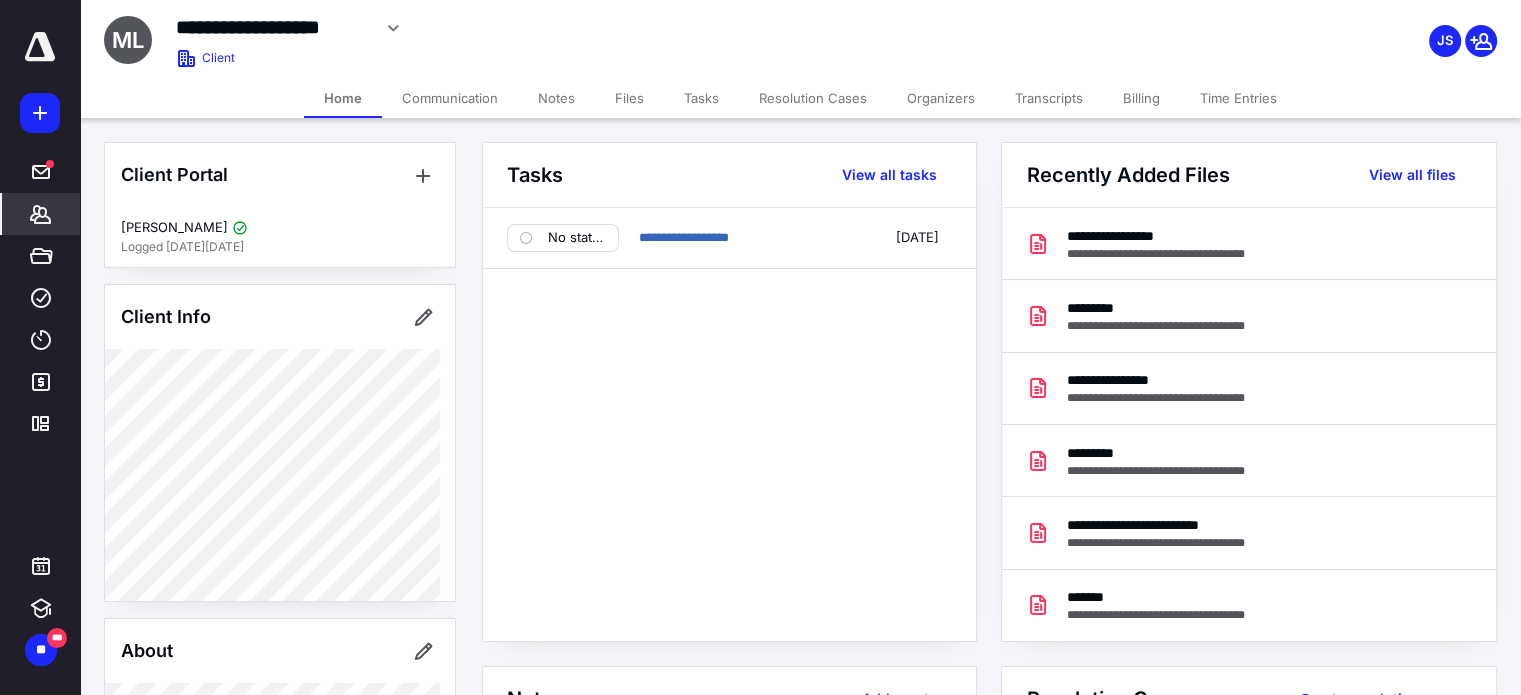 click on "Files" at bounding box center (629, 98) 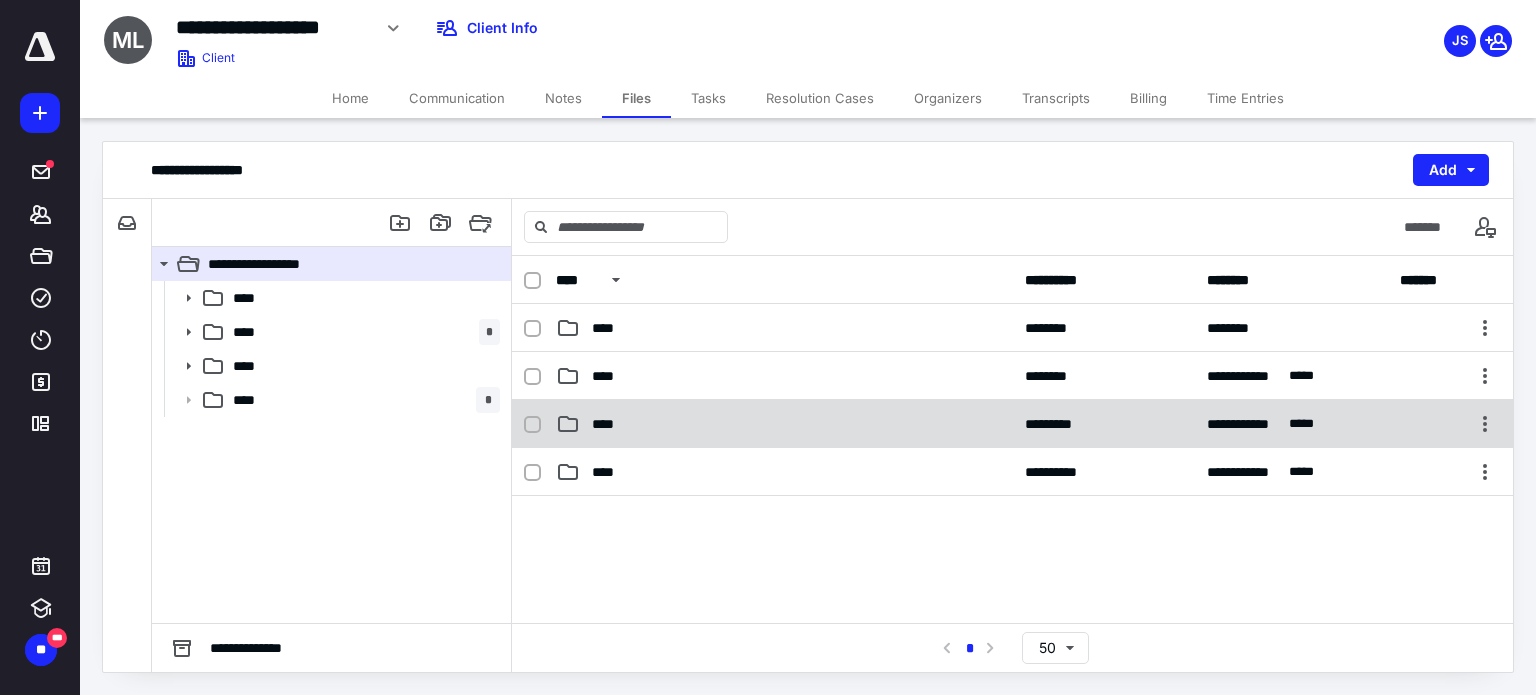 click on "****" at bounding box center [784, 424] 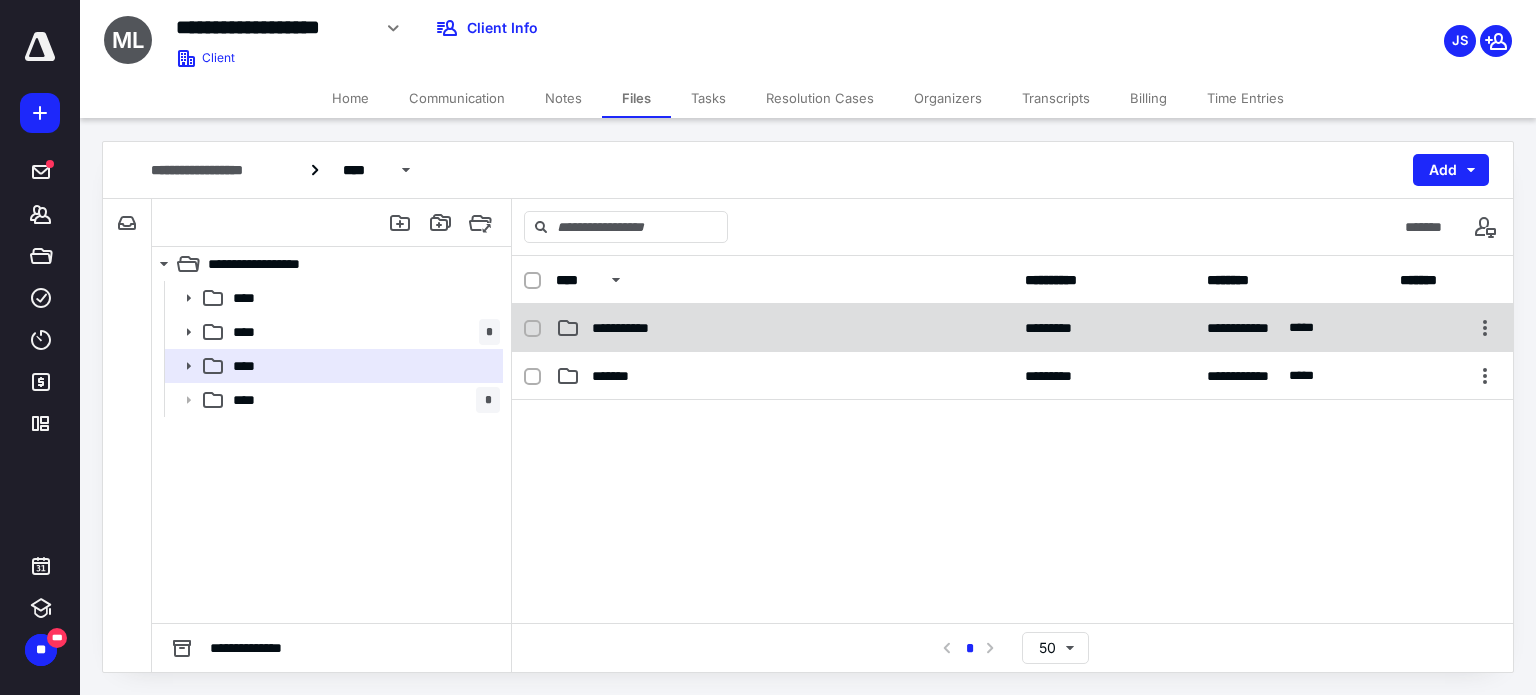 click on "**********" at bounding box center [784, 328] 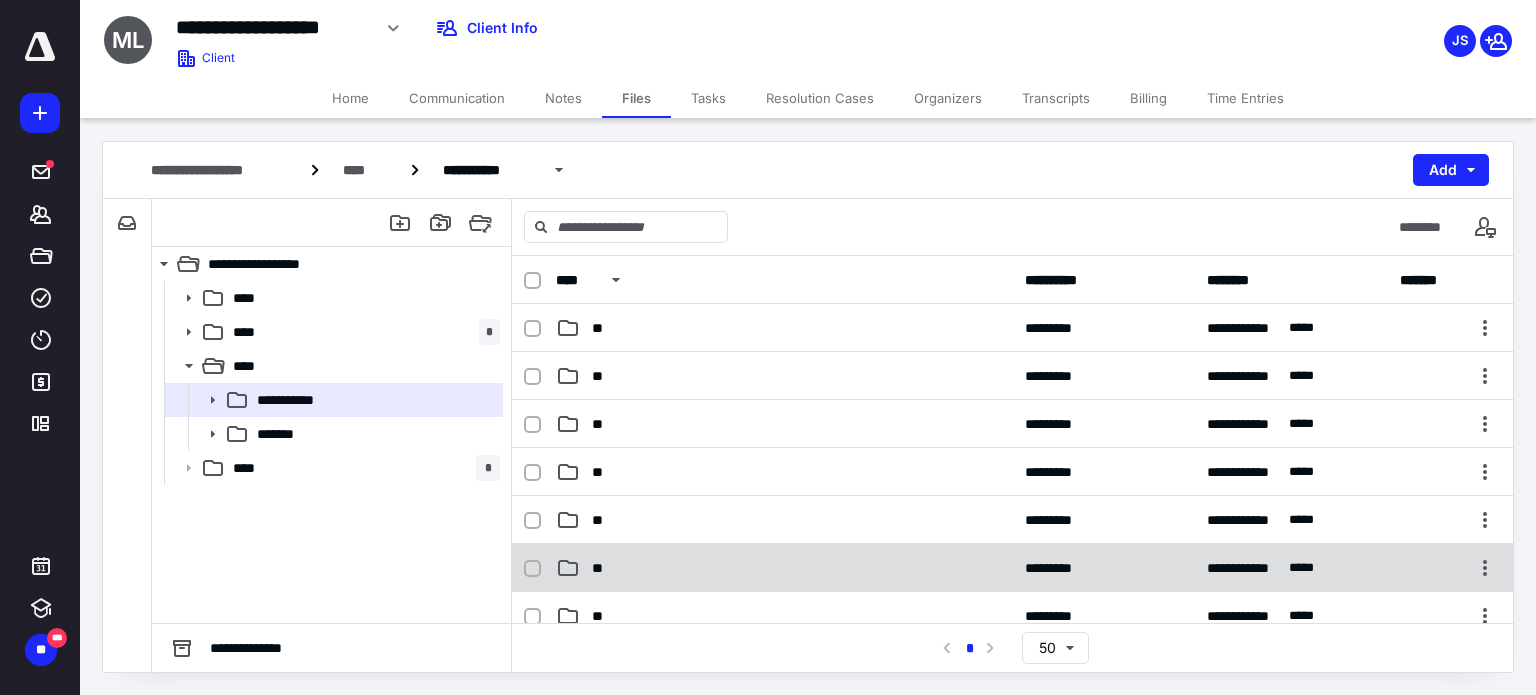 click on "**" at bounding box center (784, 568) 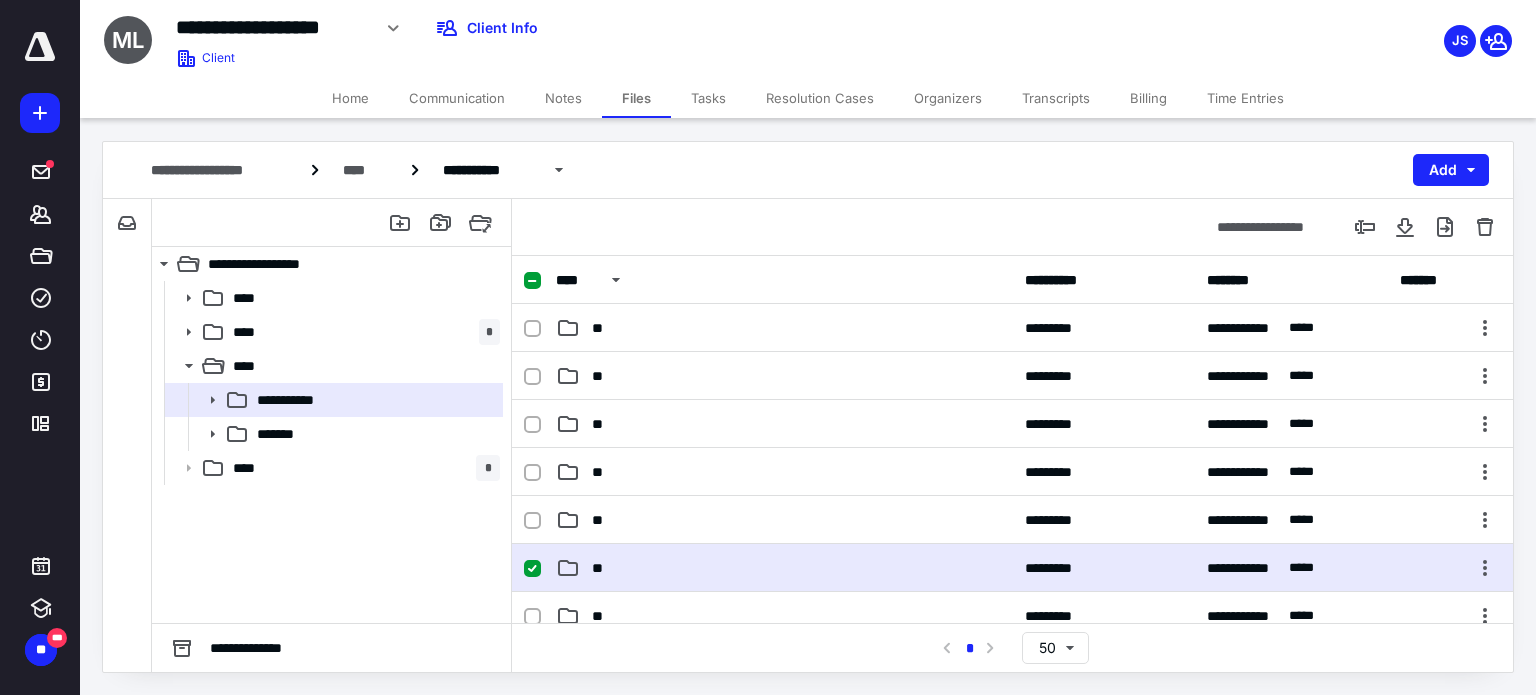 click on "**" at bounding box center (784, 568) 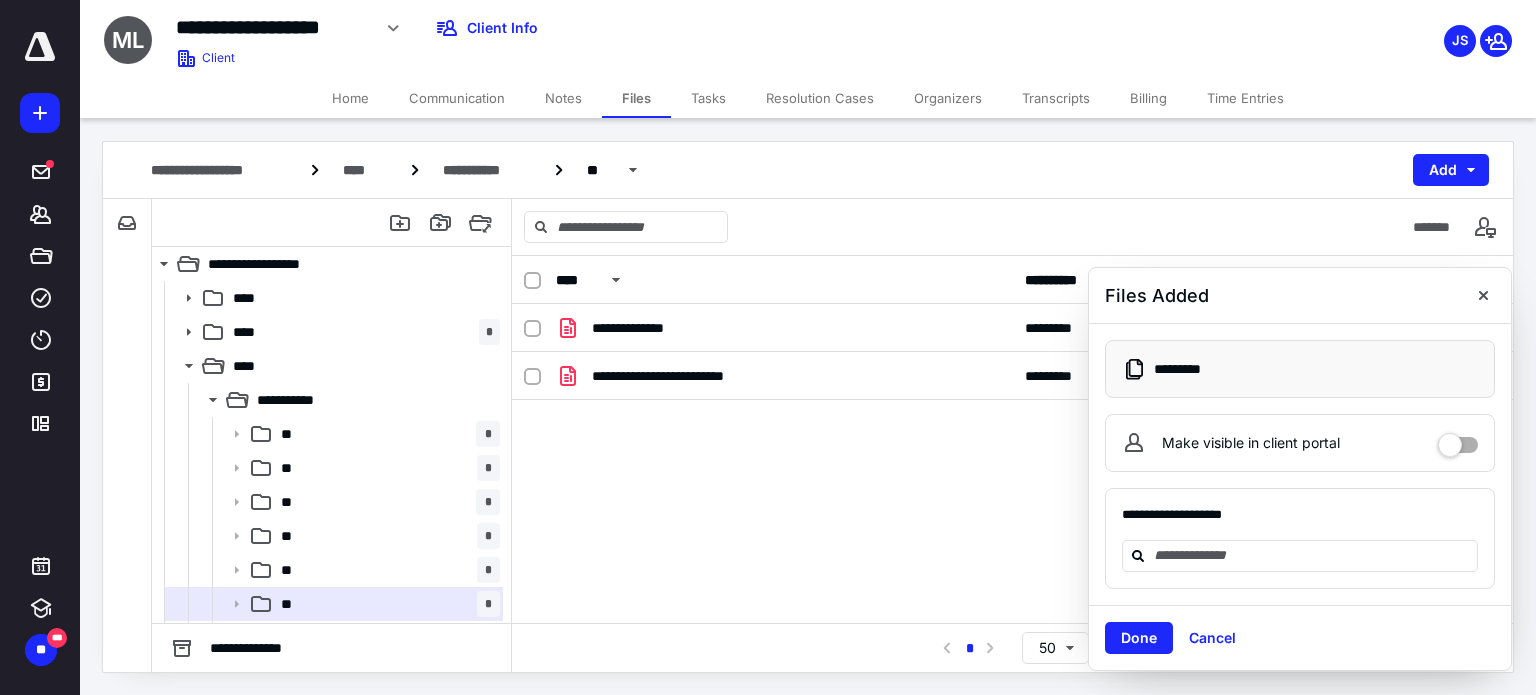 click at bounding box center [1483, 295] 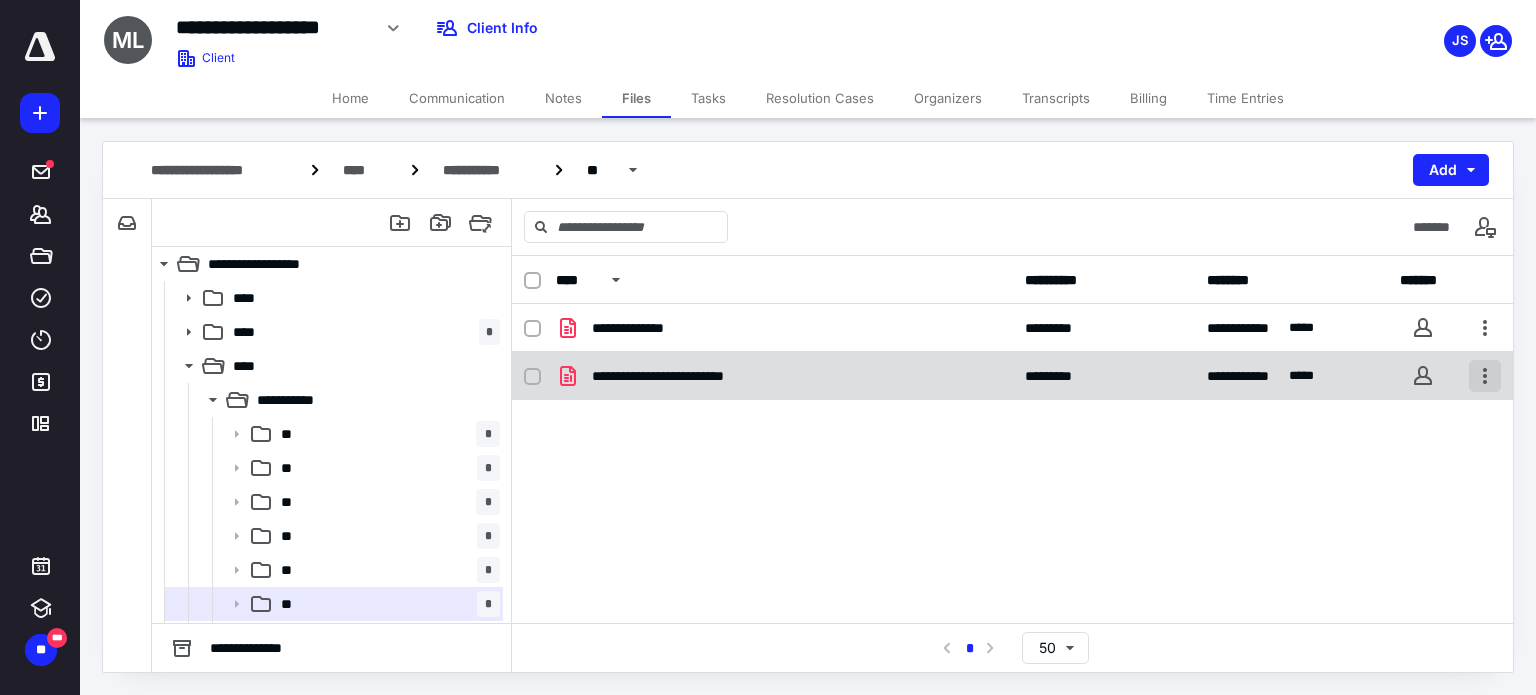 click at bounding box center (1485, 376) 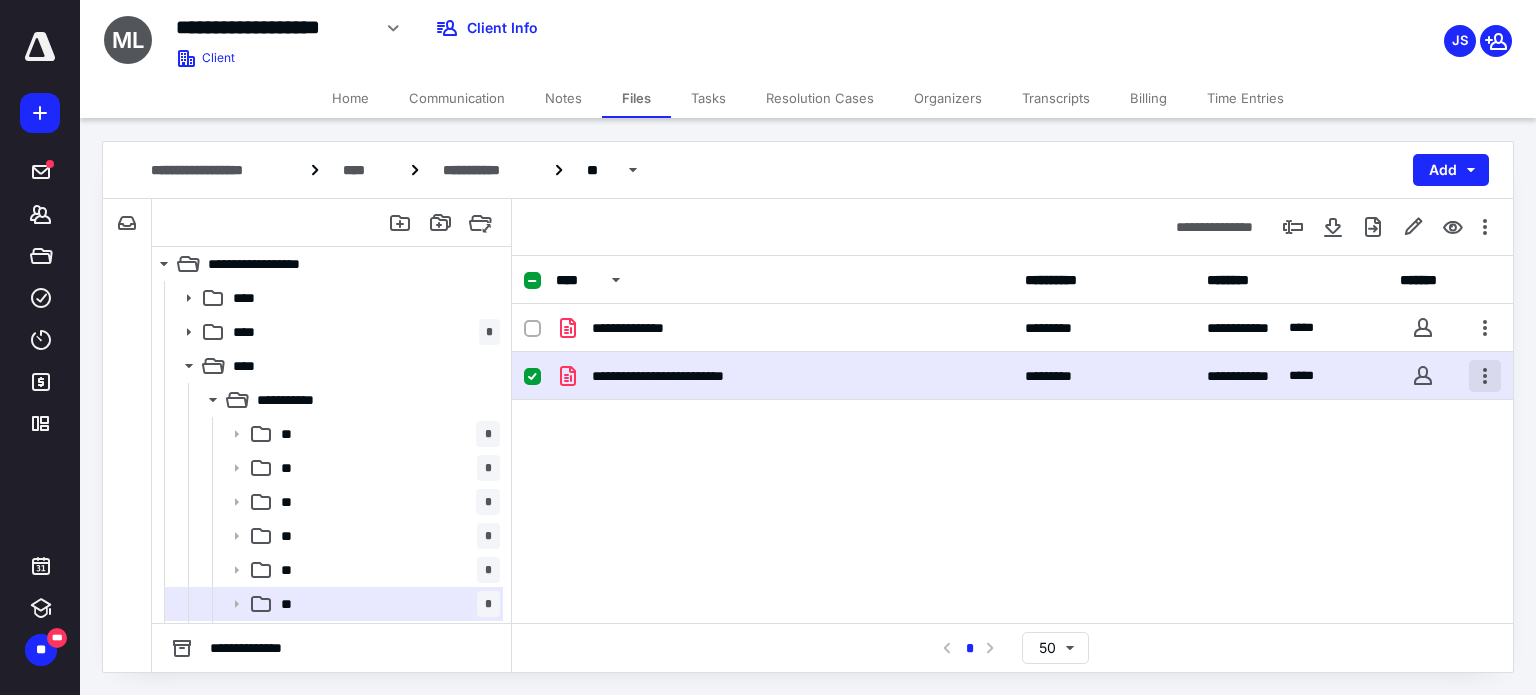 checkbox on "true" 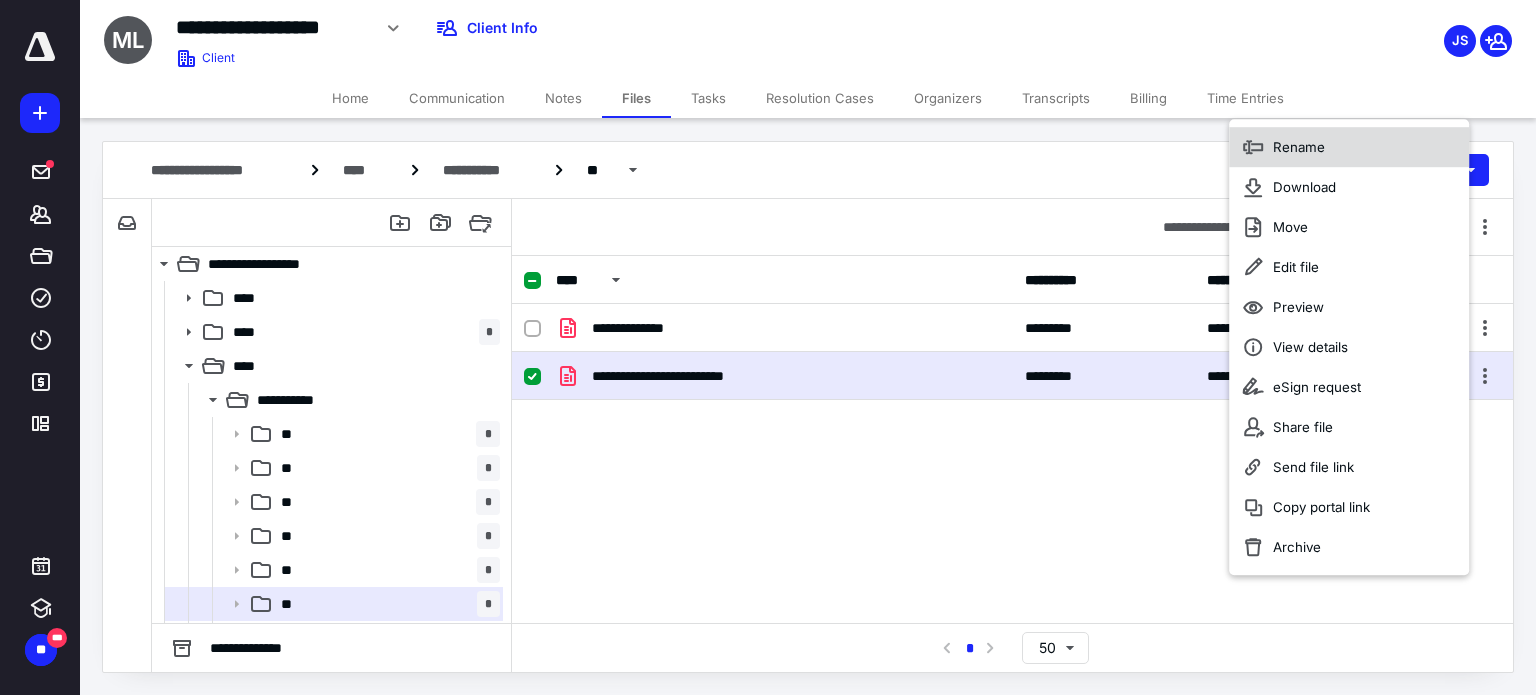 click on "Rename" at bounding box center (1299, 147) 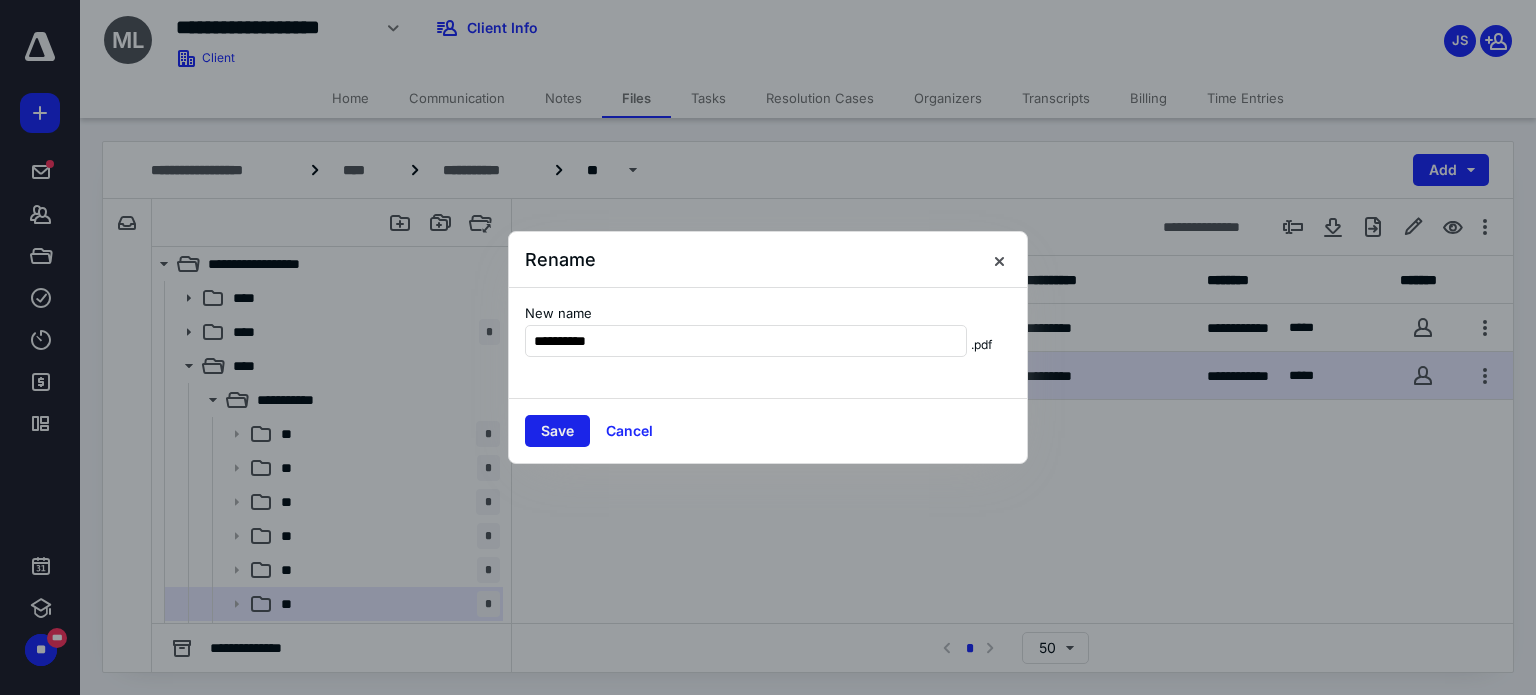 type on "**********" 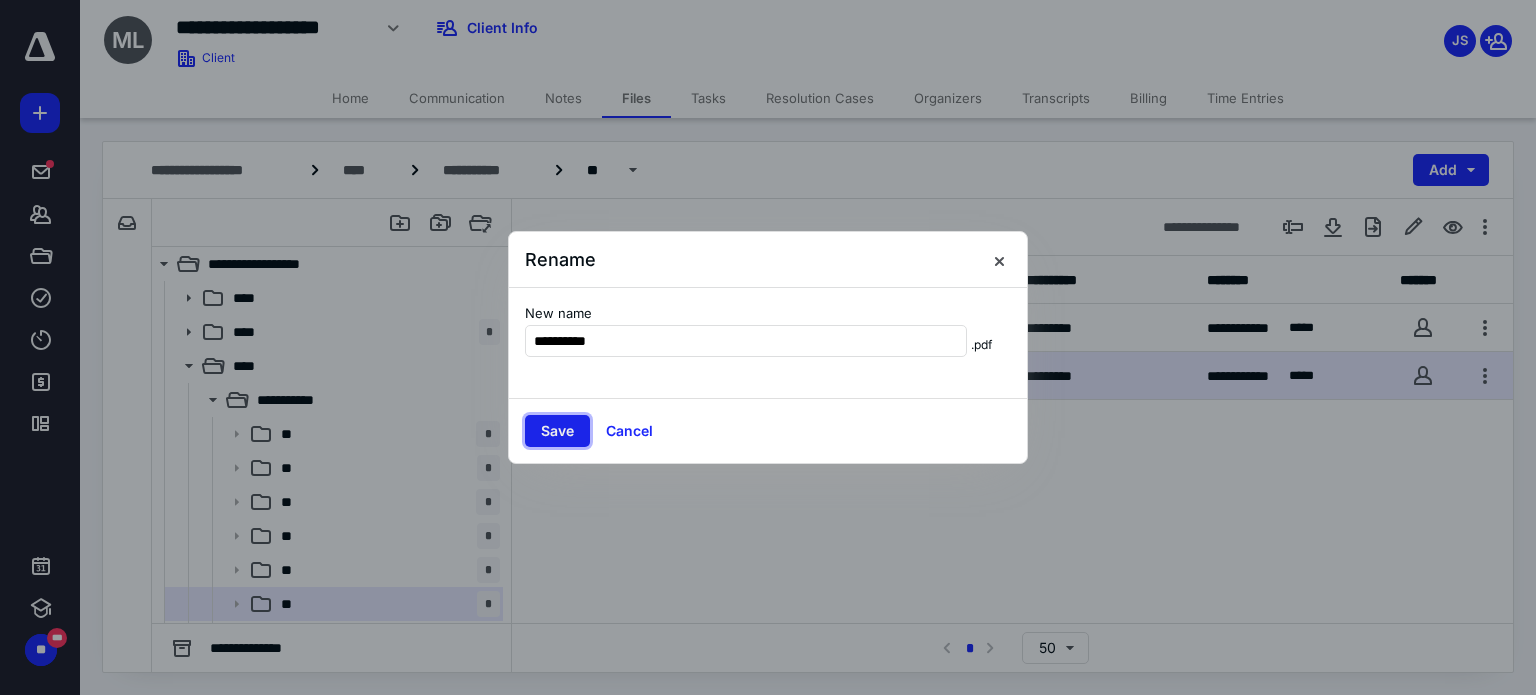 click on "Save" at bounding box center (557, 431) 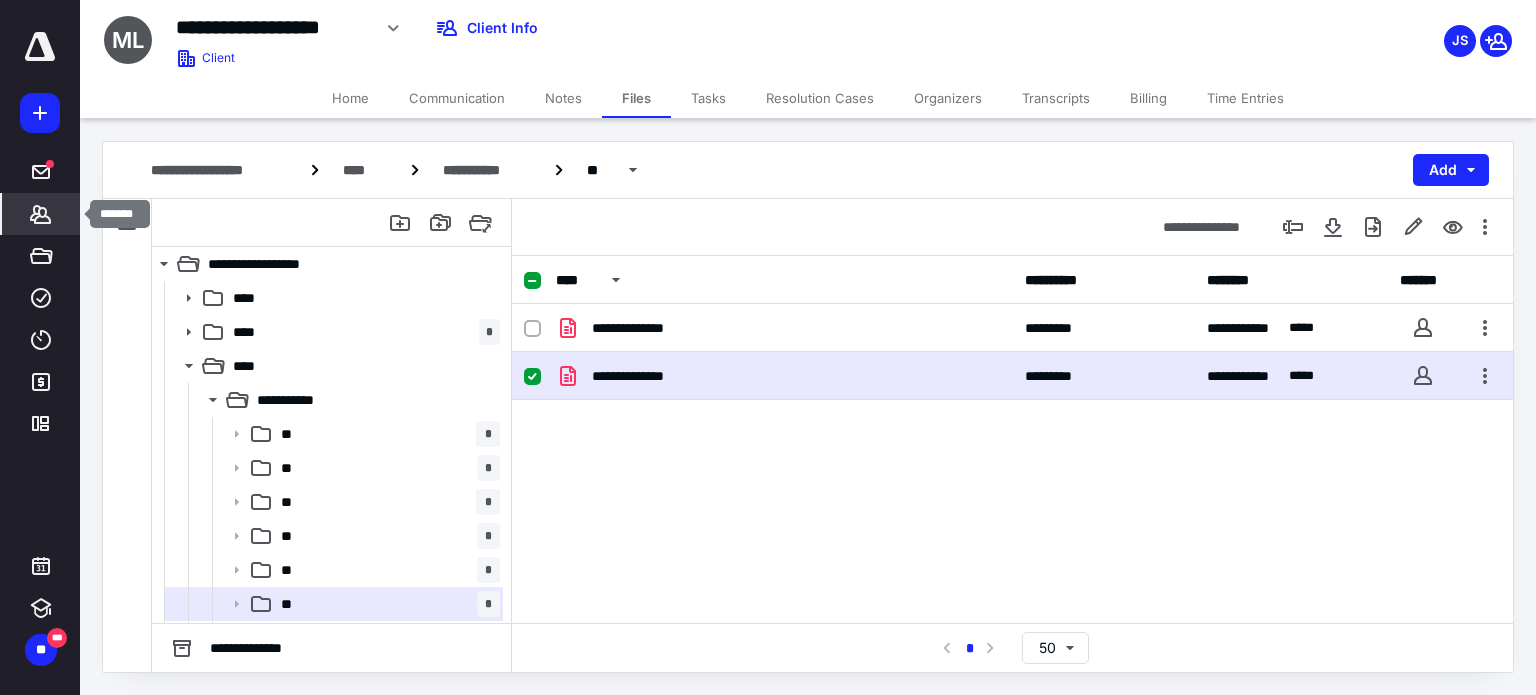 click 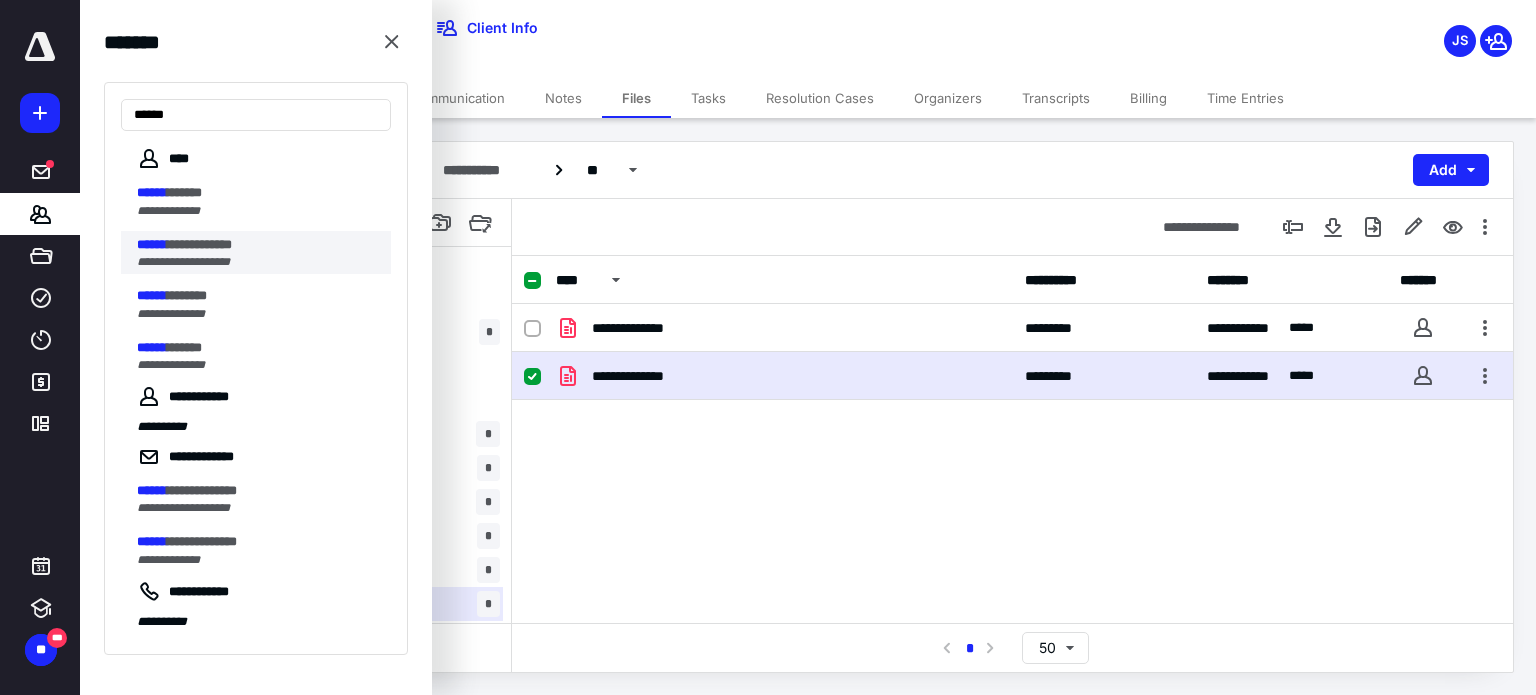 type on "******" 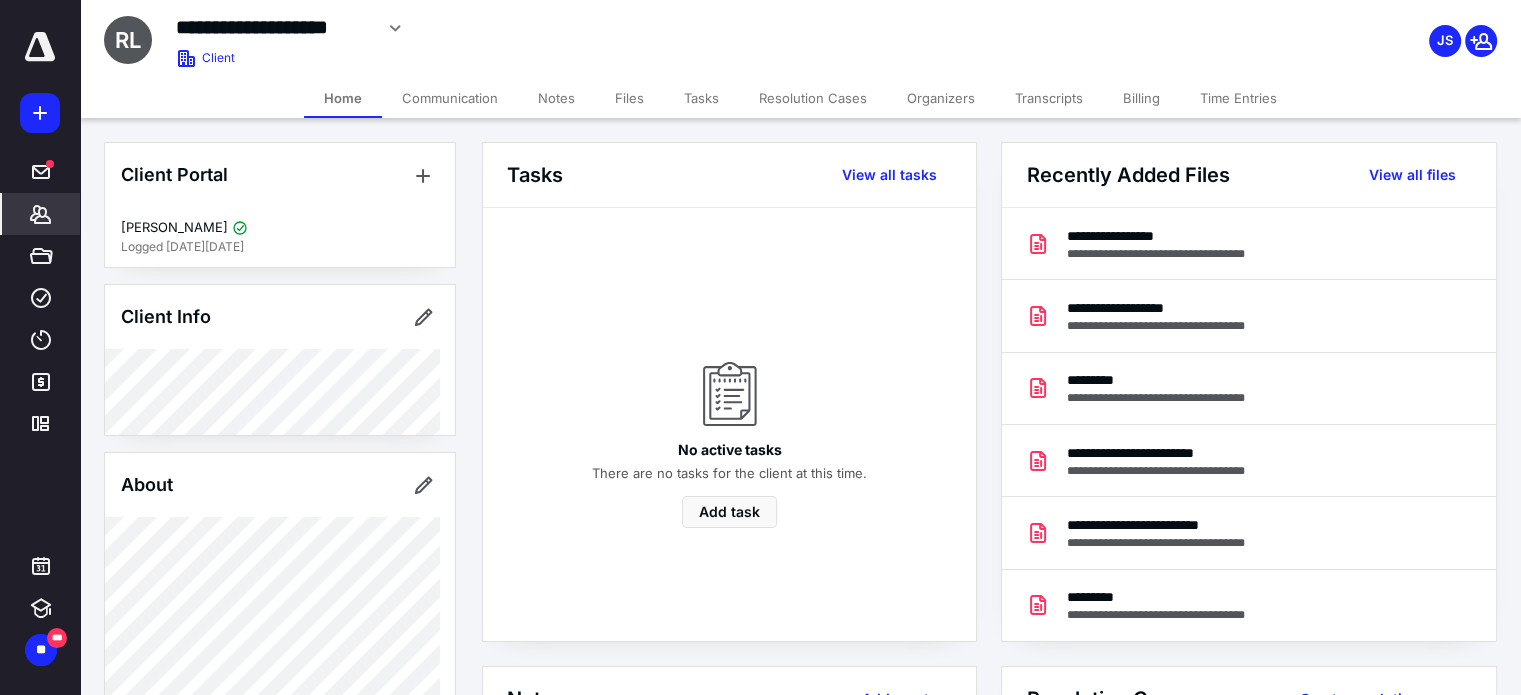 click on "Files" at bounding box center (629, 98) 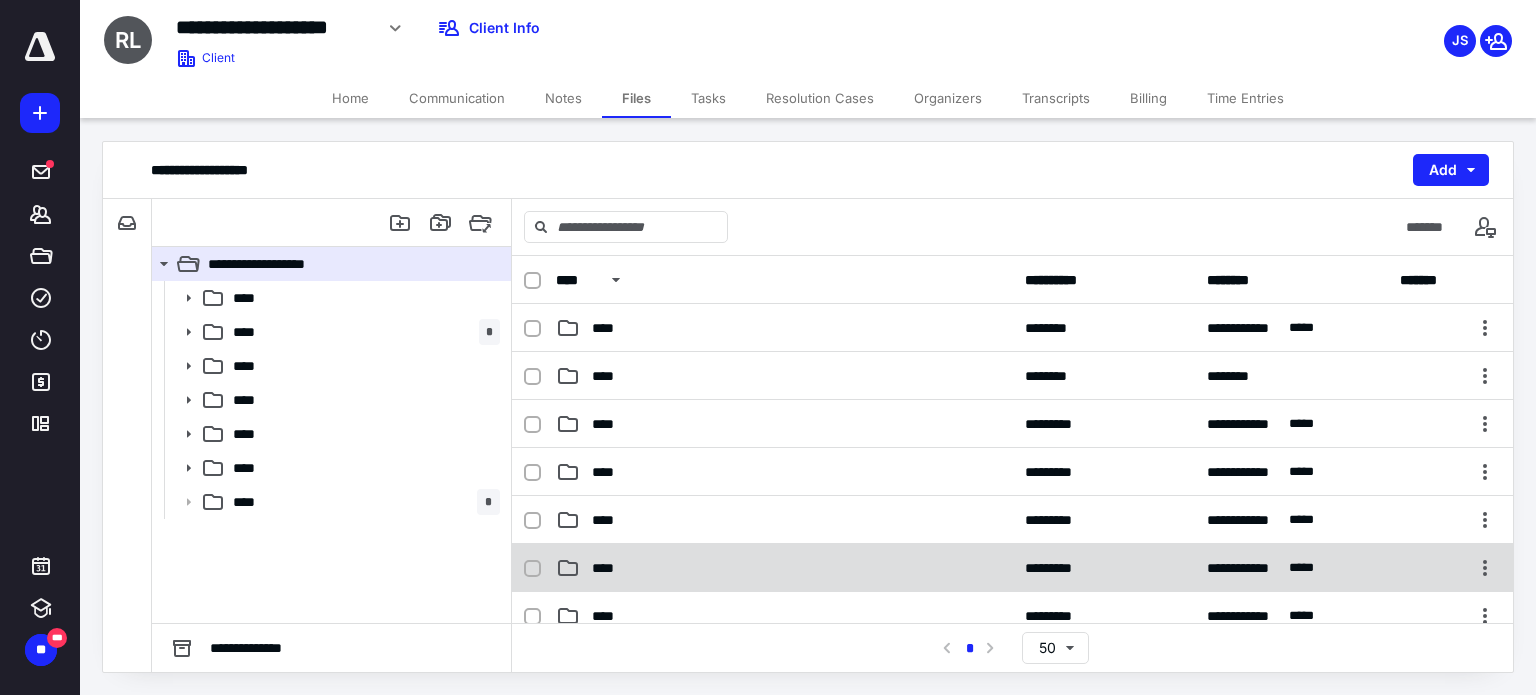 click on "****" at bounding box center (784, 568) 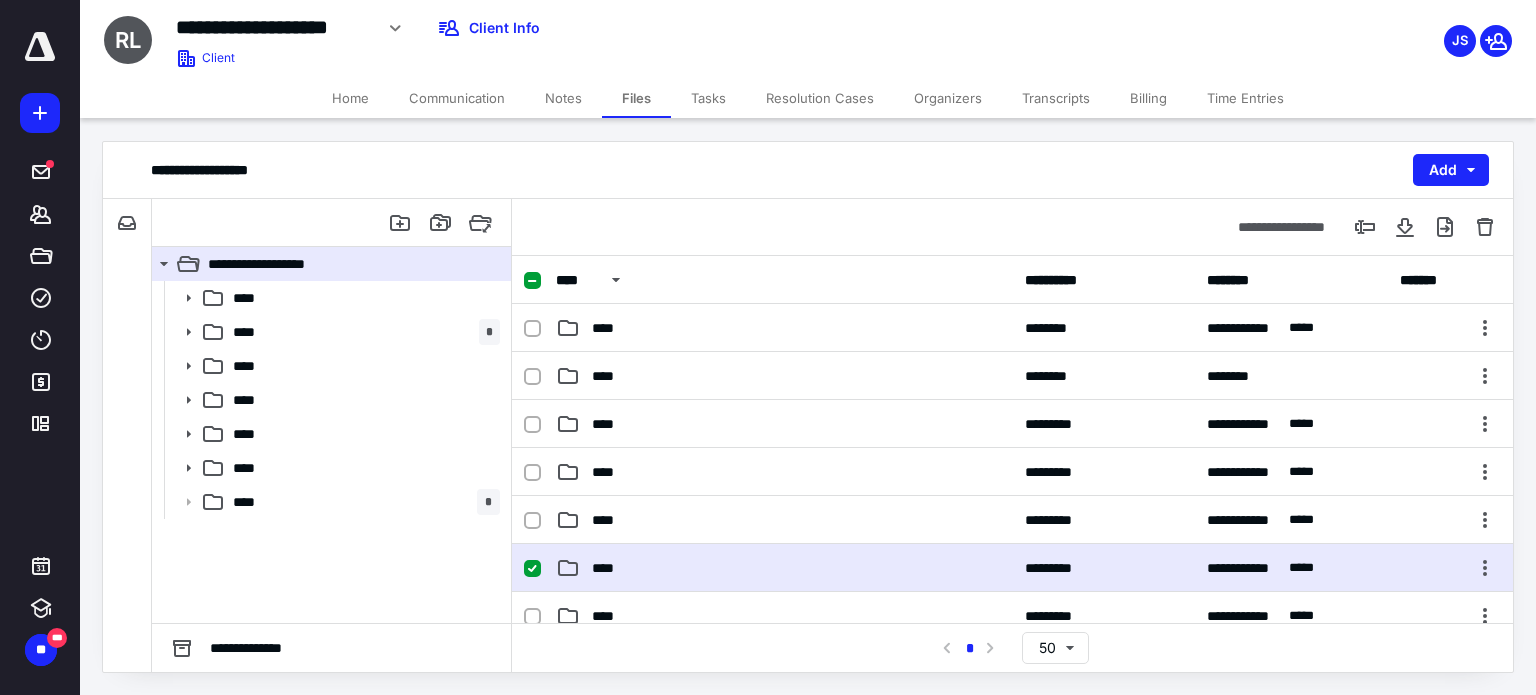 click on "****" at bounding box center (784, 568) 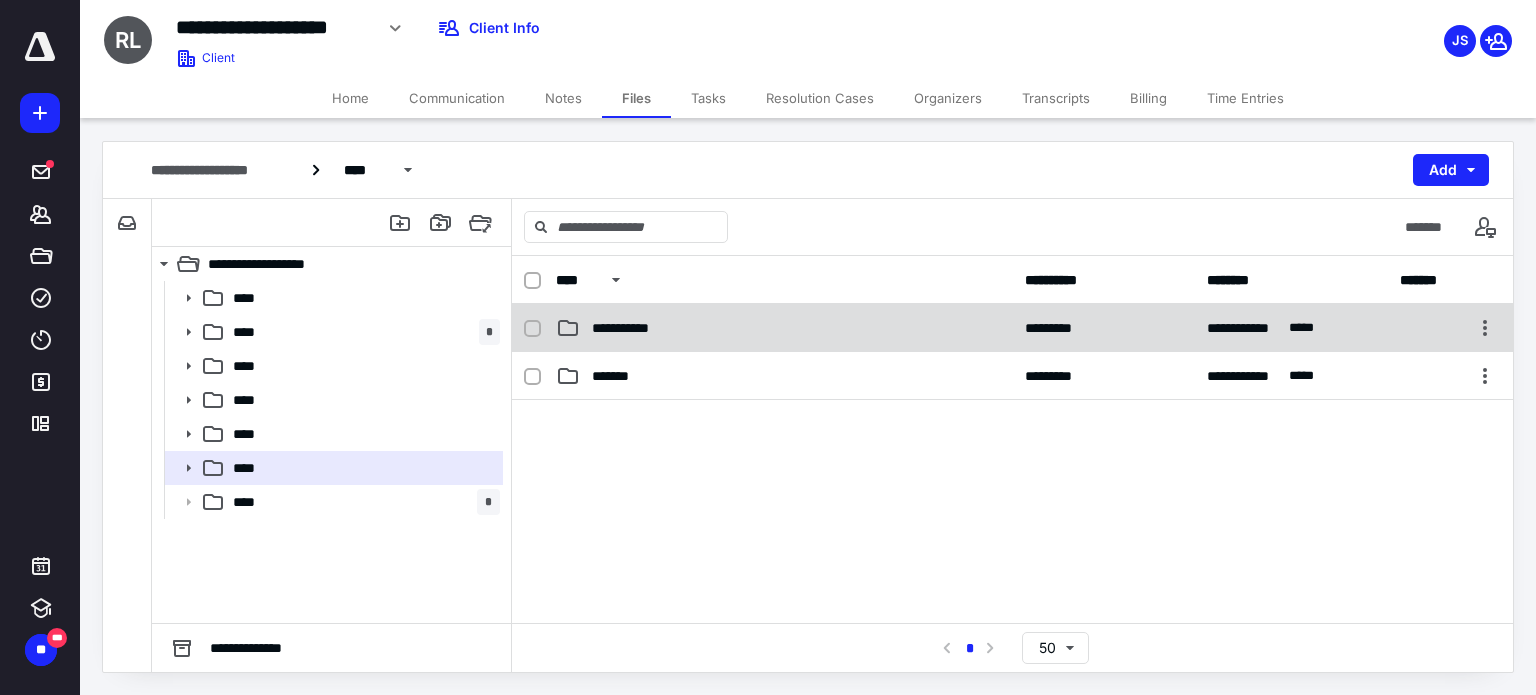 click on "**********" at bounding box center (784, 328) 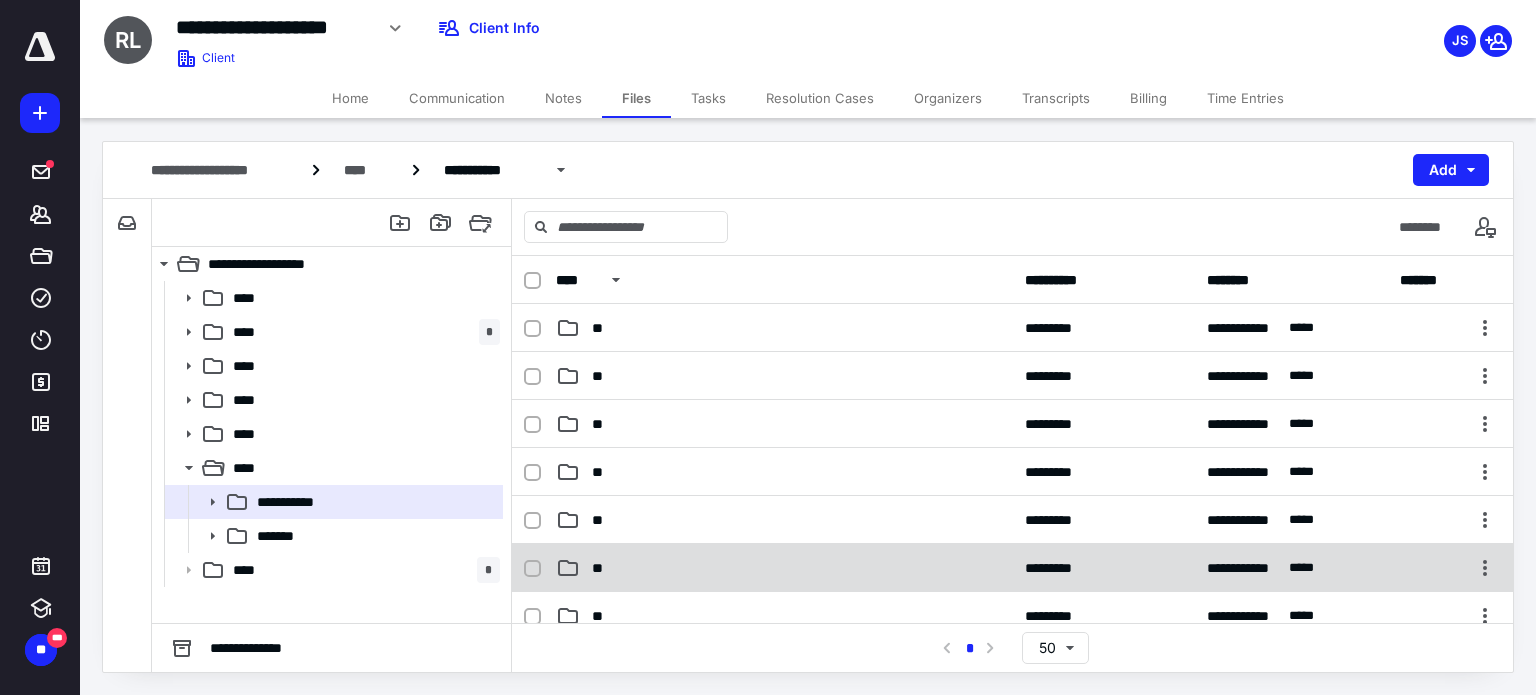 click on "**" at bounding box center (784, 568) 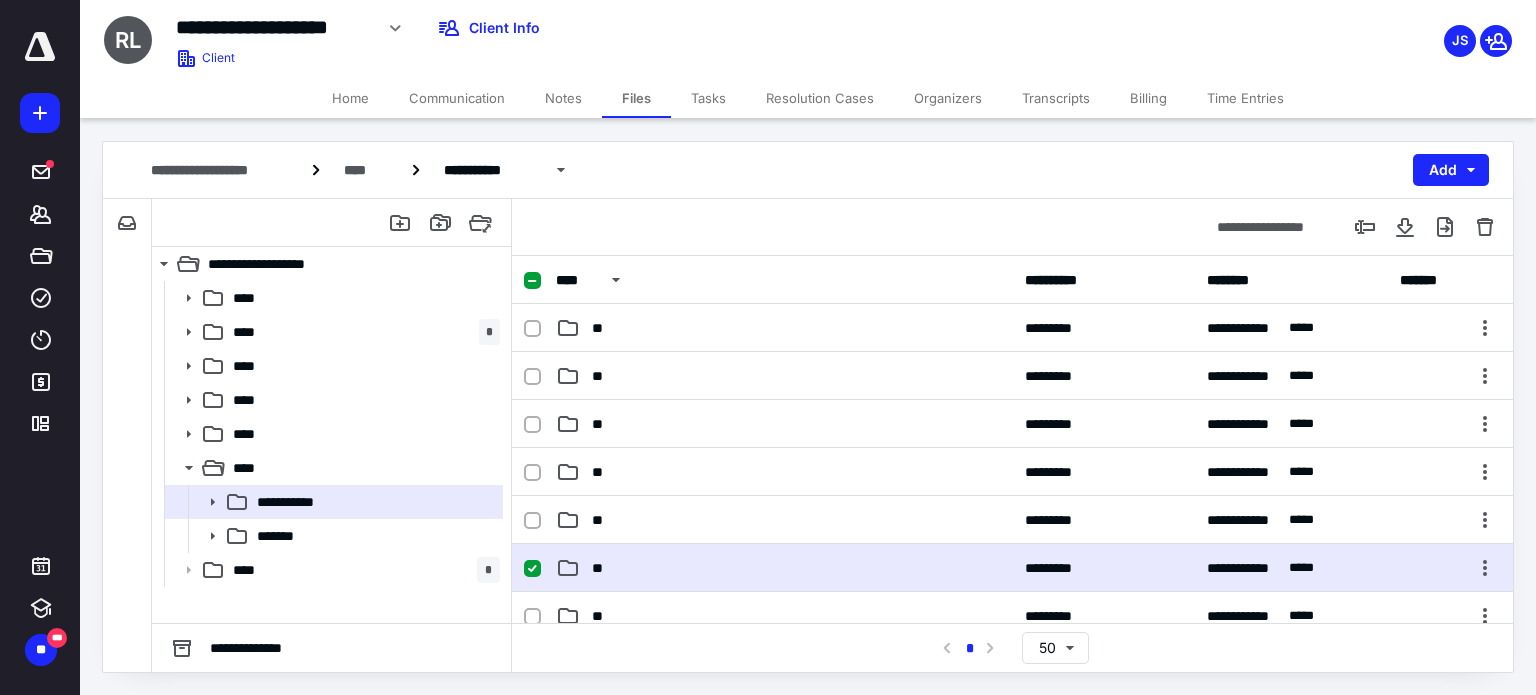 click on "**" at bounding box center (784, 568) 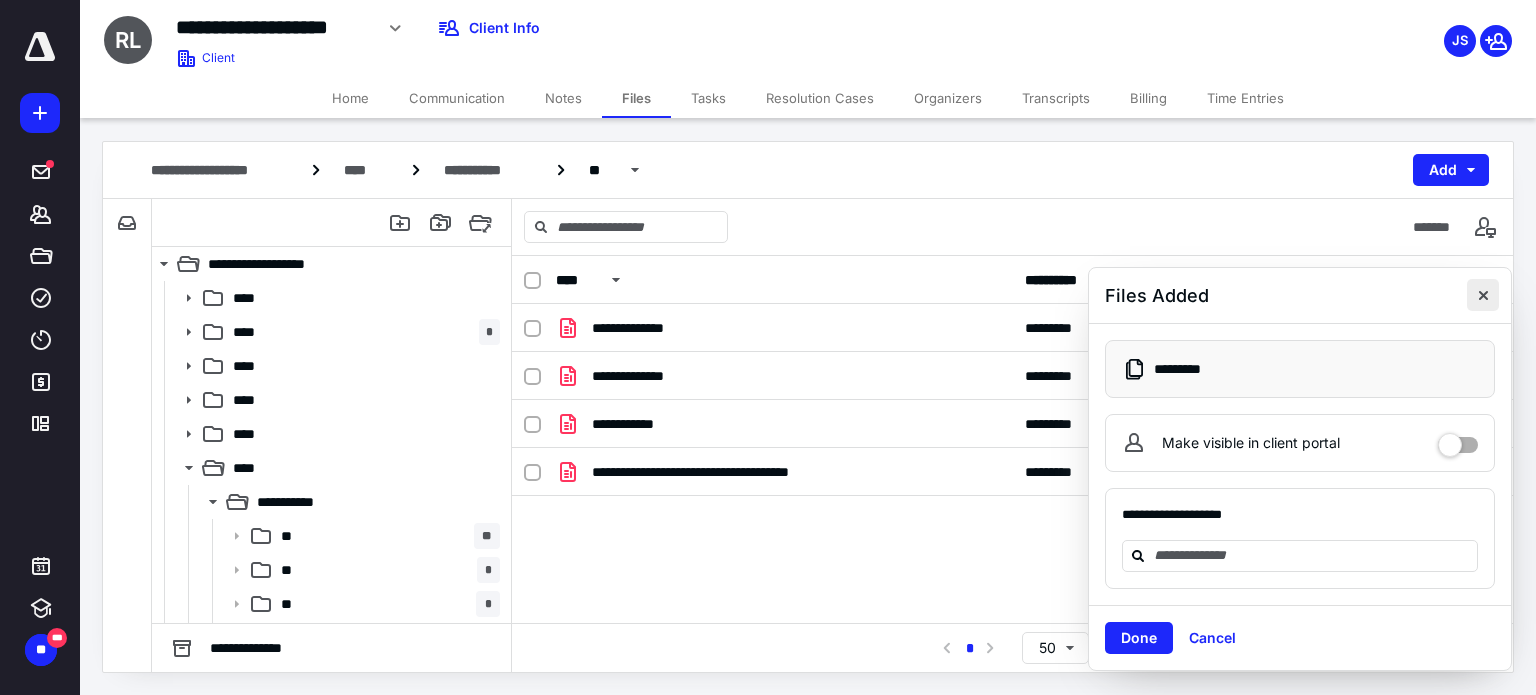 click at bounding box center (1483, 295) 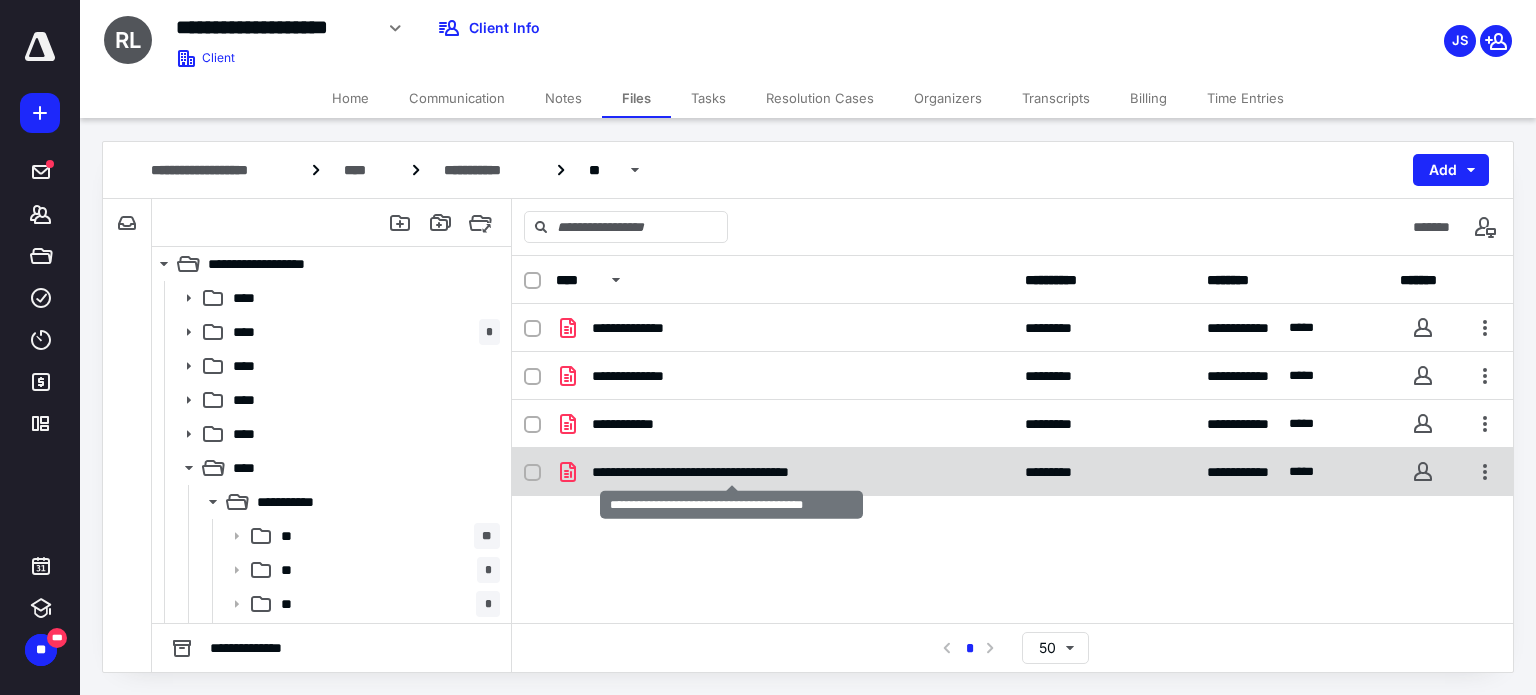click on "**********" at bounding box center [732, 472] 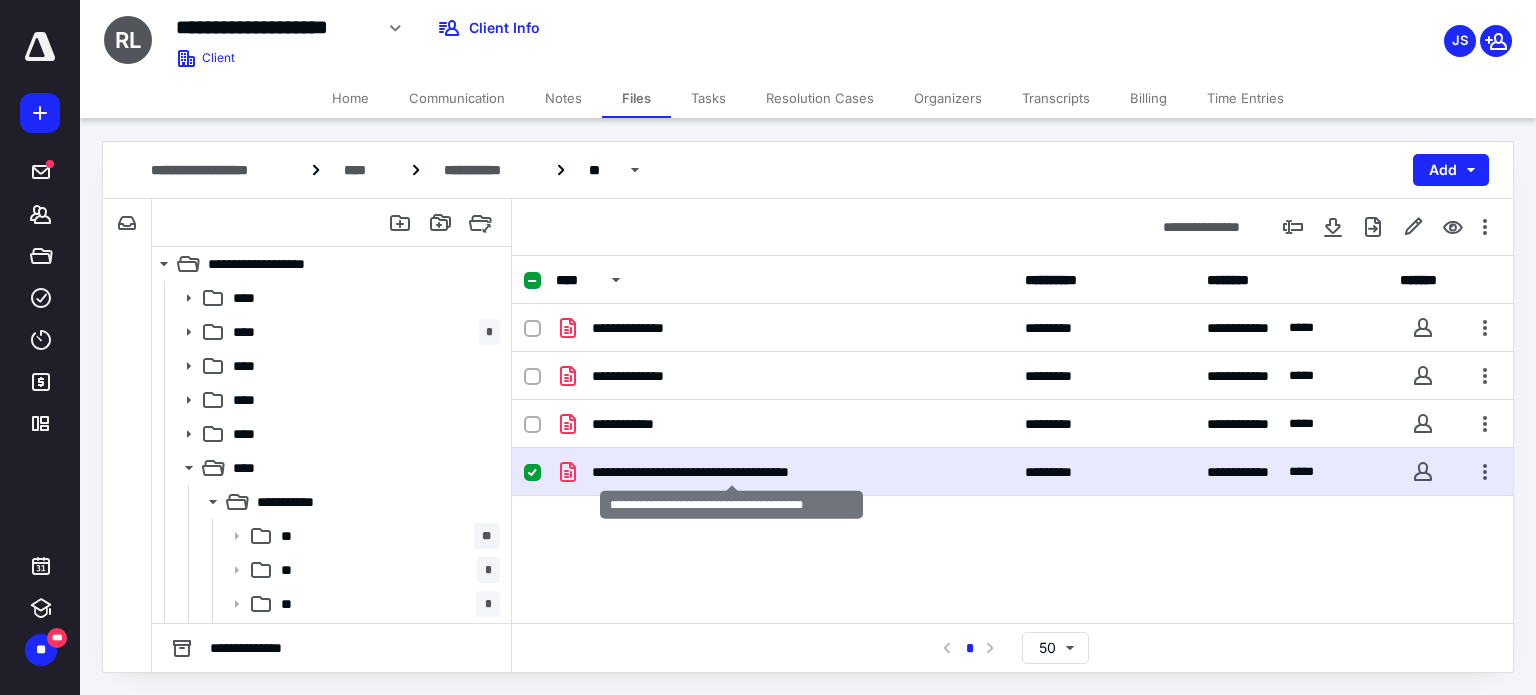 click on "**********" at bounding box center (732, 472) 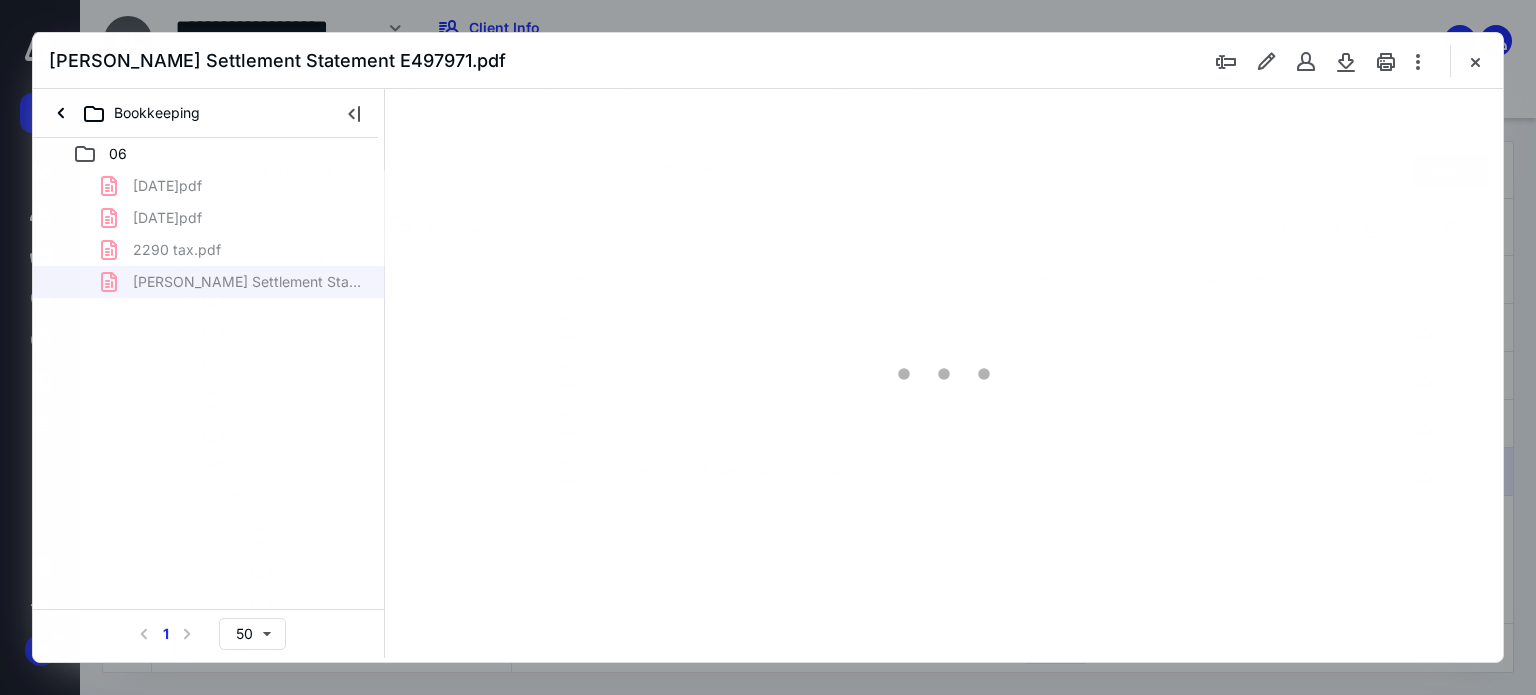 scroll, scrollTop: 0, scrollLeft: 0, axis: both 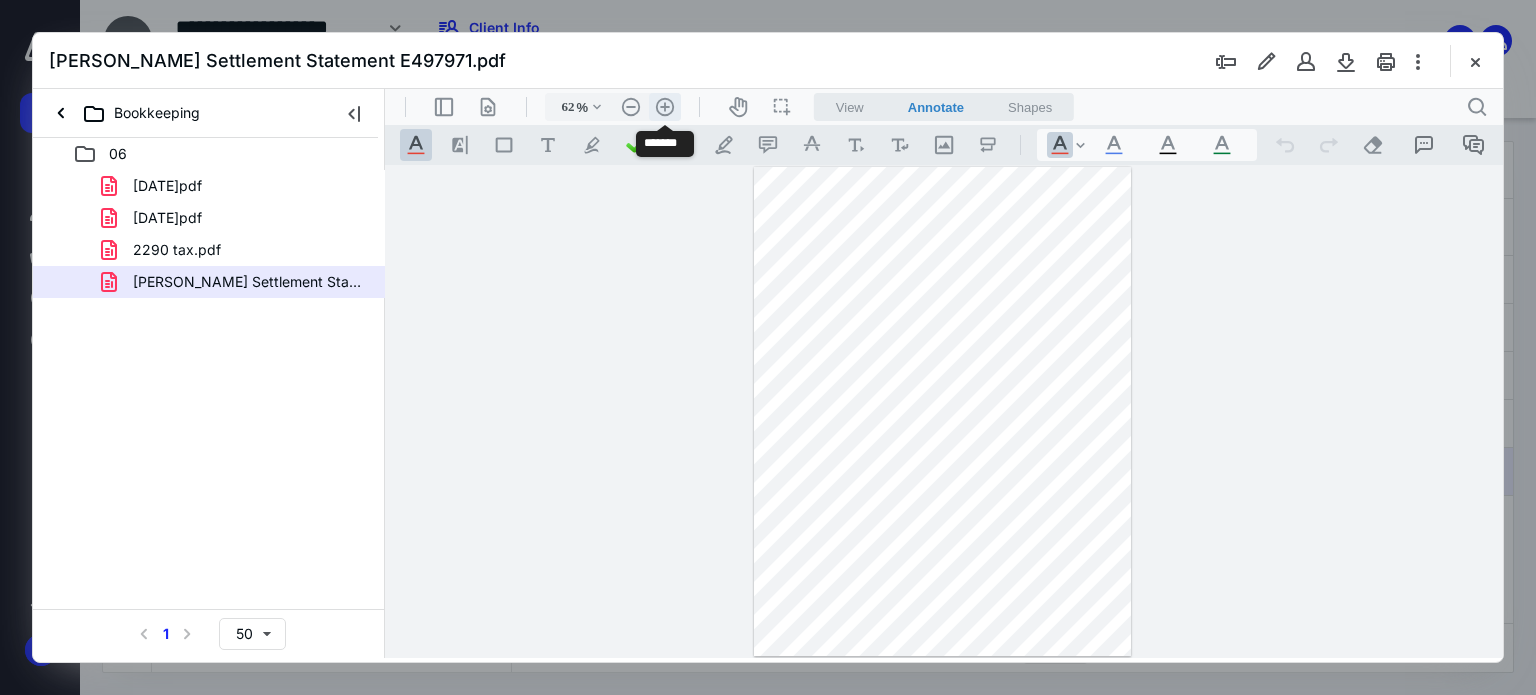click on ".cls-1{fill:#abb0c4;} icon - header - zoom - in - line" at bounding box center (665, 107) 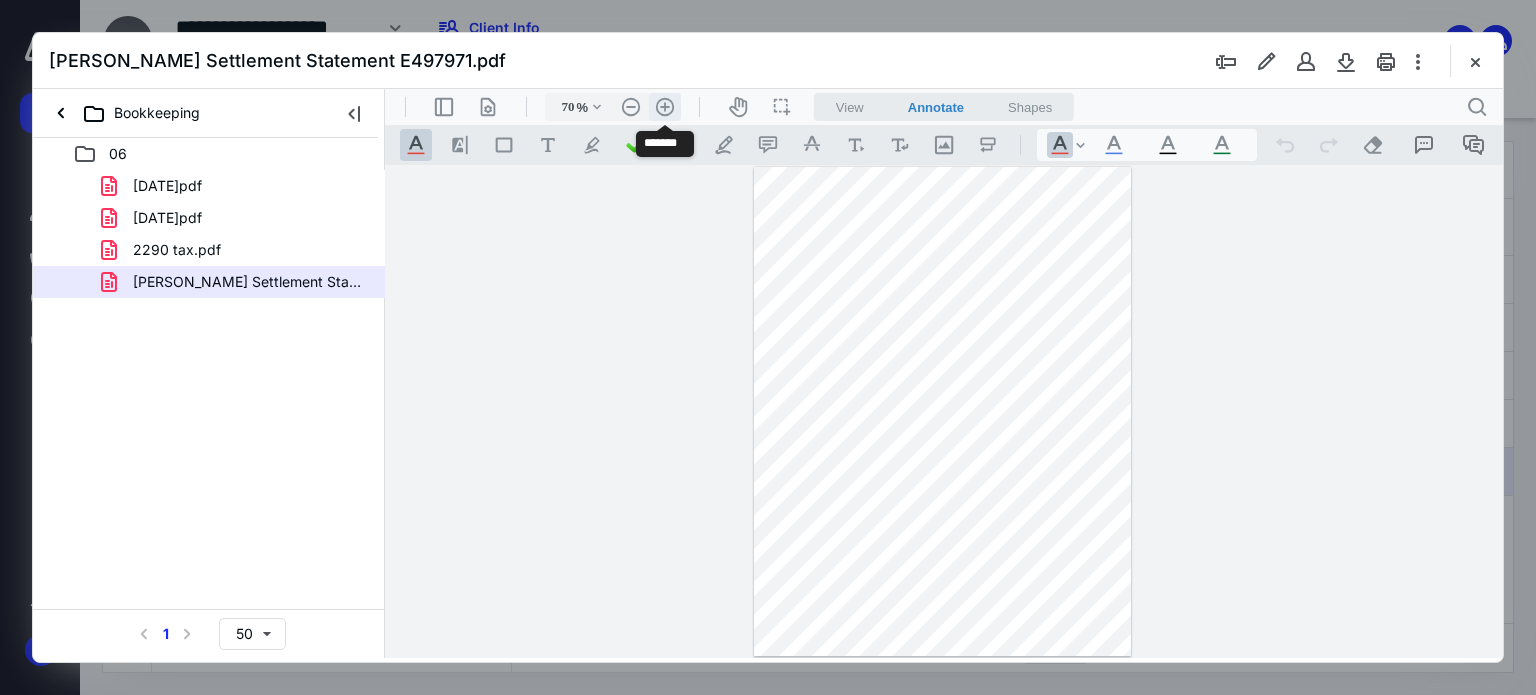 click on ".cls-1{fill:#abb0c4;} icon - header - zoom - in - line" at bounding box center [665, 107] 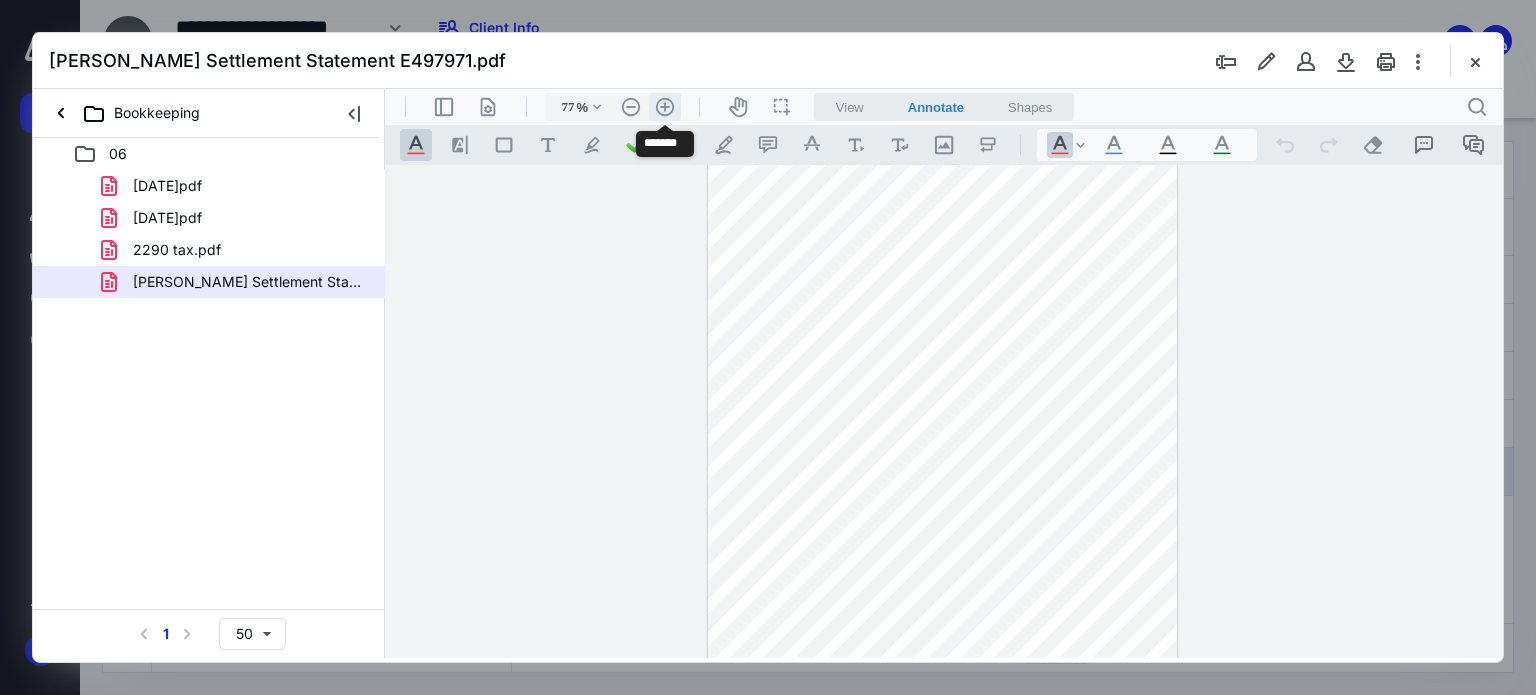 click on ".cls-1{fill:#abb0c4;} icon - header - zoom - in - line" at bounding box center [665, 107] 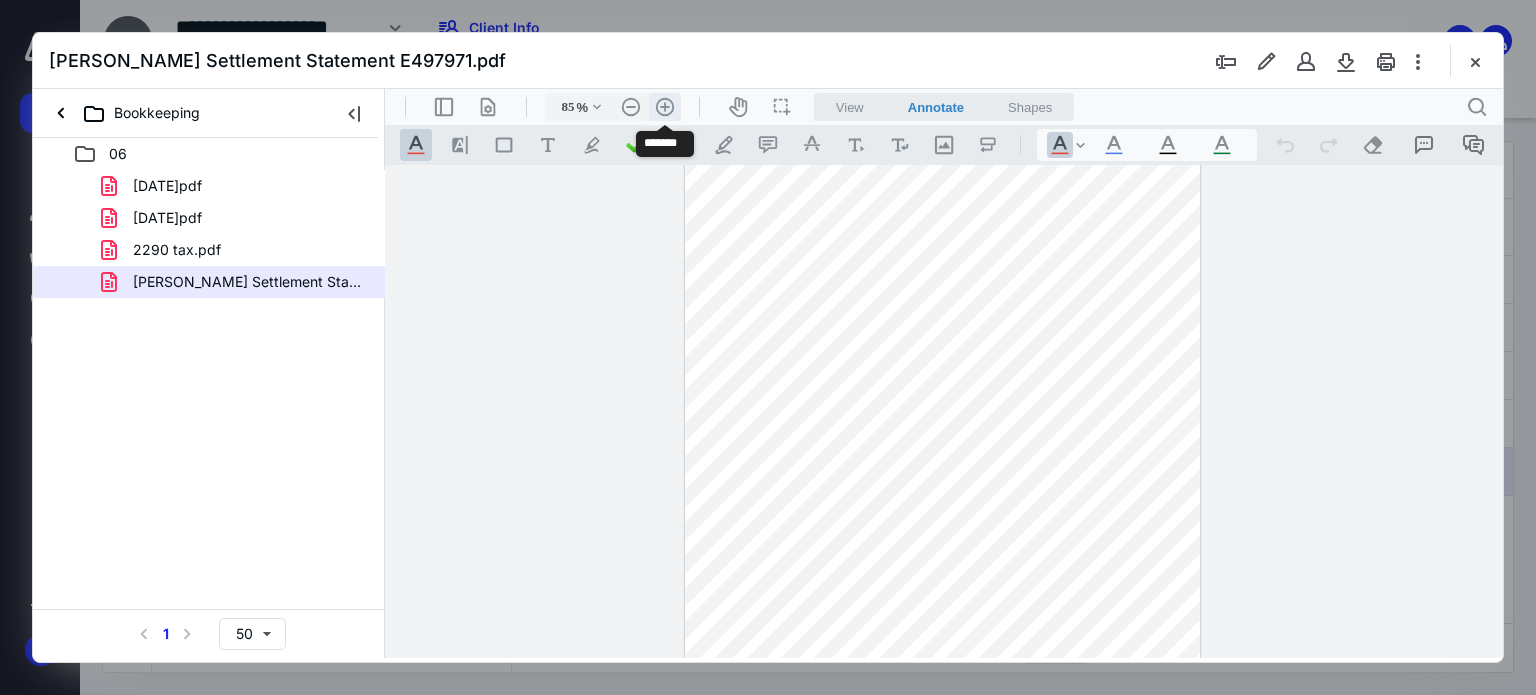 click on ".cls-1{fill:#abb0c4;} icon - header - zoom - in - line" at bounding box center (665, 107) 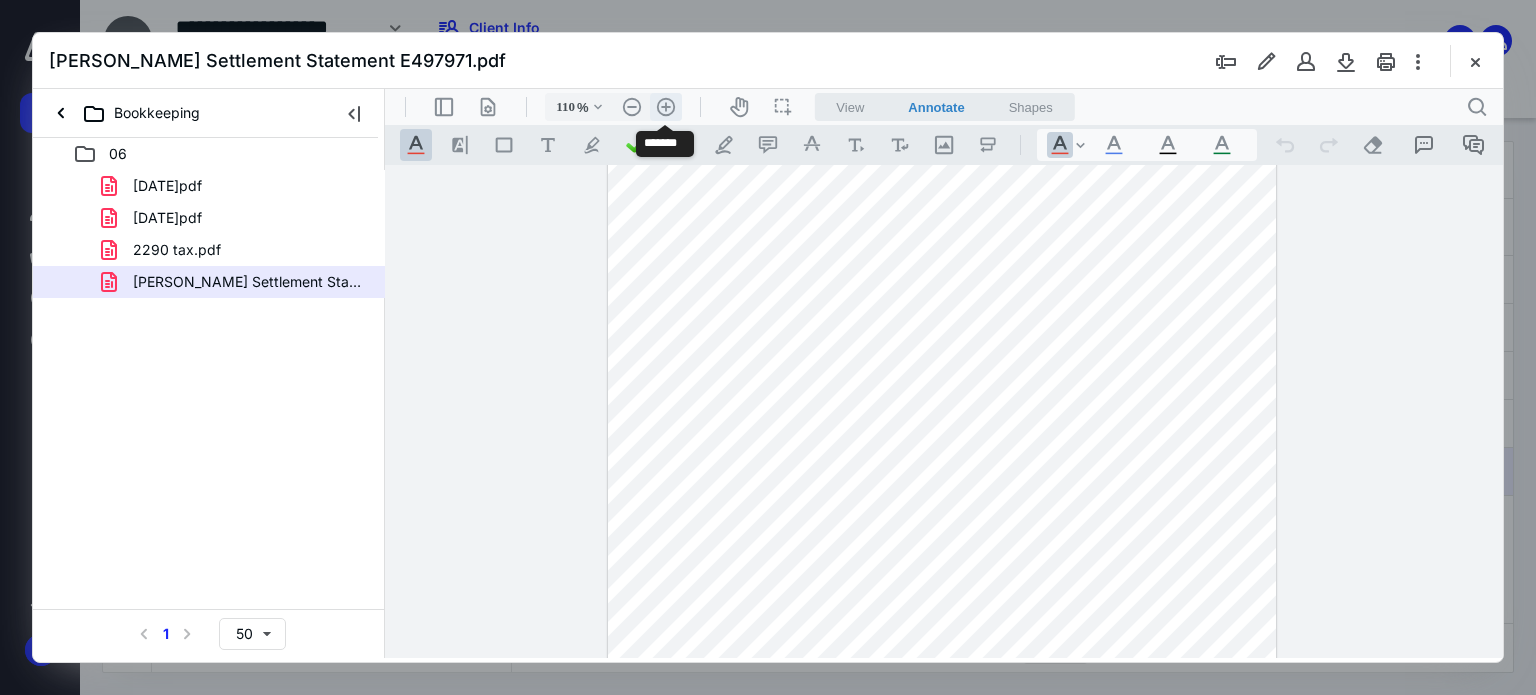 click on ".cls-1{fill:#abb0c4;} icon - header - zoom - in - line" at bounding box center [666, 107] 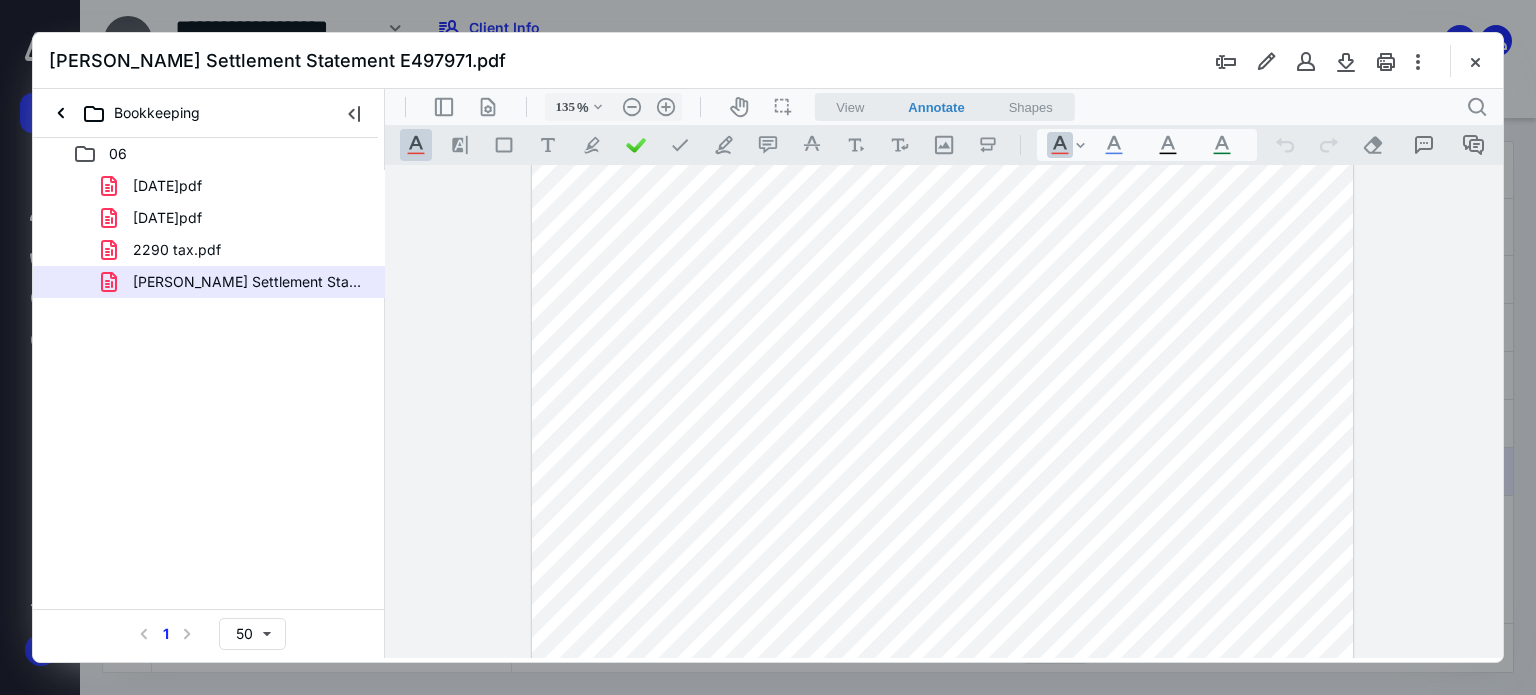 scroll, scrollTop: 0, scrollLeft: 0, axis: both 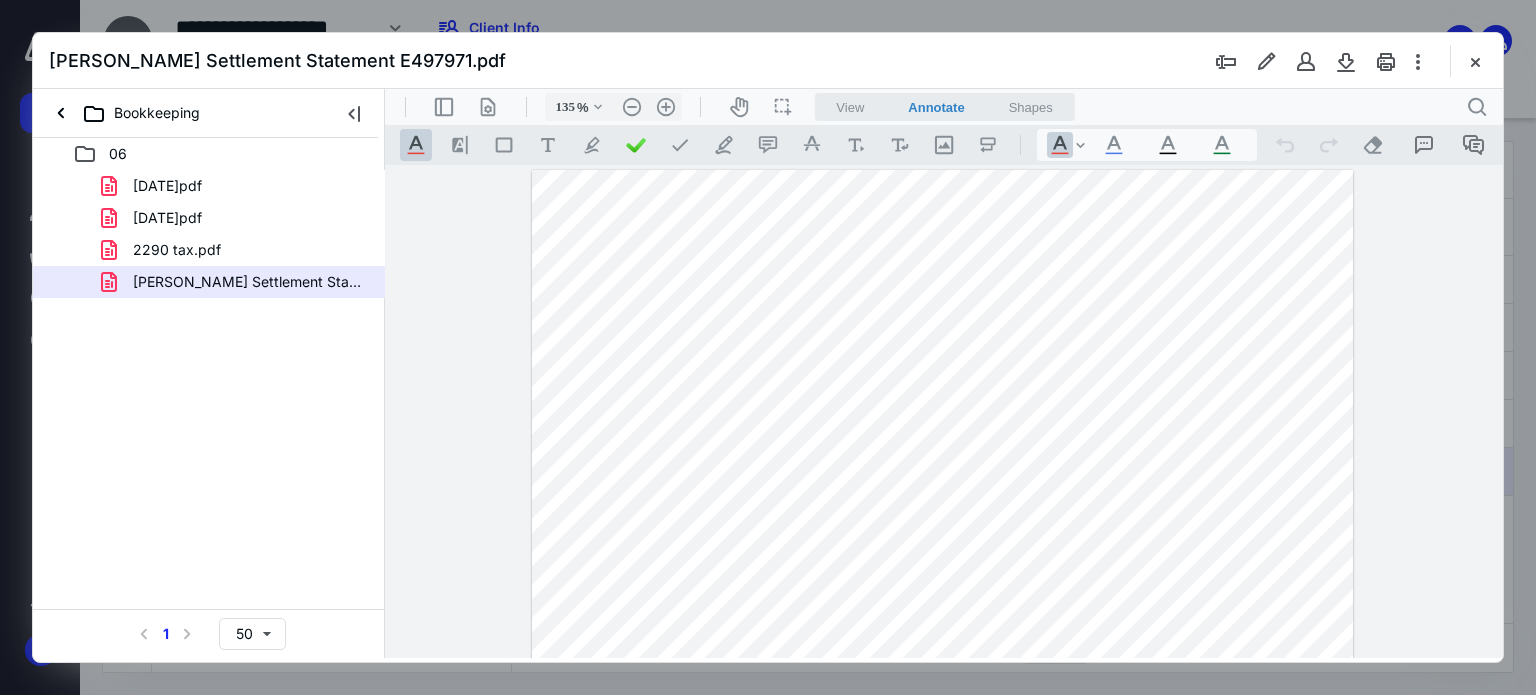 drag, startPoint x: 1469, startPoint y: 57, endPoint x: 1454, endPoint y: 61, distance: 15.524175 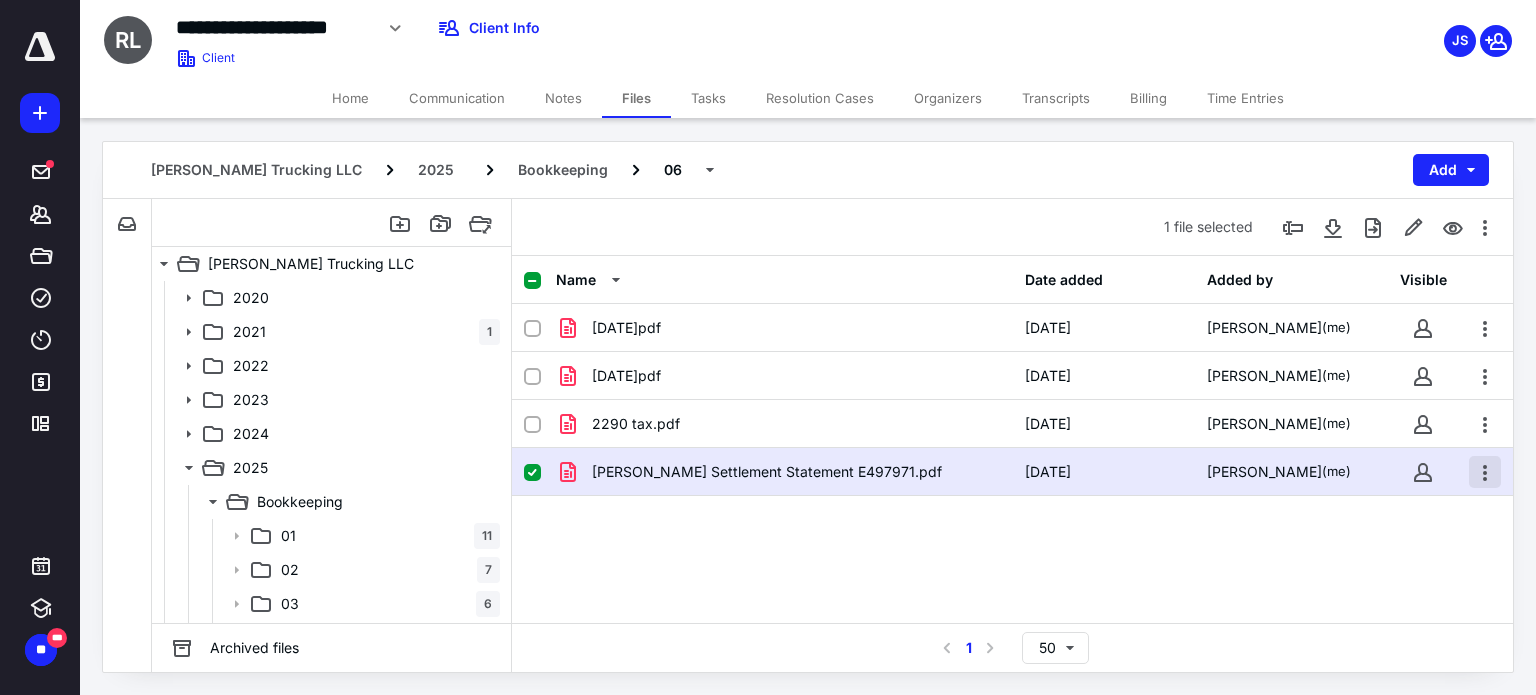 click at bounding box center [1485, 472] 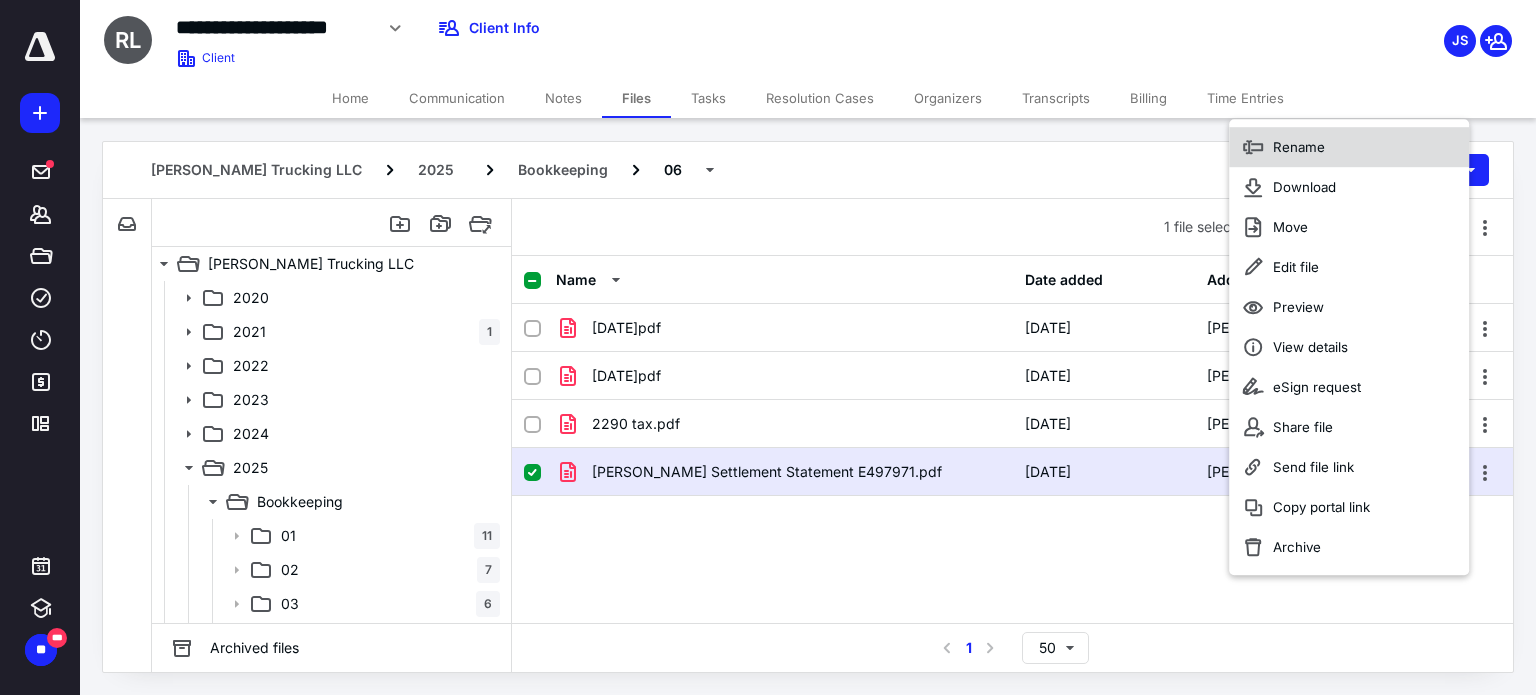 click on "Rename" at bounding box center [1349, 147] 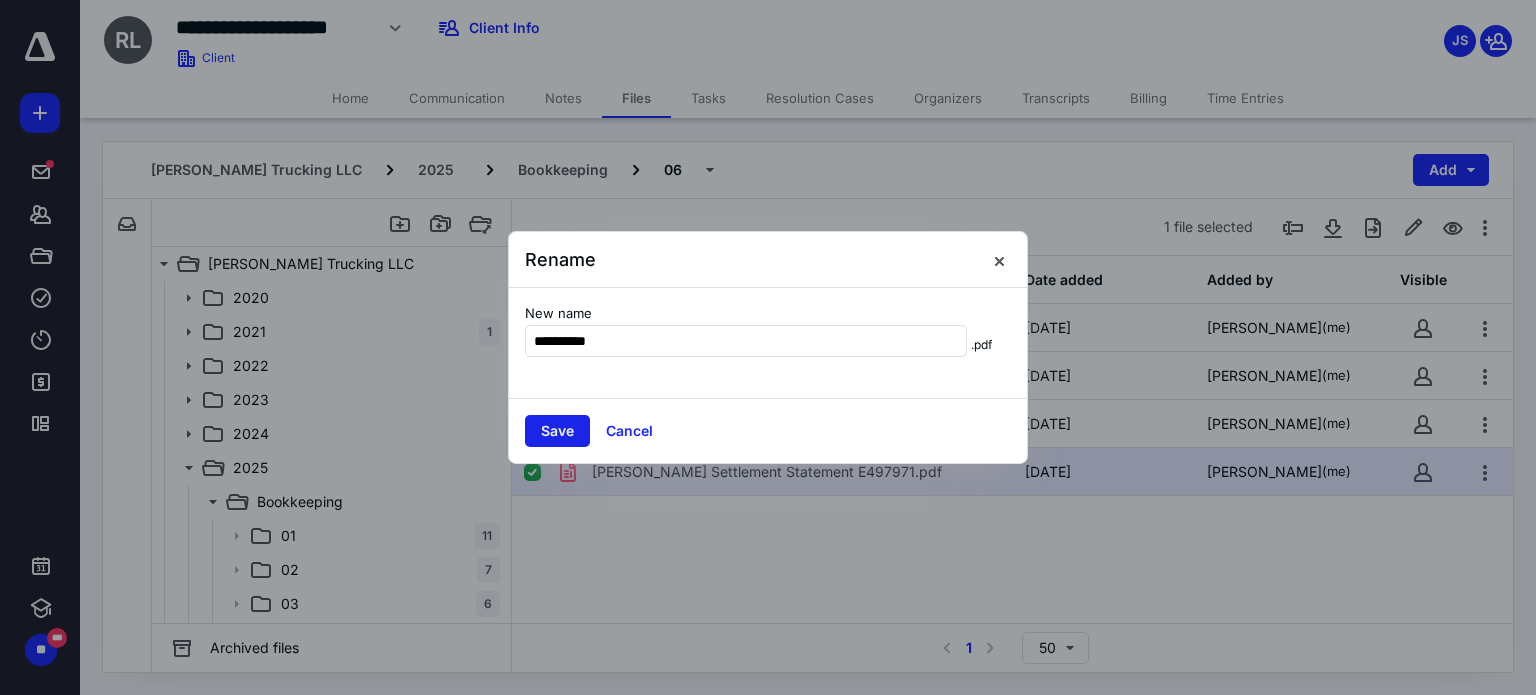 type on "**********" 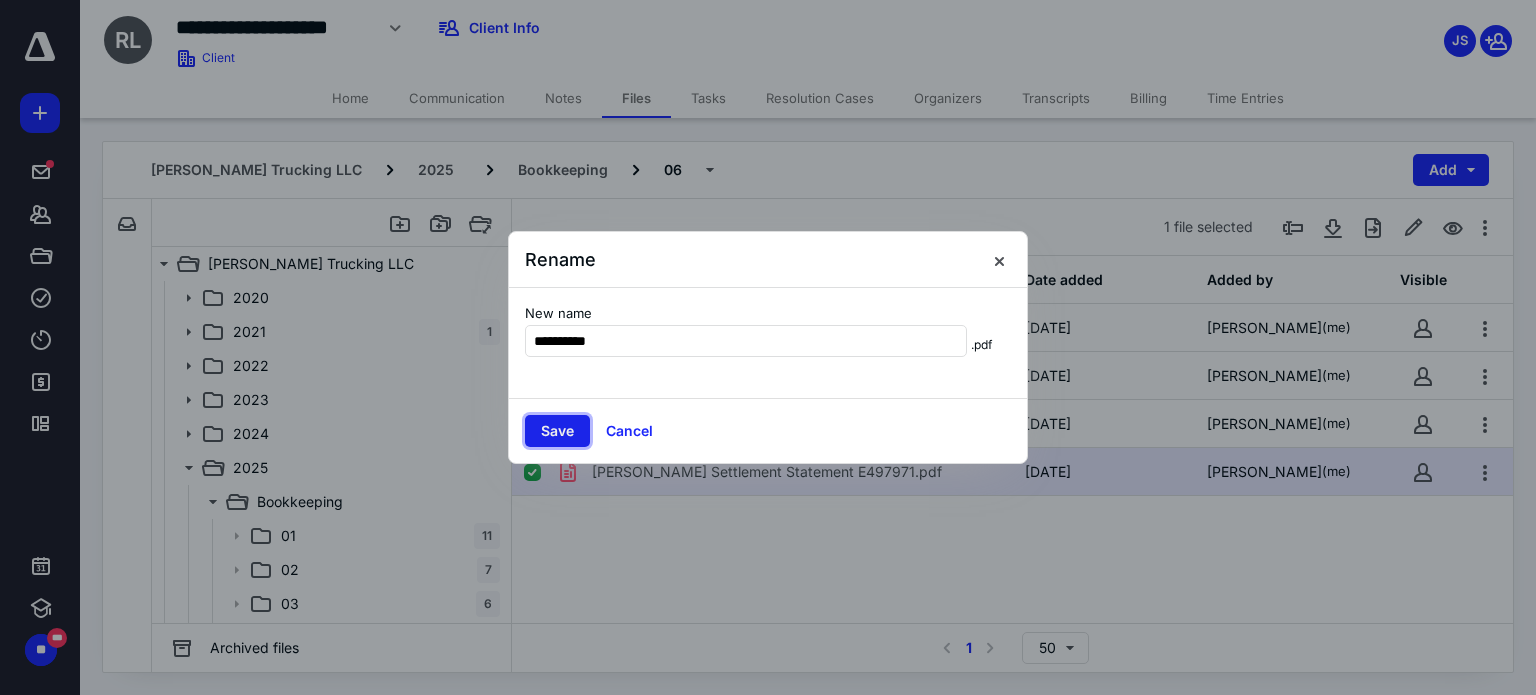 click on "Save" at bounding box center [557, 431] 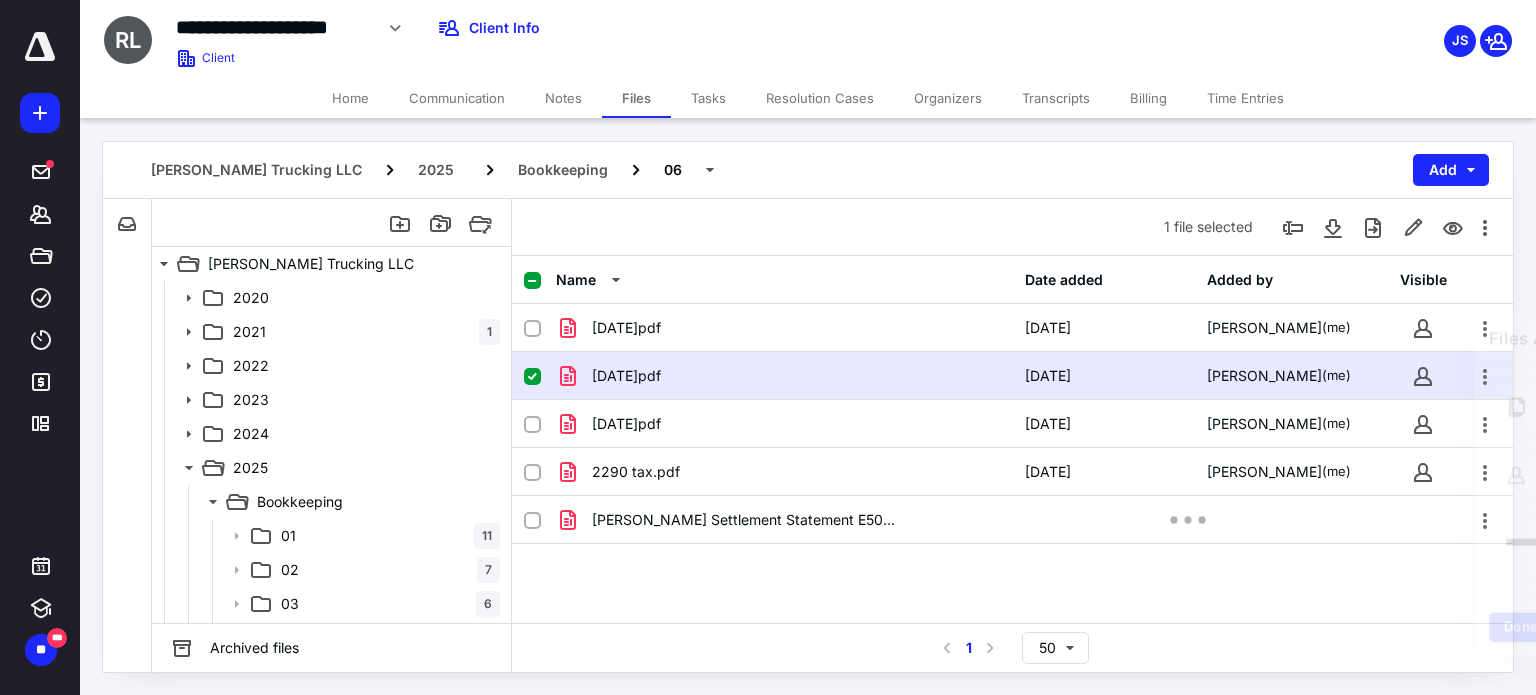 click on "JS" at bounding box center [1282, 28] 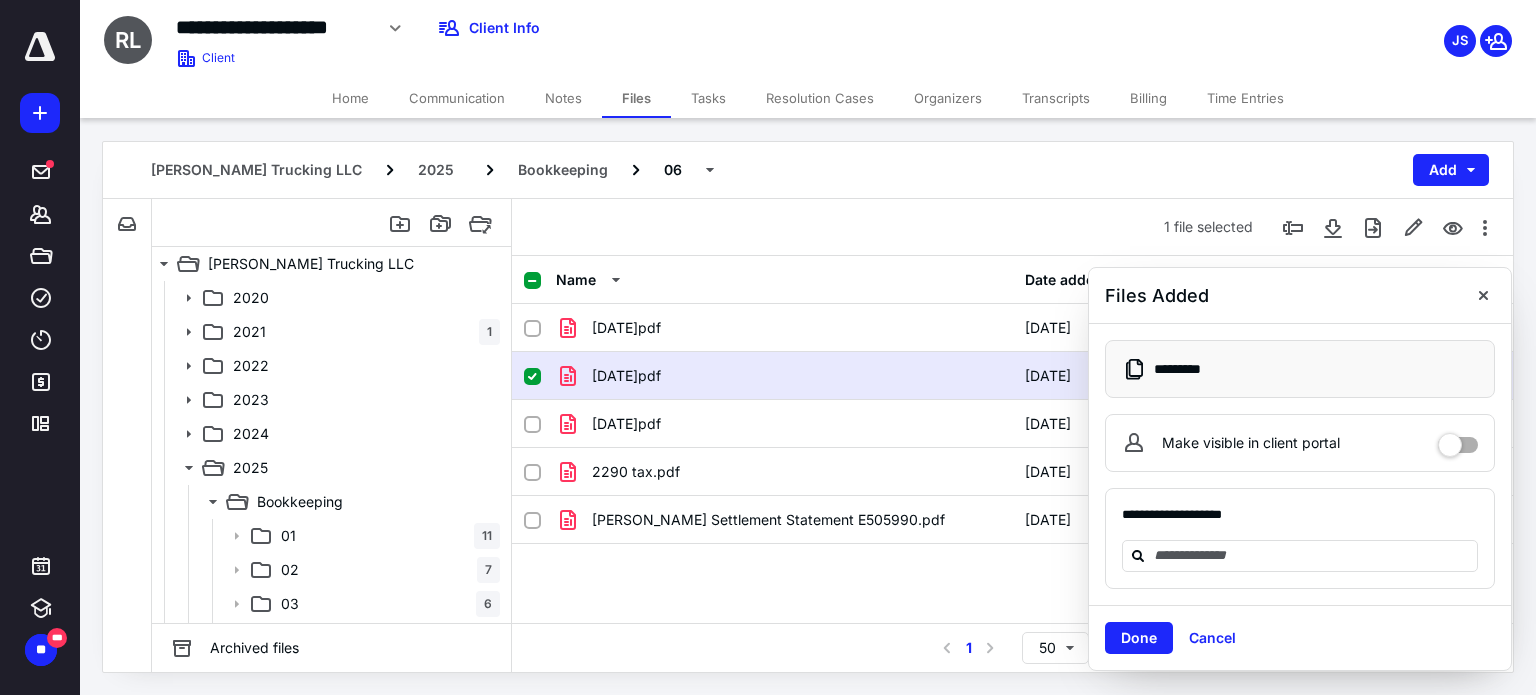 drag, startPoint x: 1474, startPoint y: 295, endPoint x: 1451, endPoint y: 301, distance: 23.769728 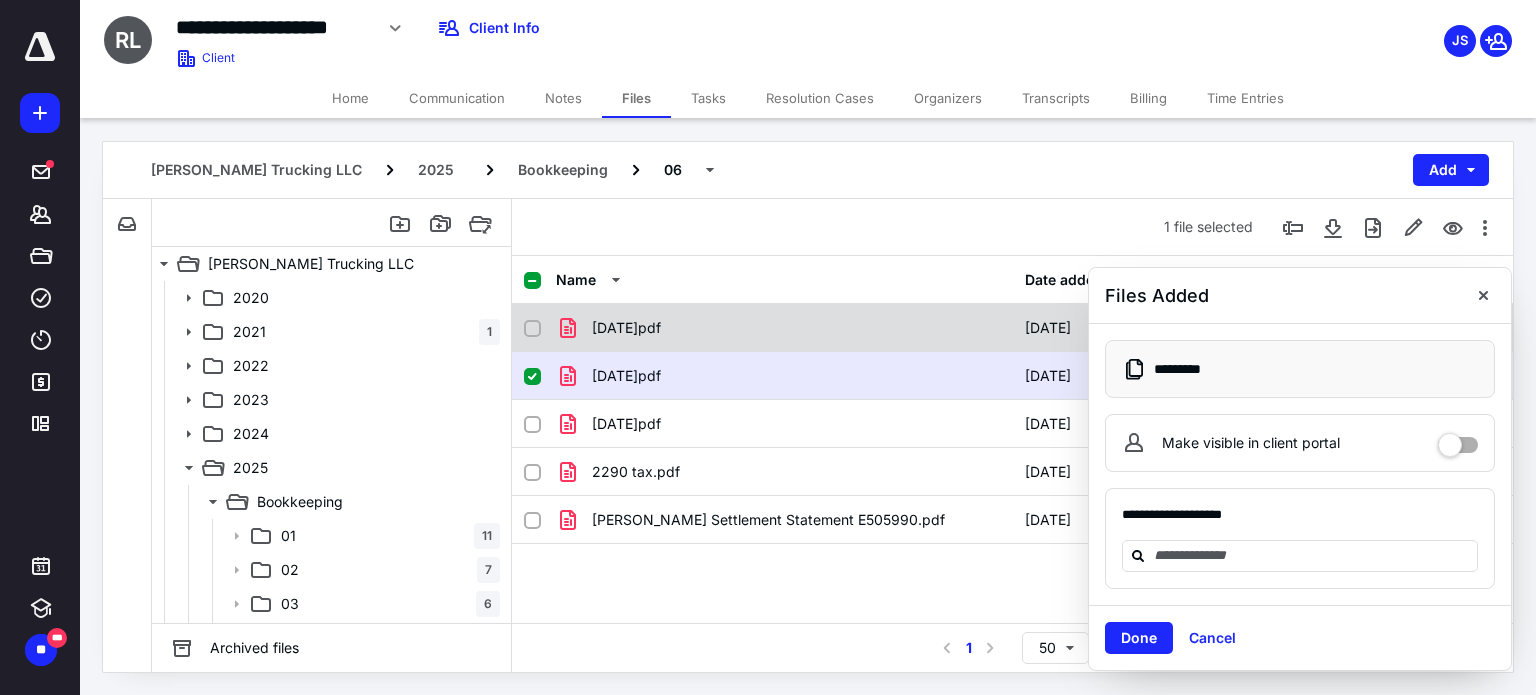 drag, startPoint x: 1483, startPoint y: 301, endPoint x: 1430, endPoint y: 322, distance: 57.00877 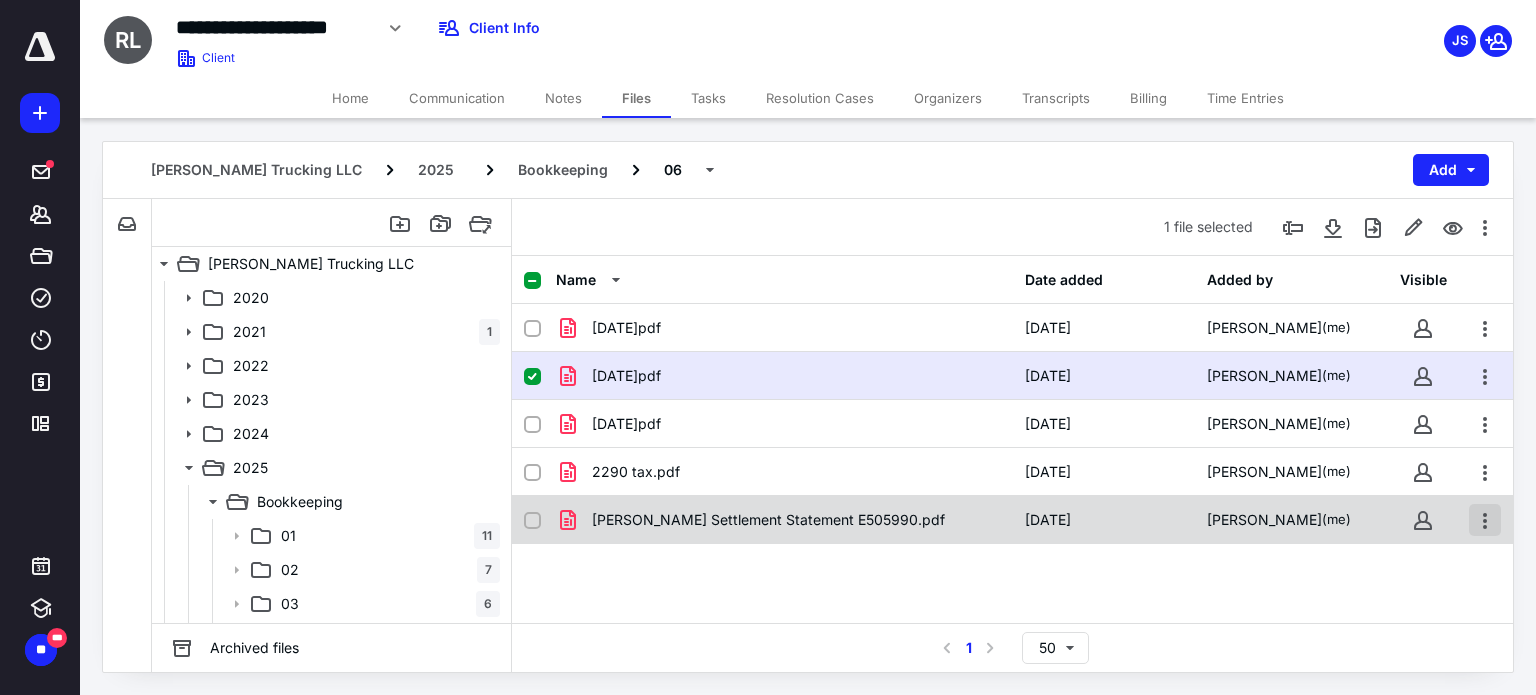 click at bounding box center (1485, 520) 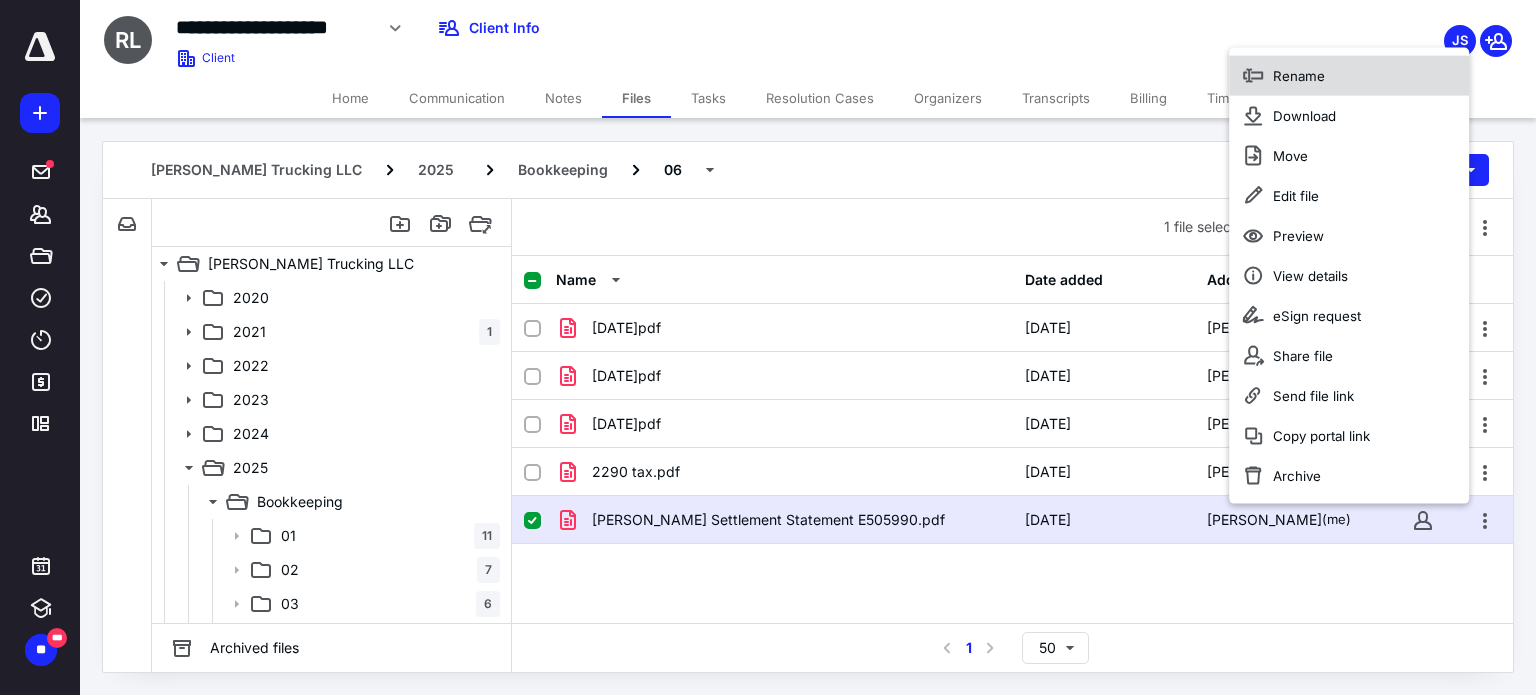click on "Rename" at bounding box center [1299, 76] 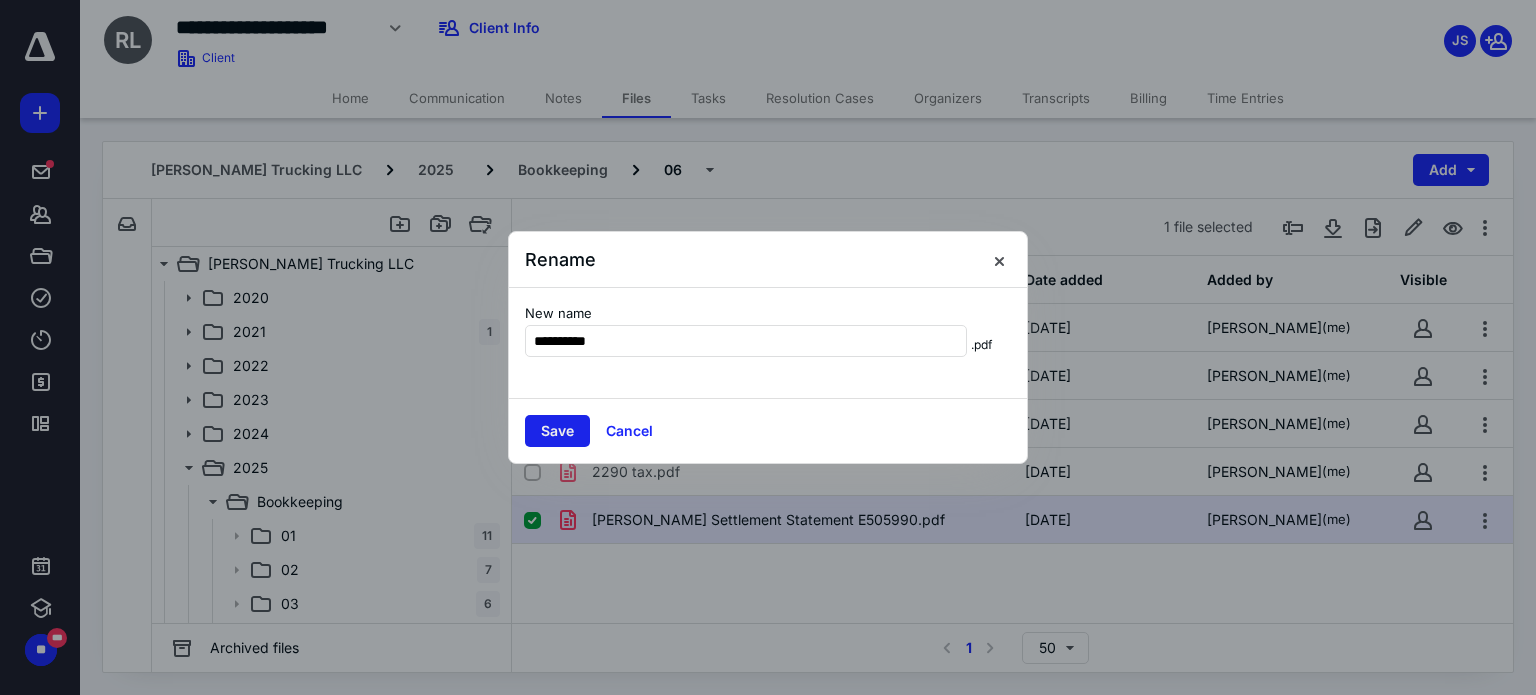 type on "**********" 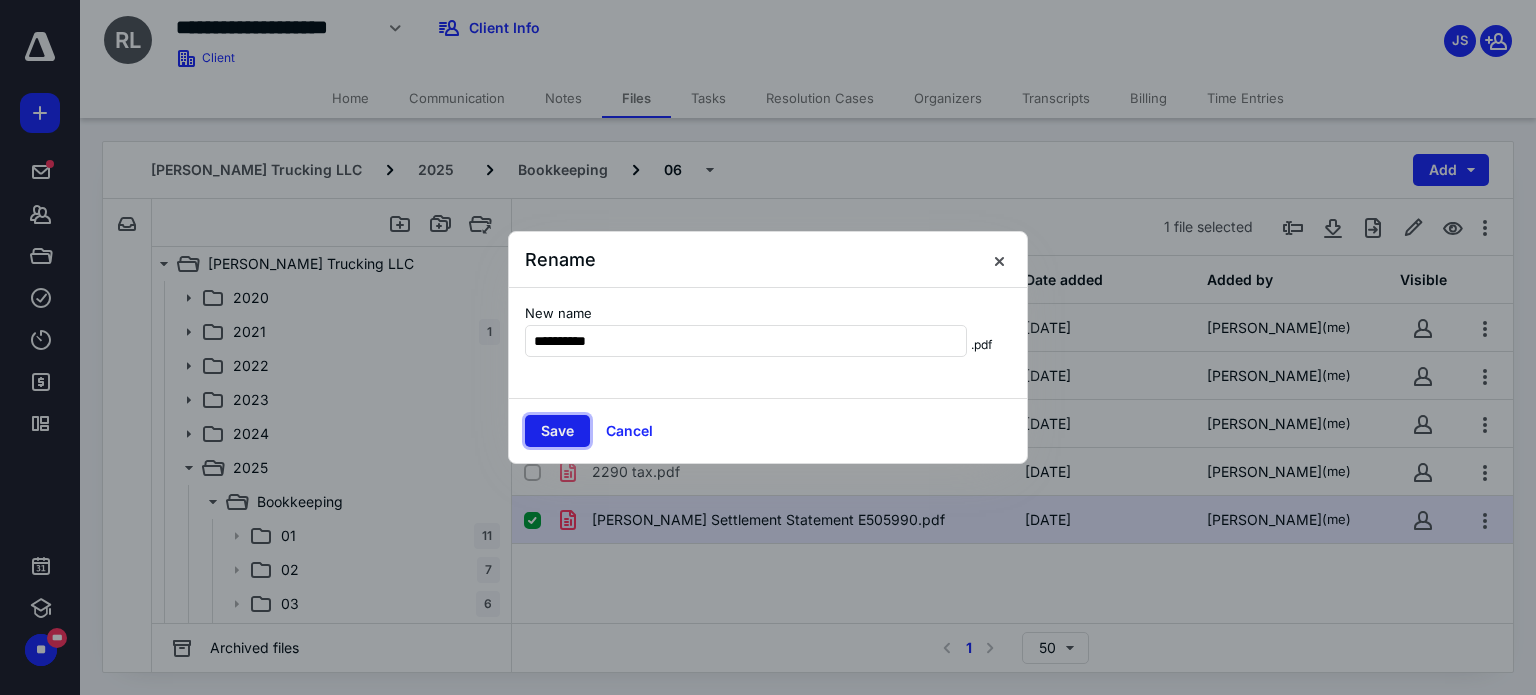 click on "Save" at bounding box center [557, 431] 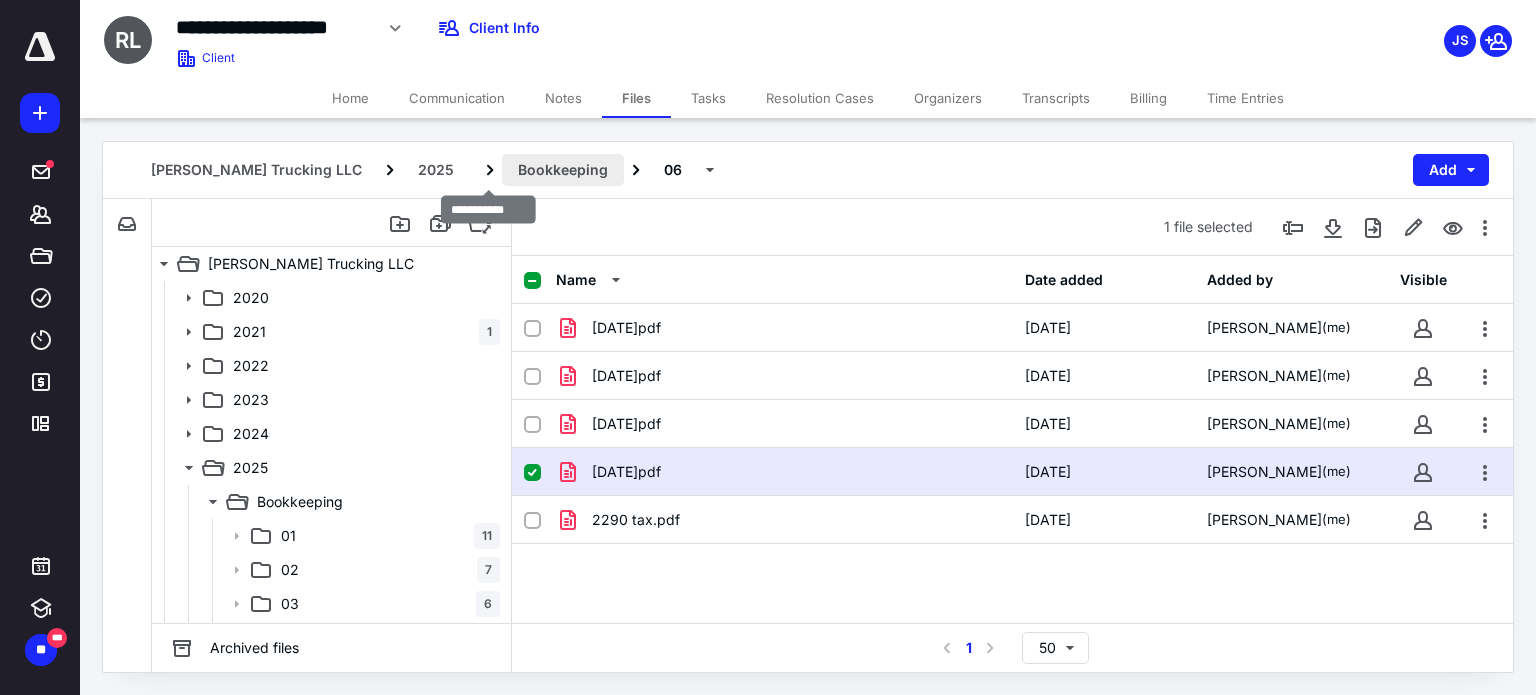 click on "Bookkeeping" at bounding box center (563, 170) 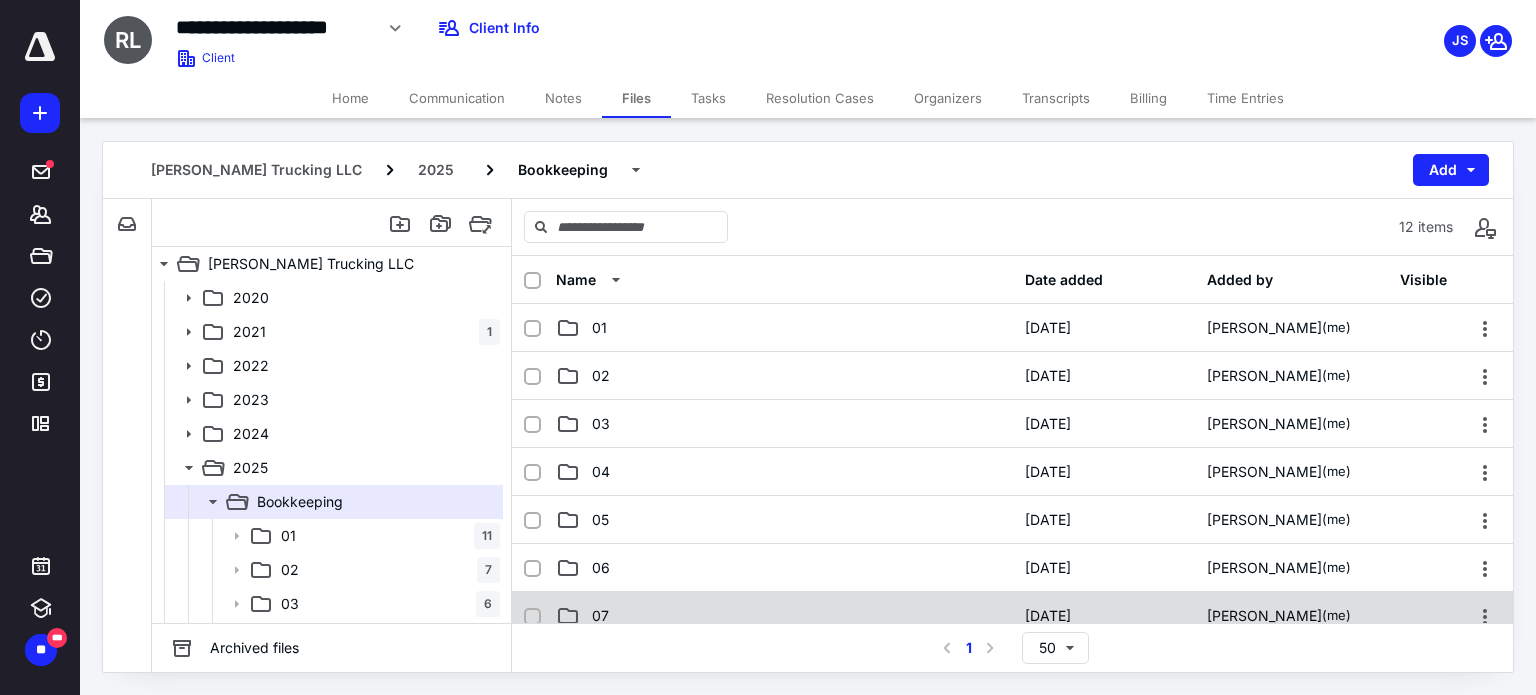 click on "07" at bounding box center (784, 616) 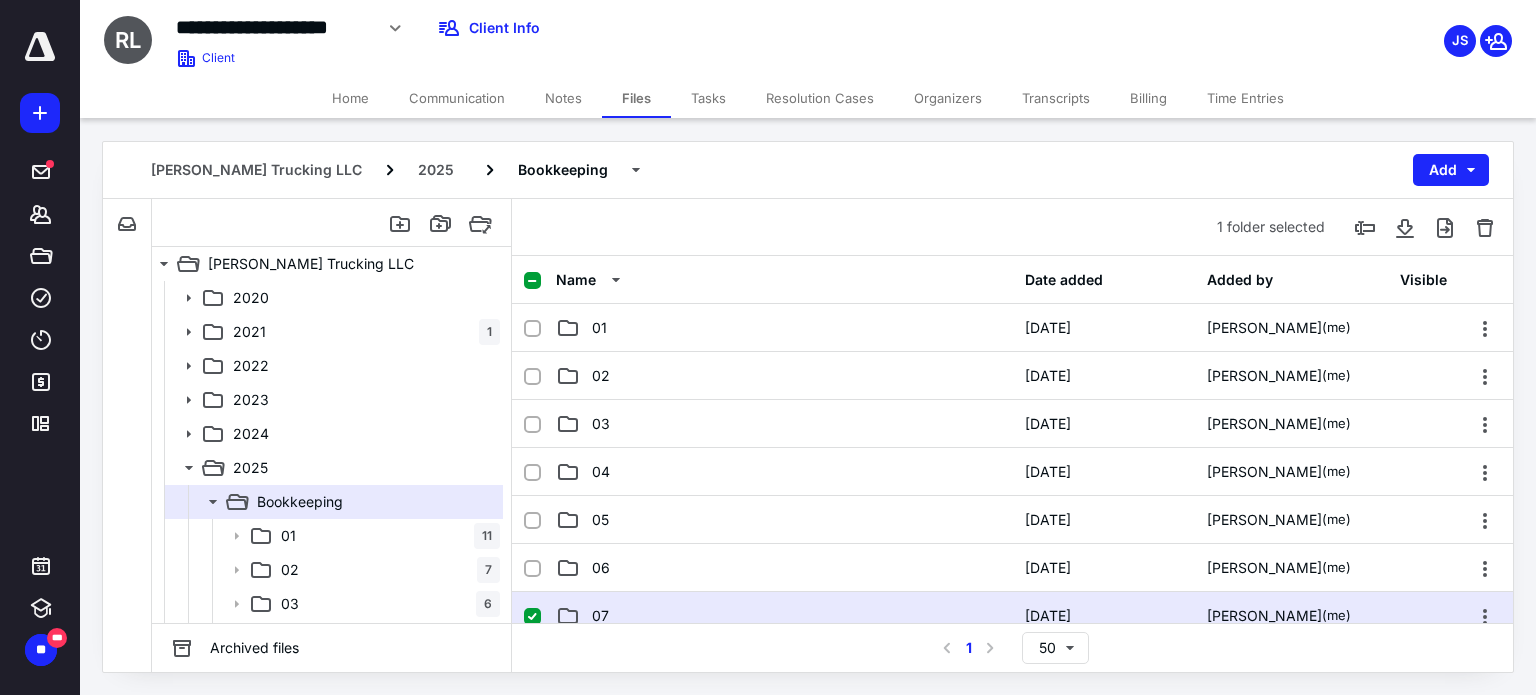 click on "07" at bounding box center (784, 616) 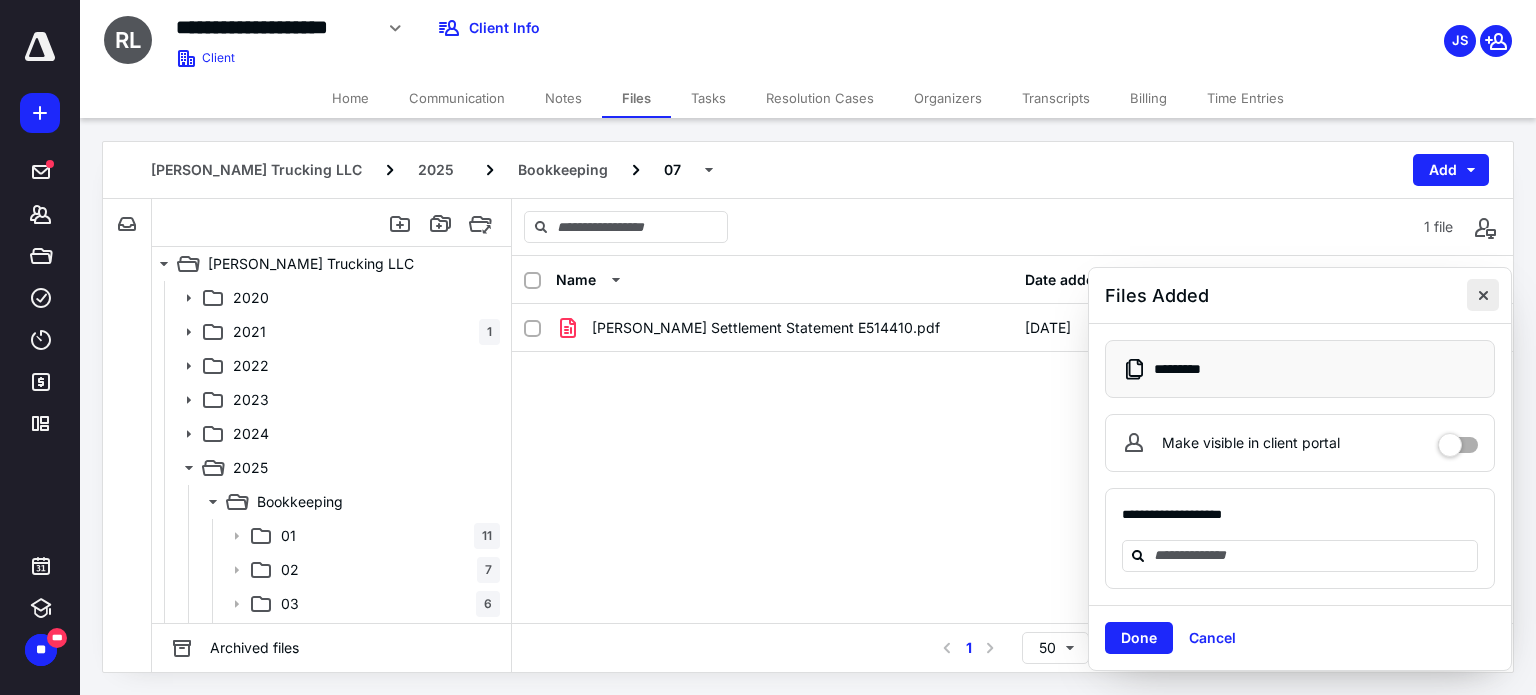 click at bounding box center [1483, 295] 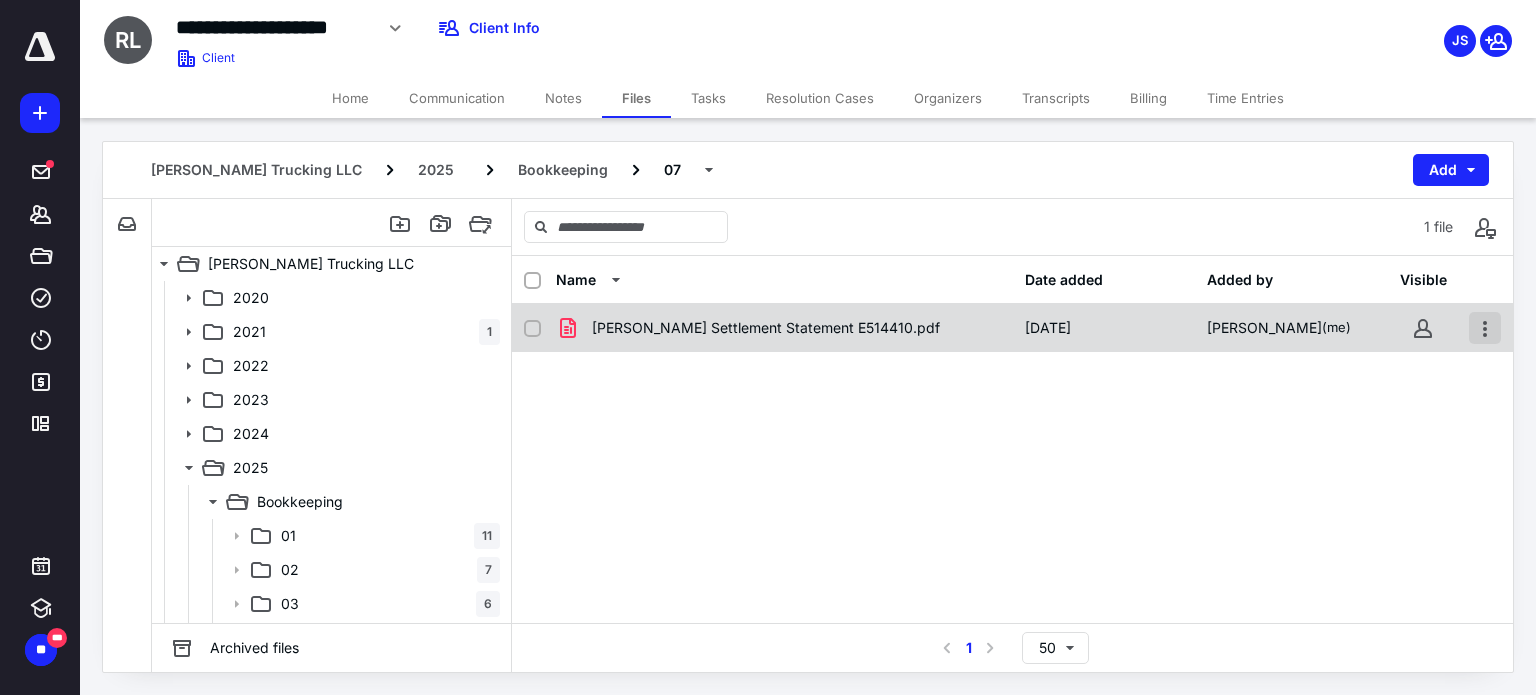 click at bounding box center (1485, 328) 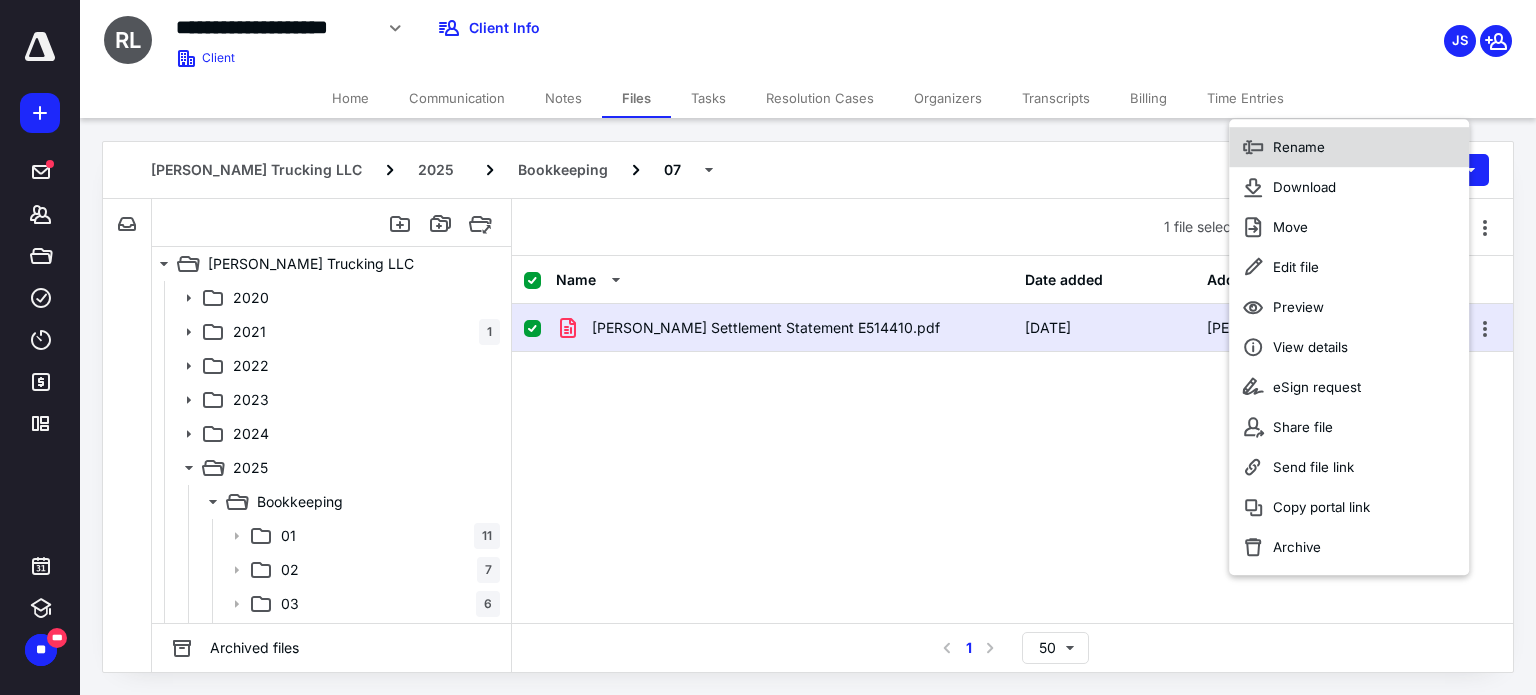 click 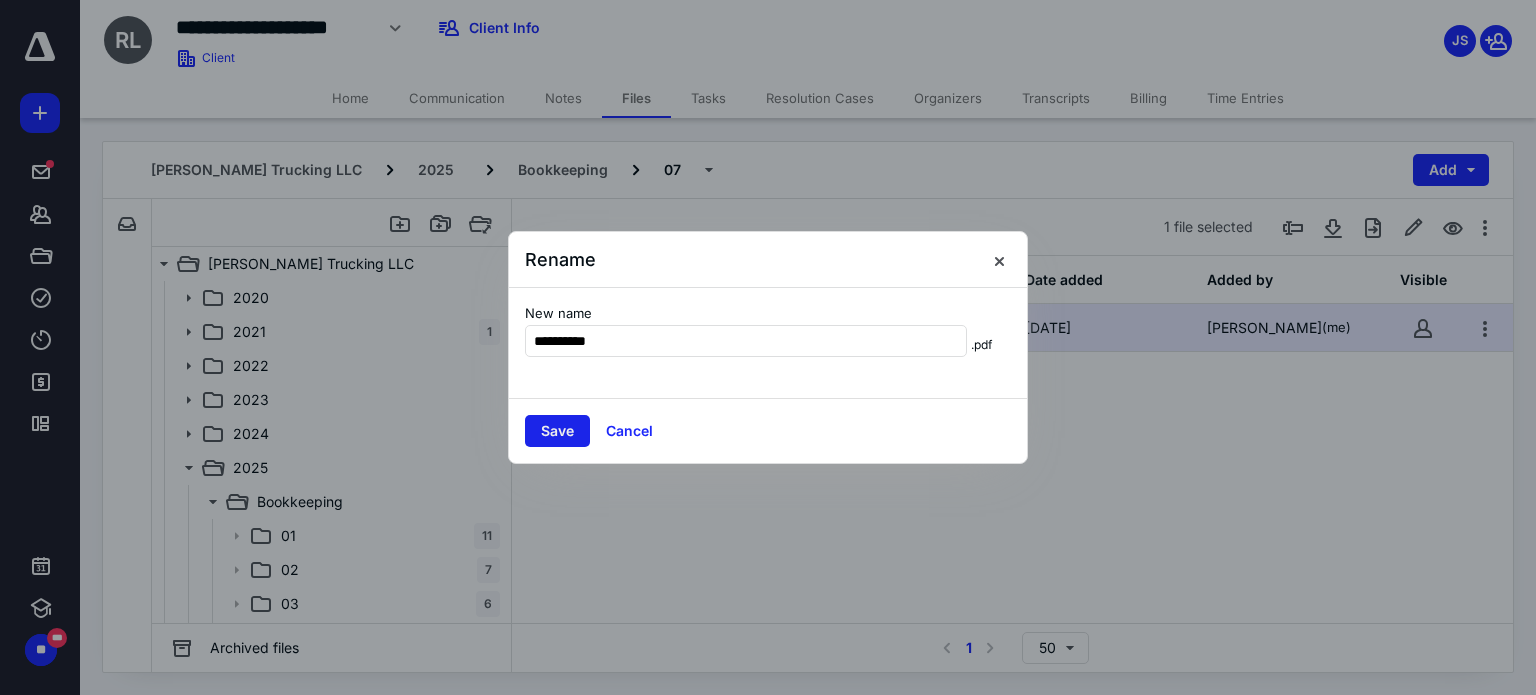 type on "**********" 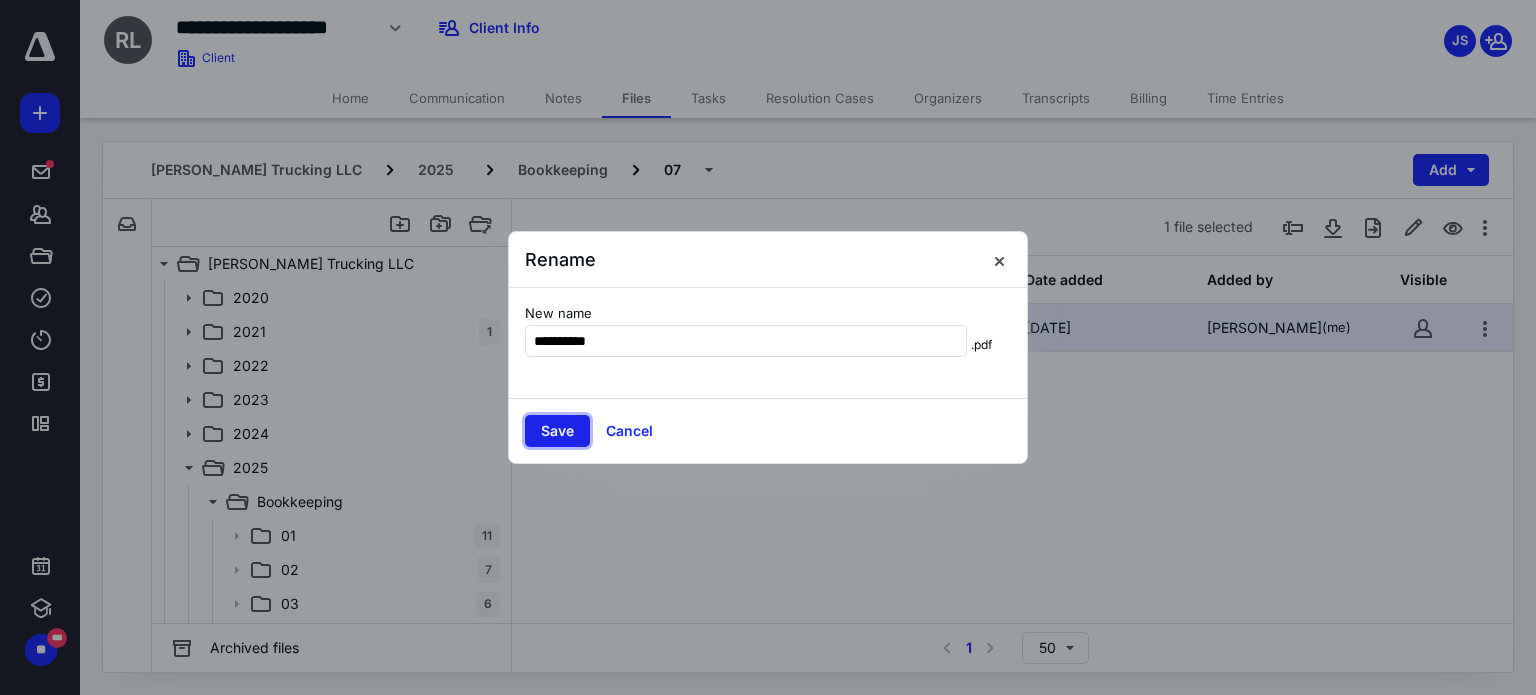 click on "Save" at bounding box center [557, 431] 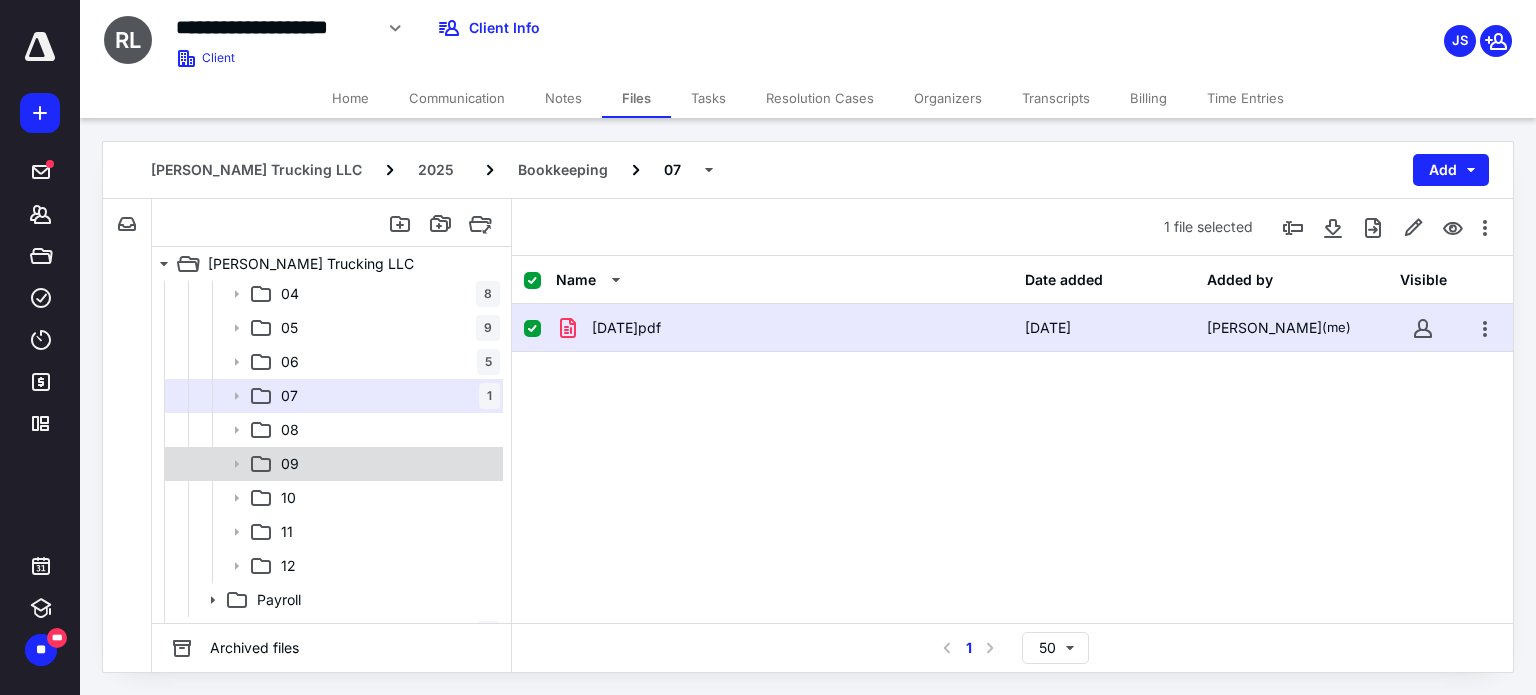scroll, scrollTop: 370, scrollLeft: 0, axis: vertical 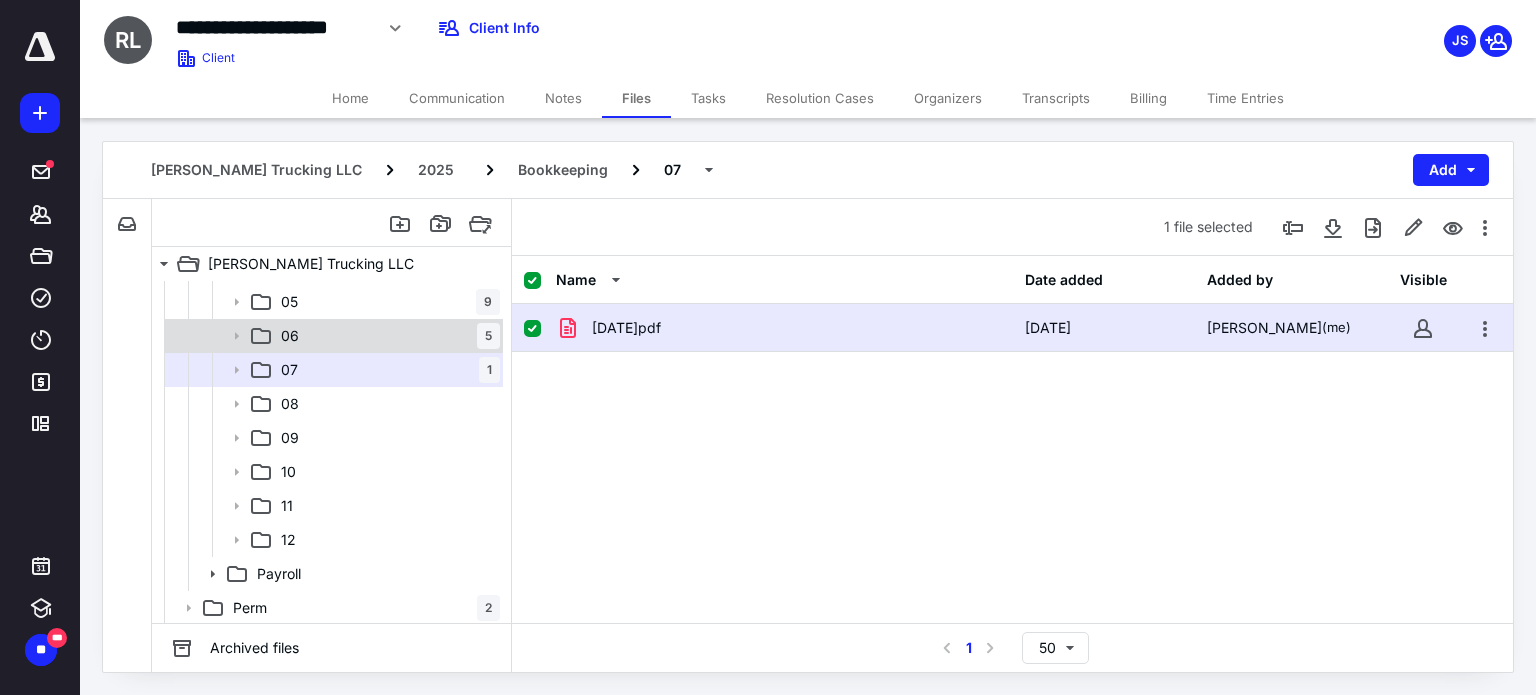 click on "06 5" at bounding box center (386, 336) 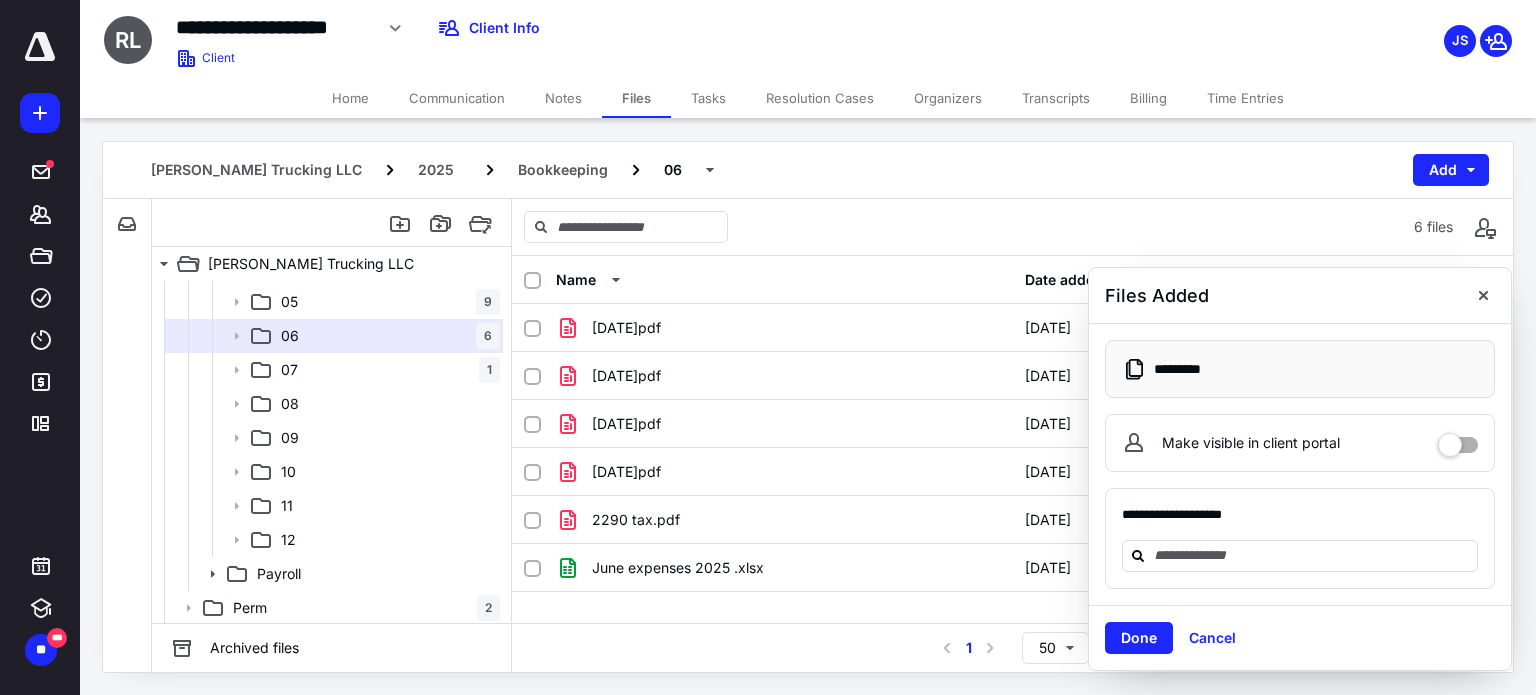 drag, startPoint x: 1492, startPoint y: 299, endPoint x: 1460, endPoint y: 297, distance: 32.06244 